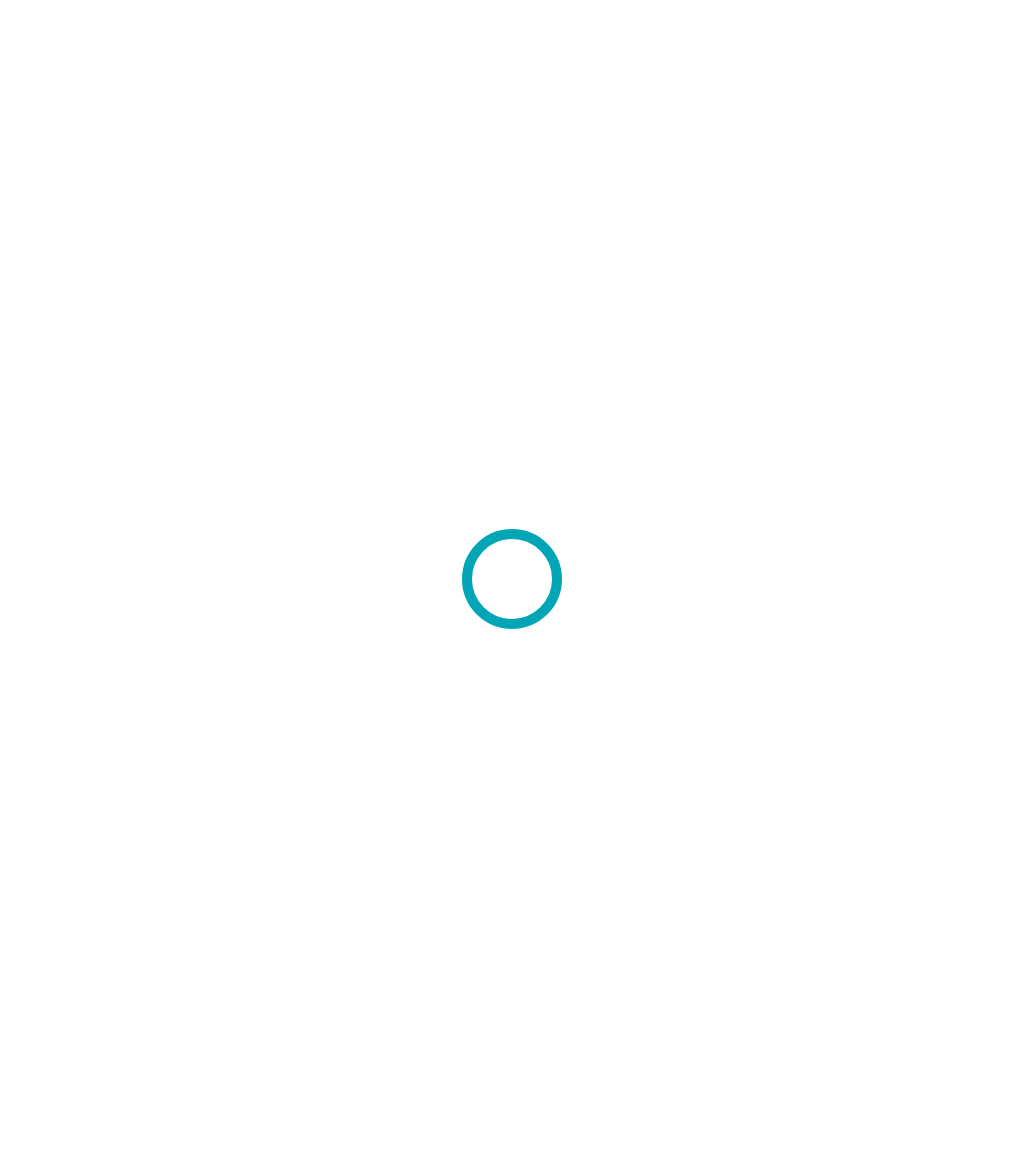 scroll, scrollTop: 0, scrollLeft: 0, axis: both 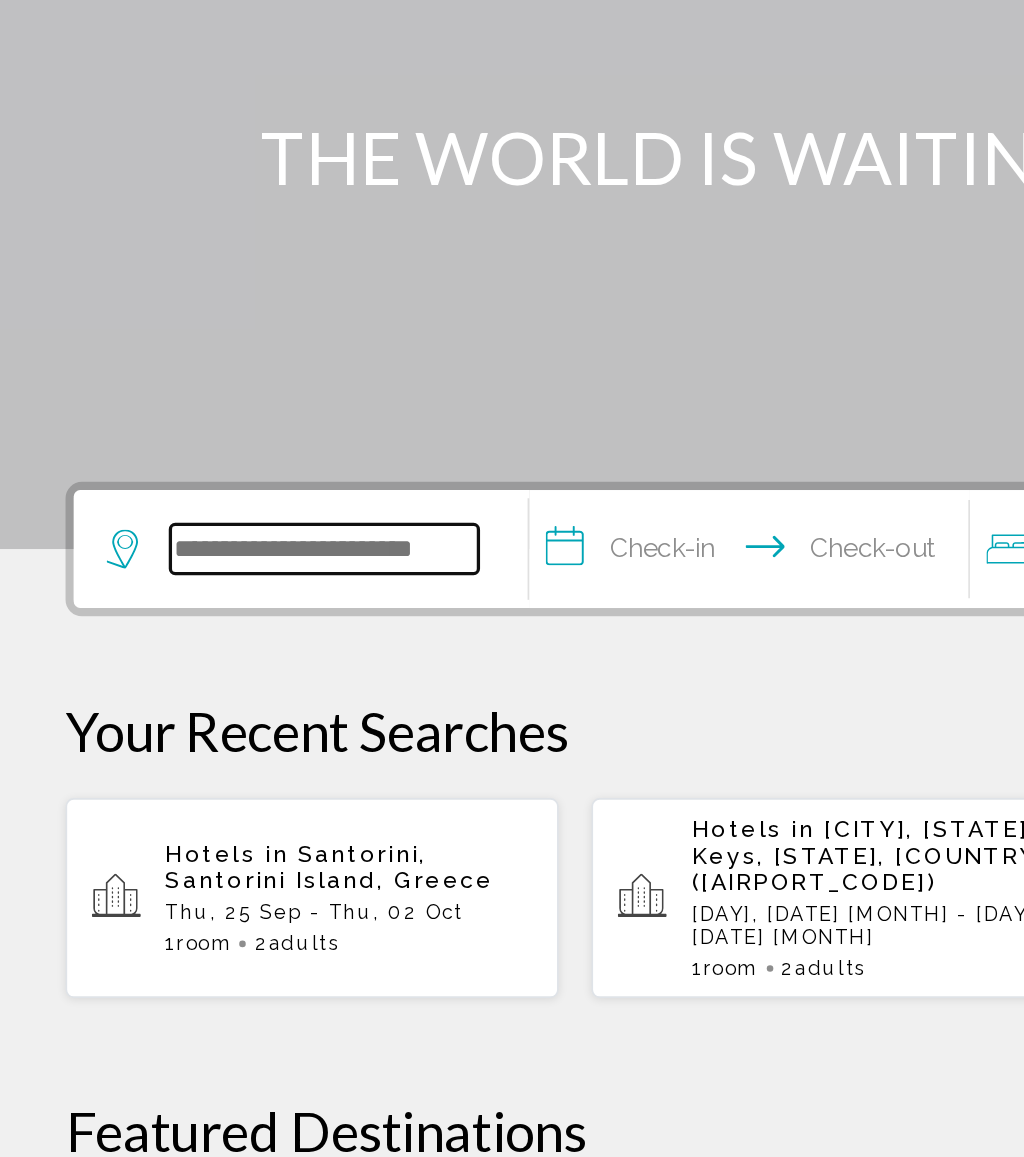 click at bounding box center (198, 600) 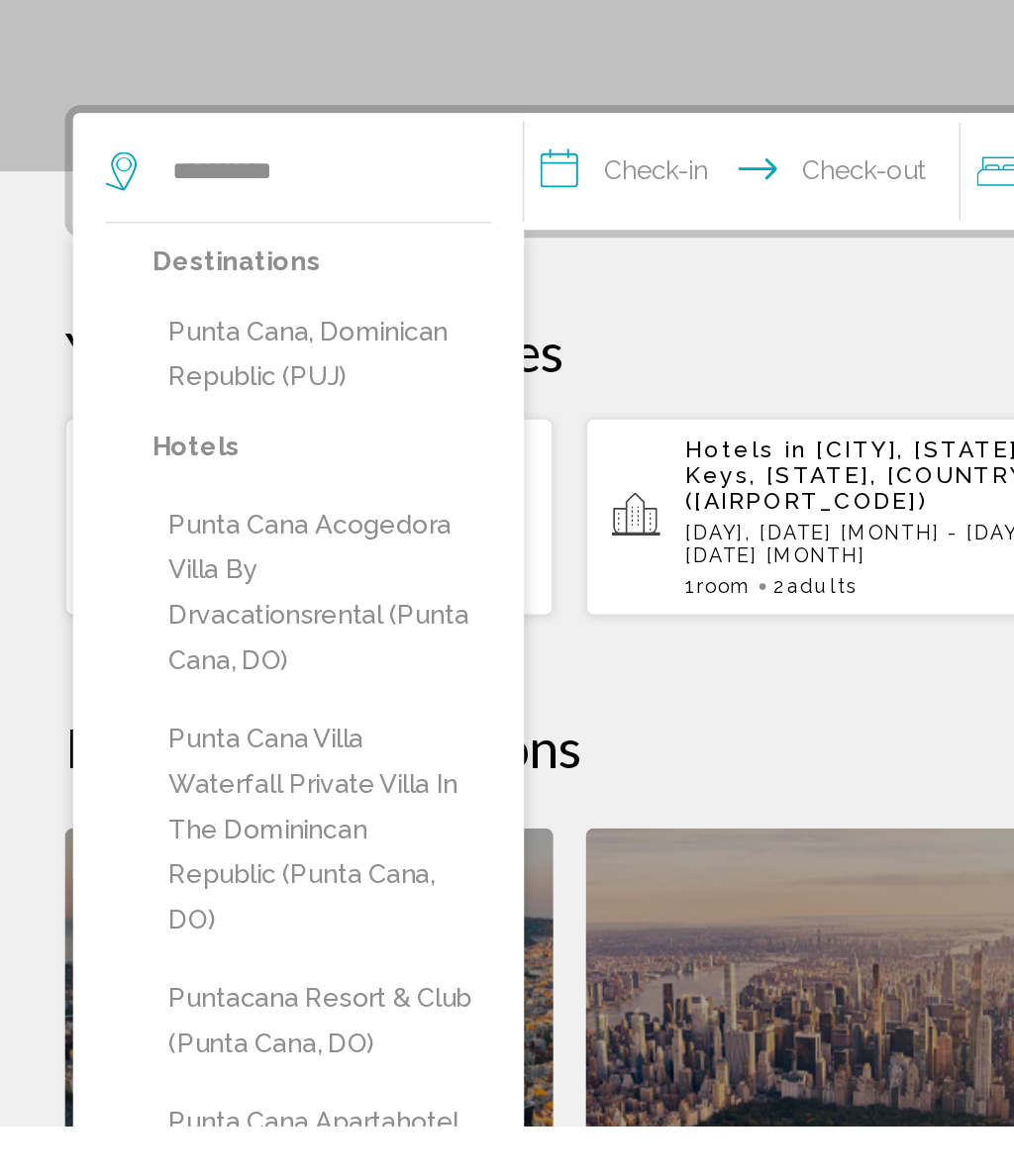 click on "Punta Cana, Dominican Republic (PUJ)" at bounding box center [196, 706] 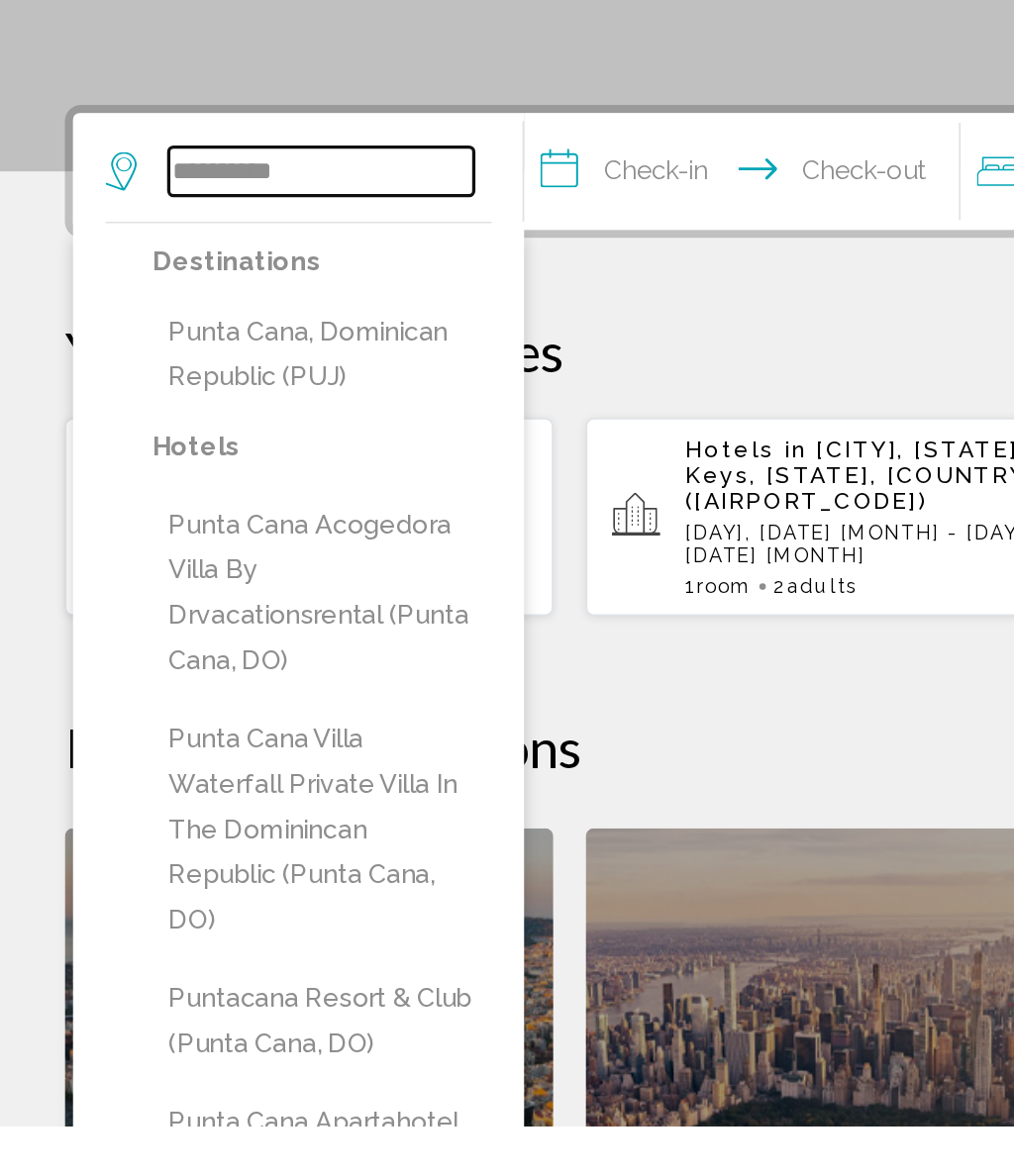 type on "**********" 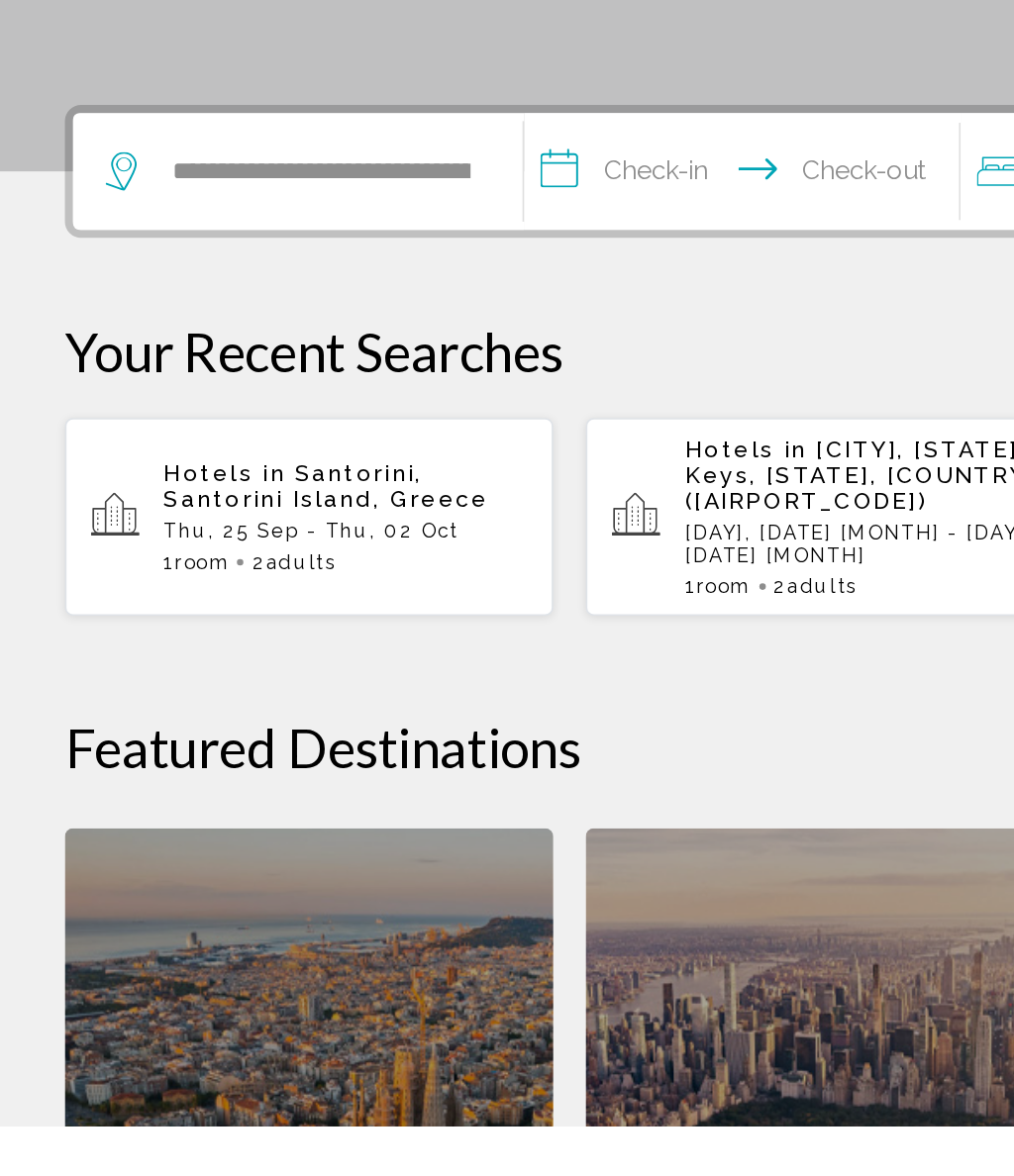 click on "**********" at bounding box center (456, 597) 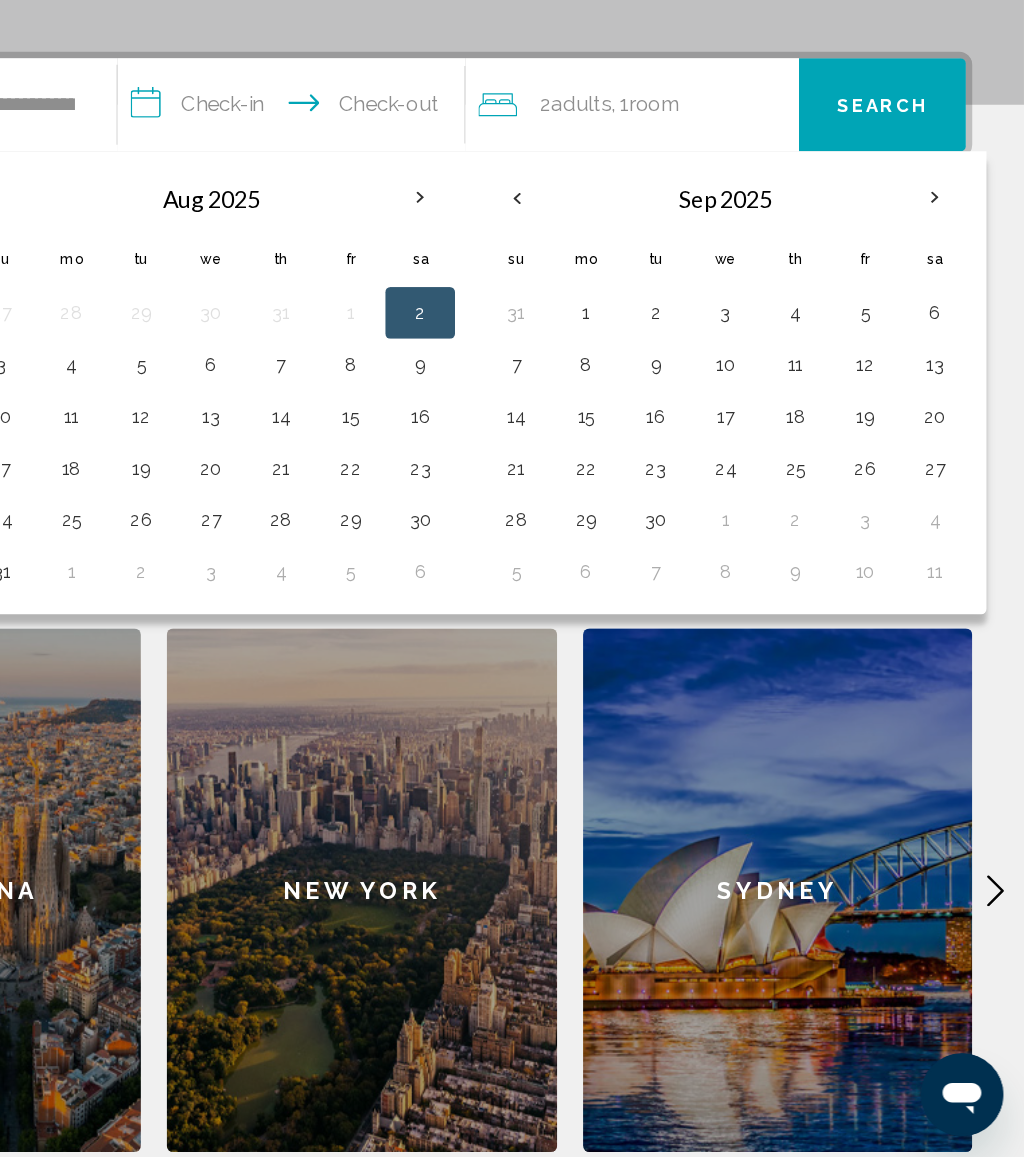 scroll, scrollTop: 344, scrollLeft: 0, axis: vertical 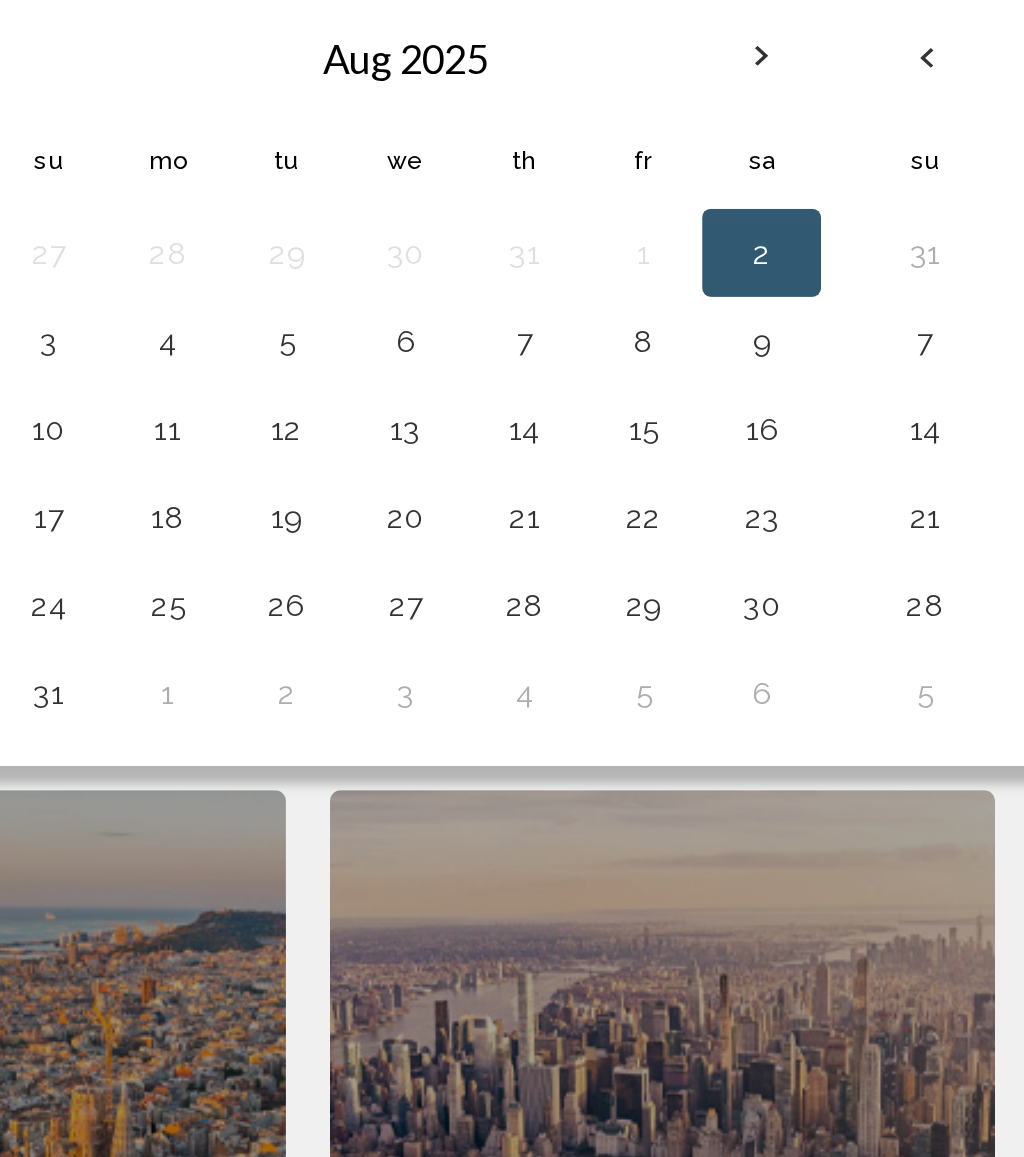 click on "16" at bounding box center [557, 497] 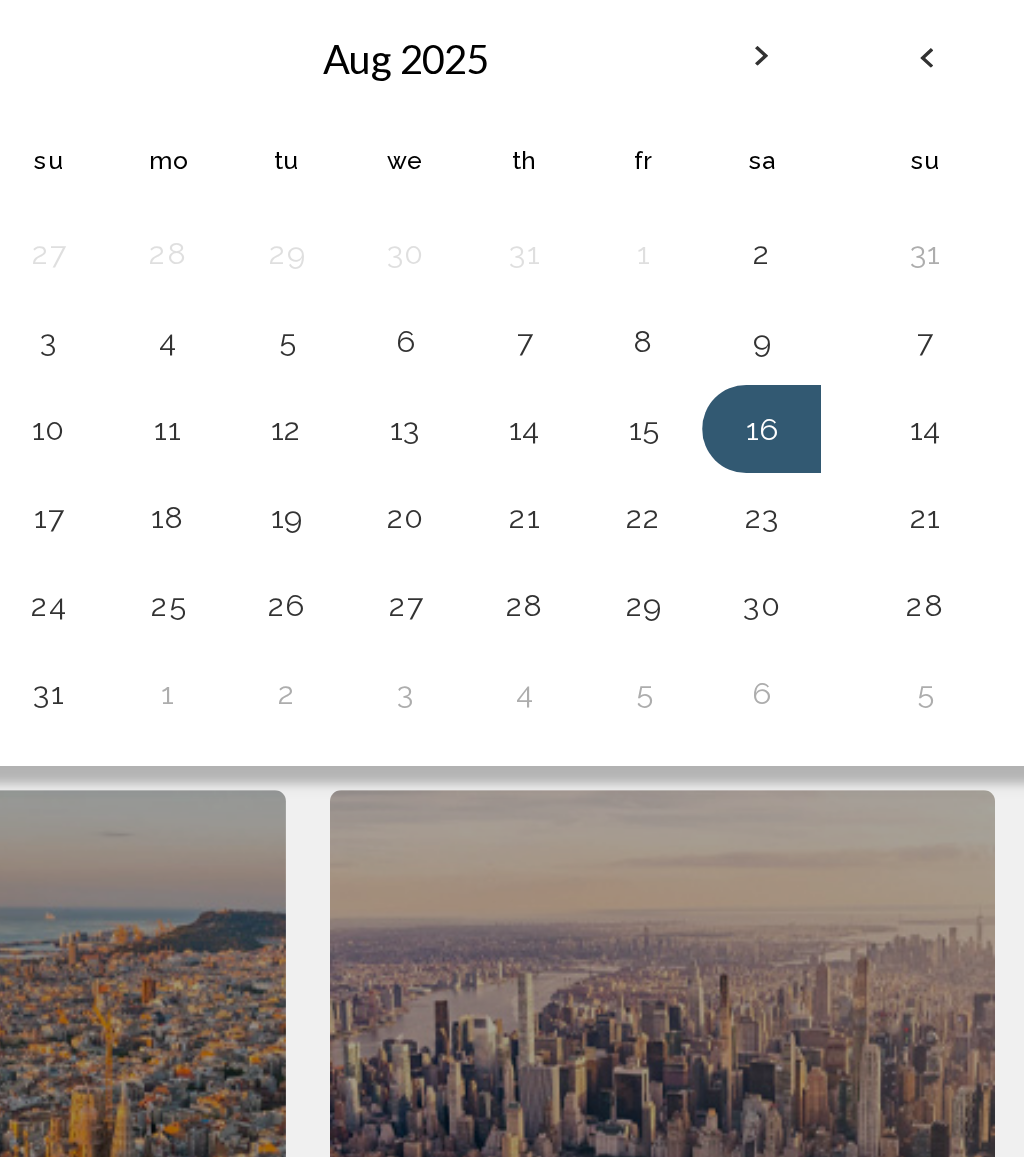 click on "21" at bounding box center (449, 537) 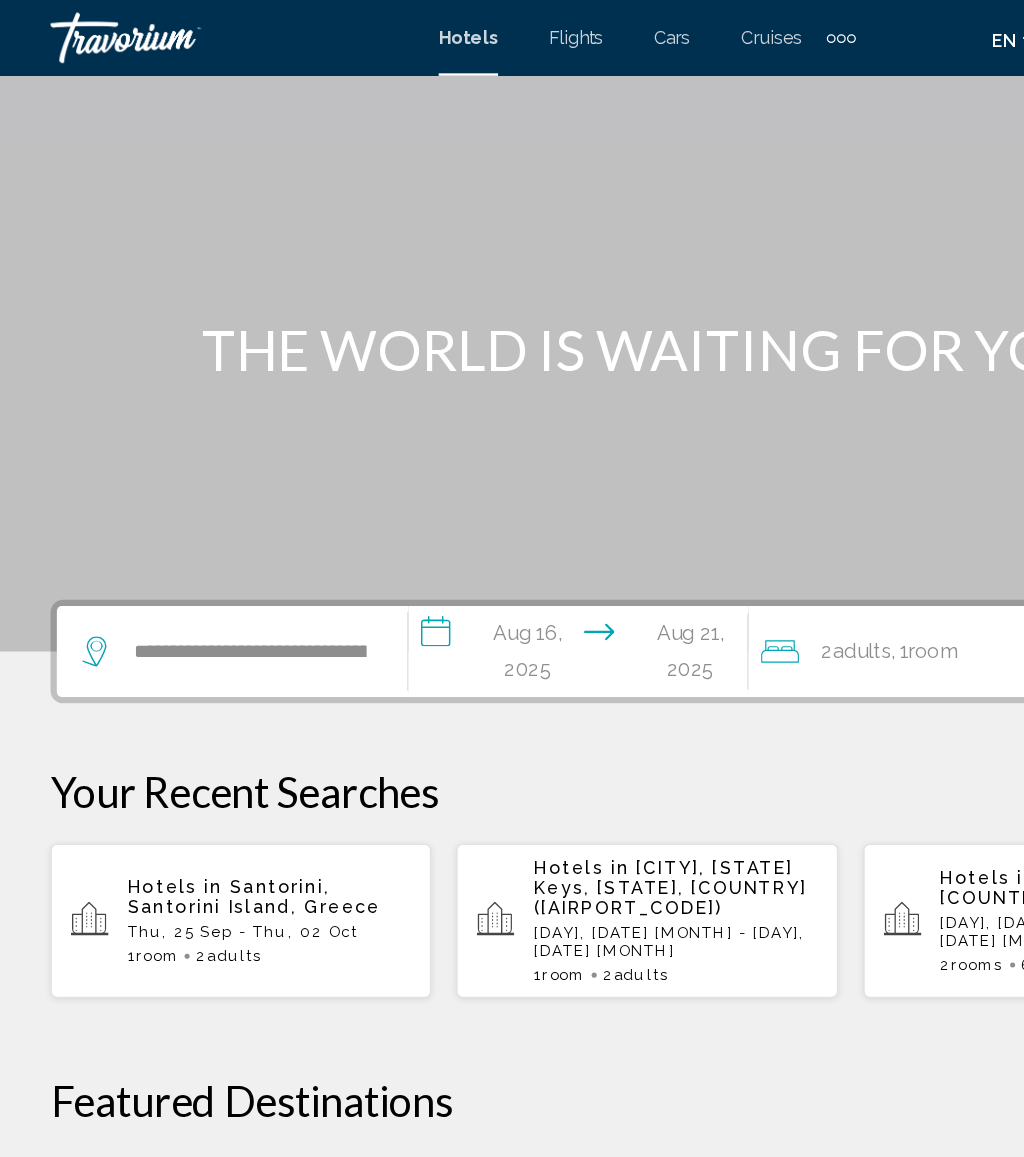 click on "2  Adult Adults , 1  Room rooms" 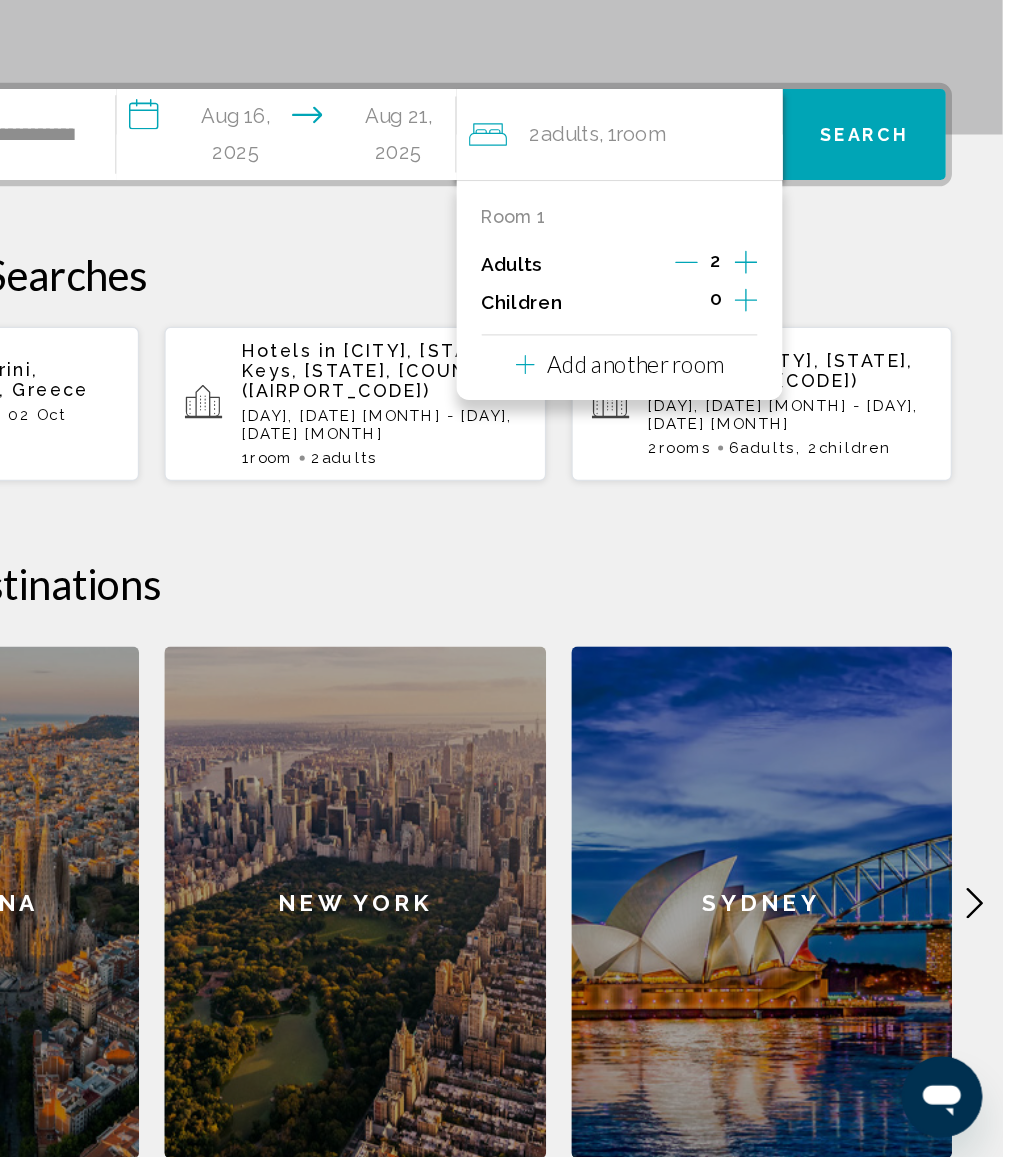 scroll, scrollTop: 252, scrollLeft: 0, axis: vertical 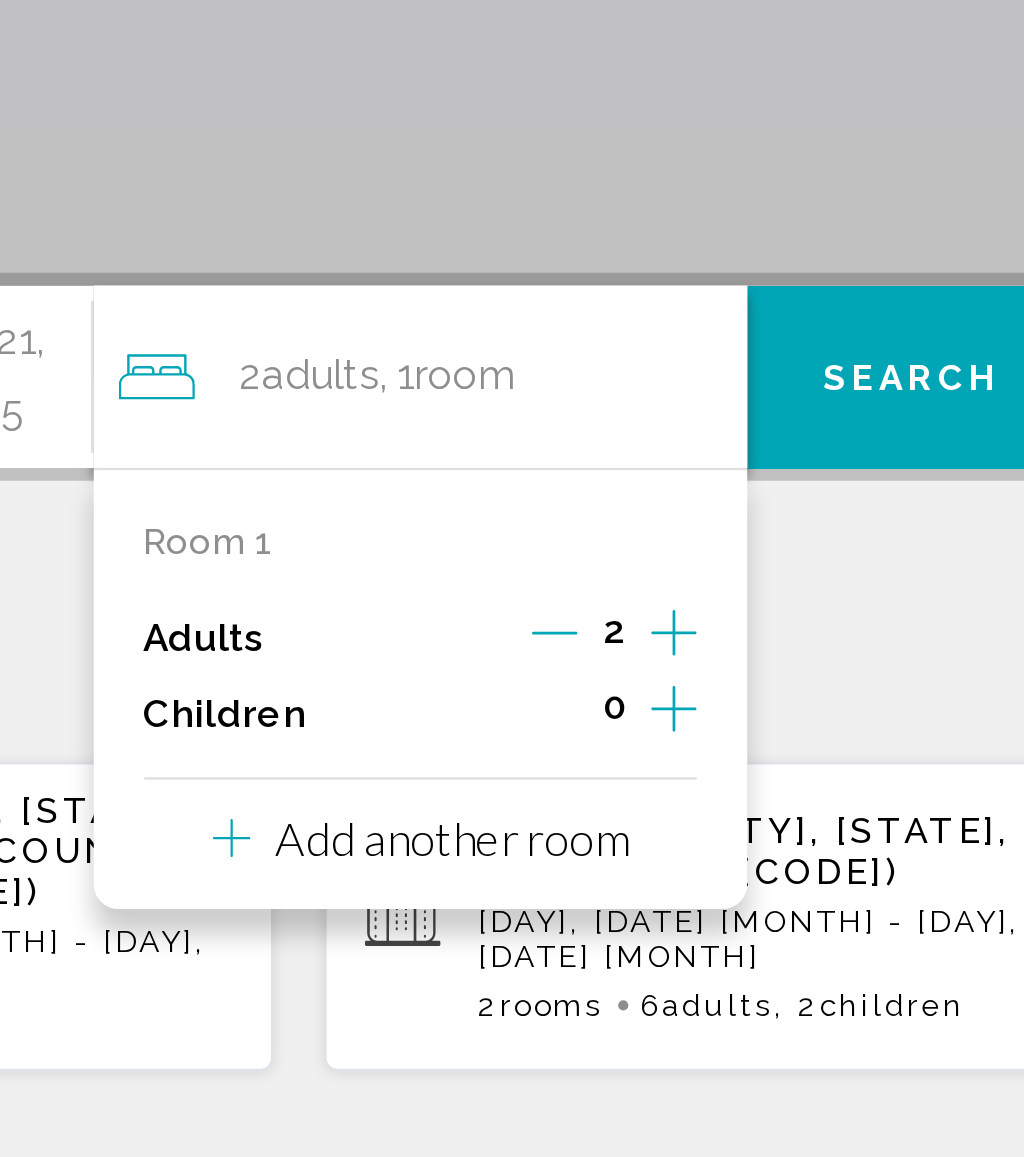 click 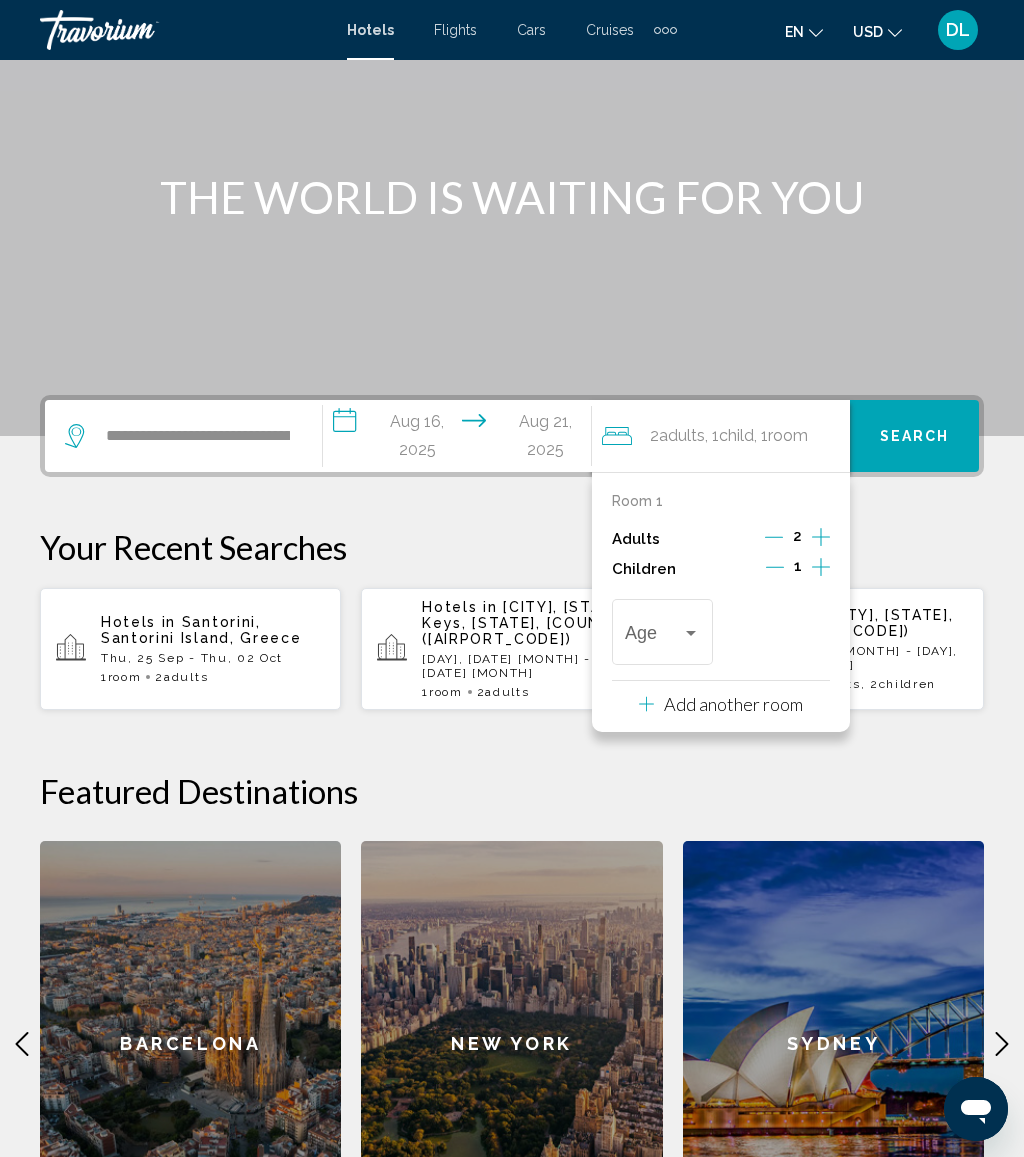 click at bounding box center (653, 637) 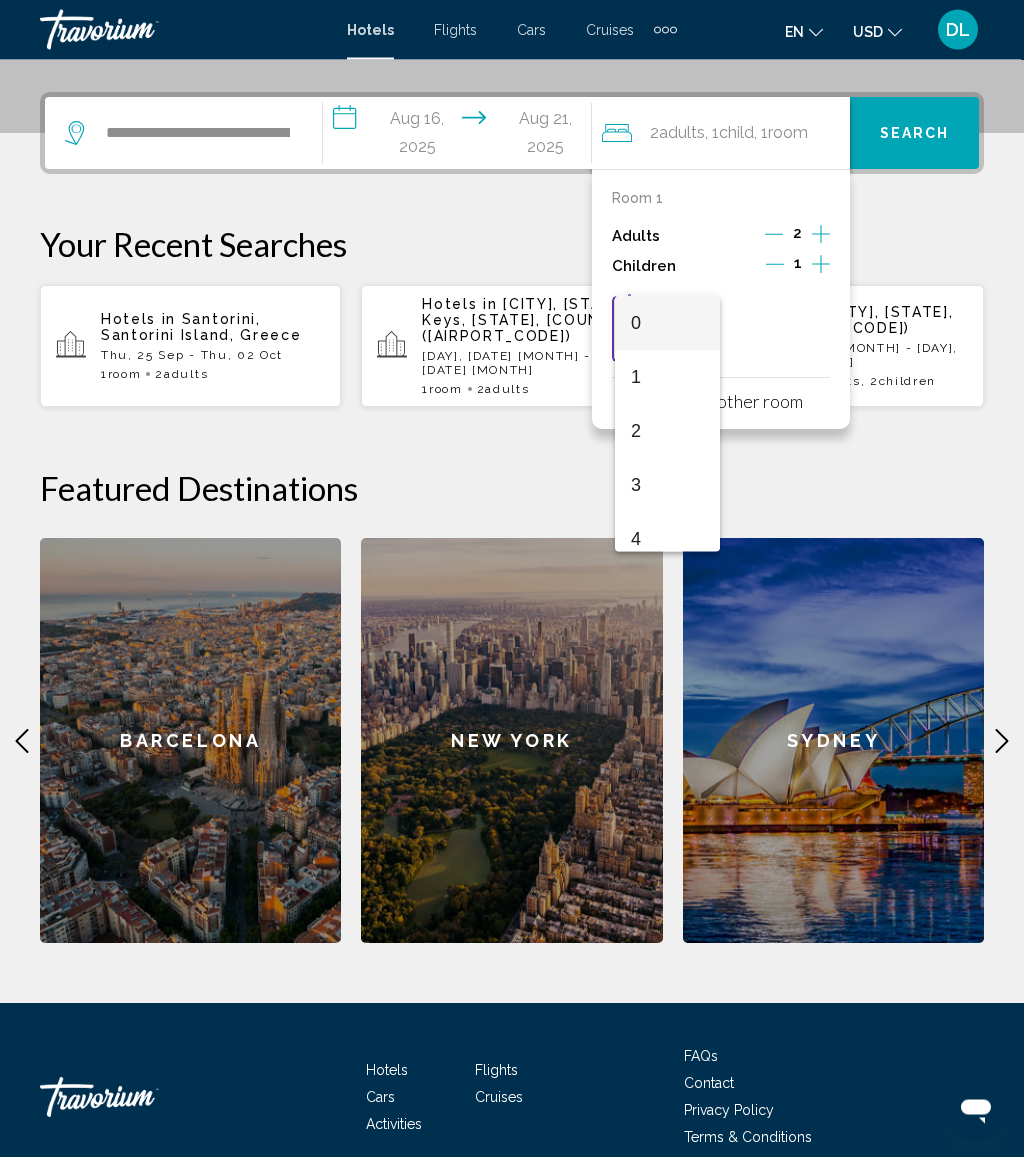 scroll, scrollTop: 494, scrollLeft: 0, axis: vertical 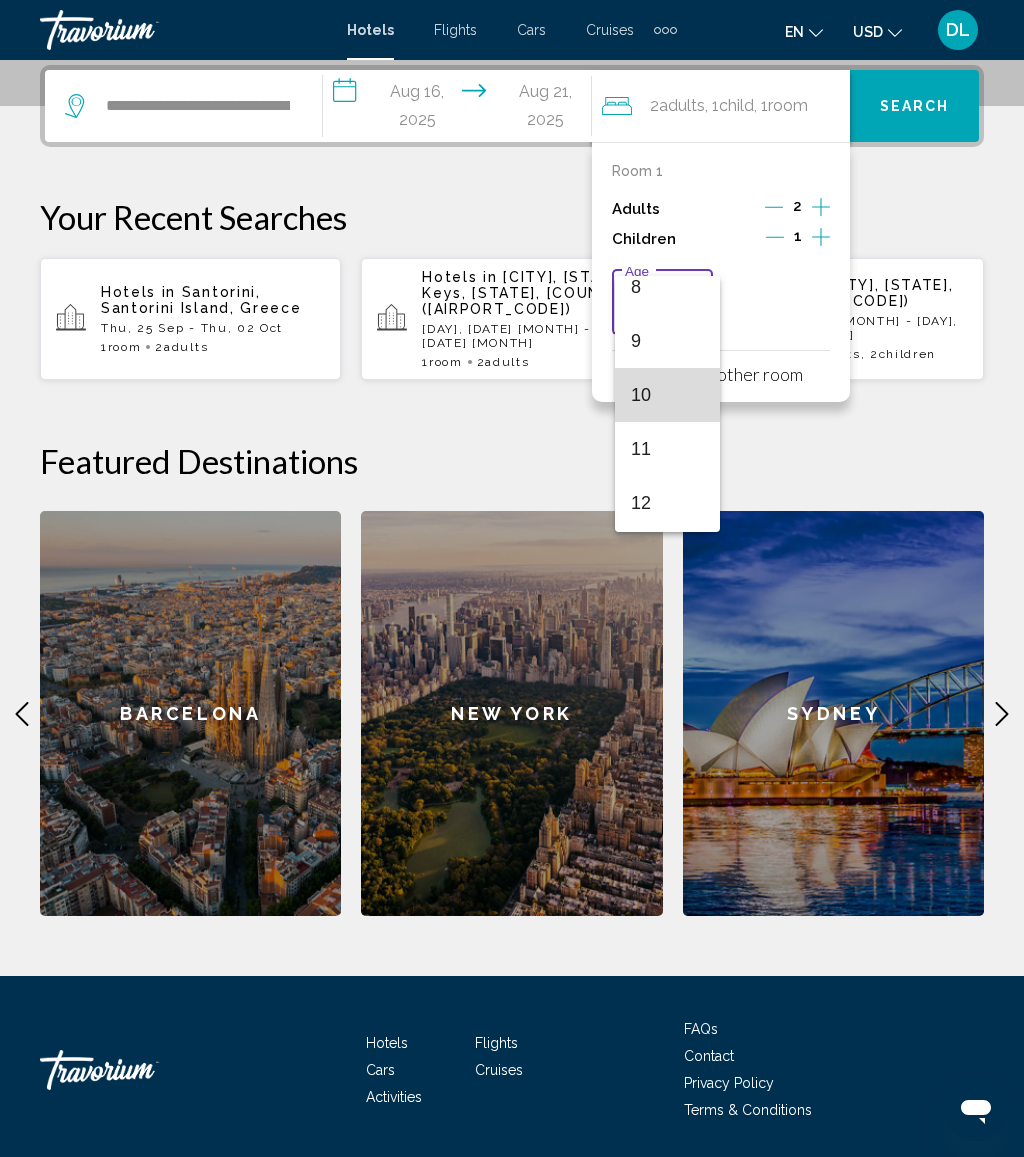 click on "10" at bounding box center (667, 395) 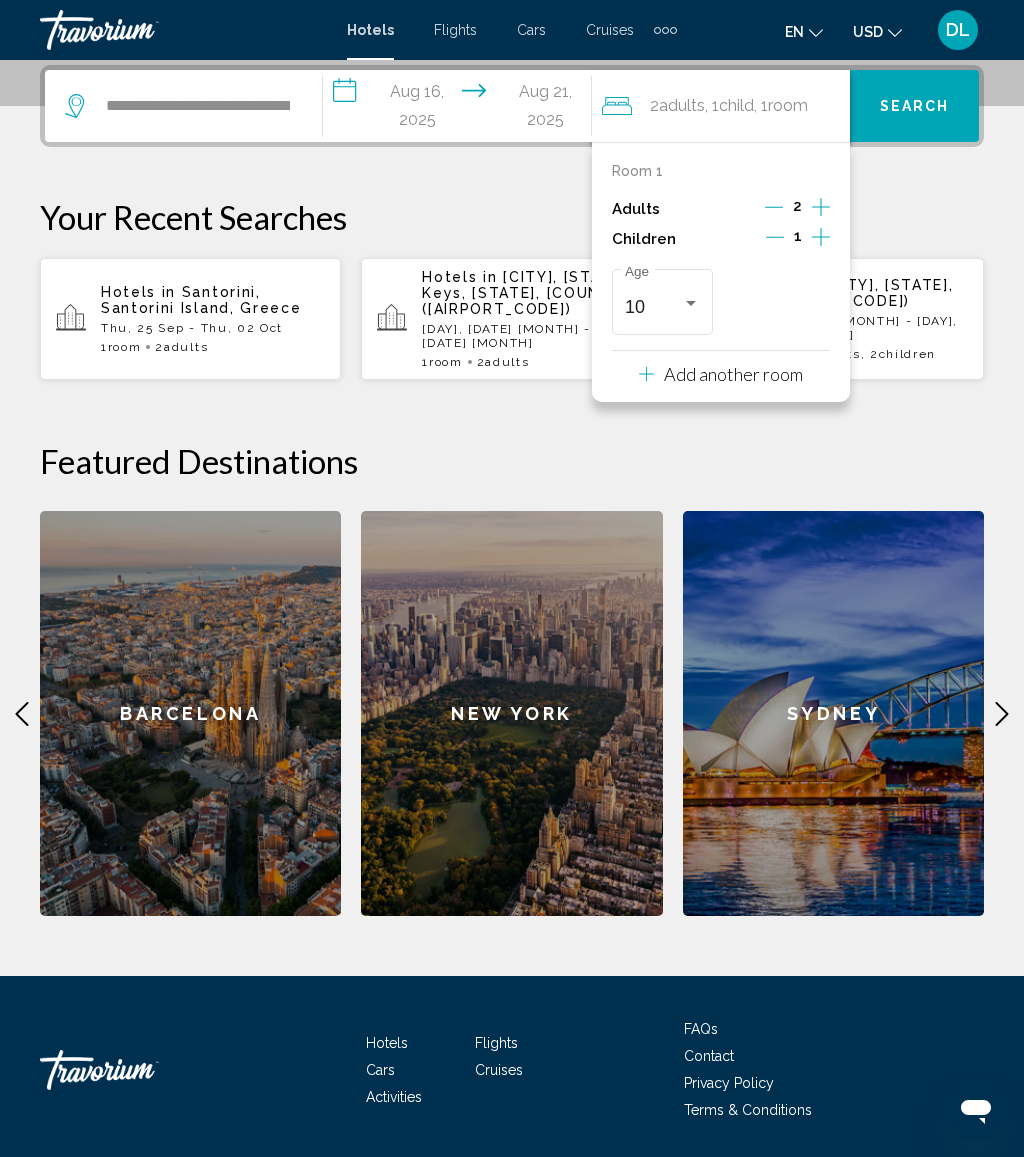 click on "Search" at bounding box center (914, 106) 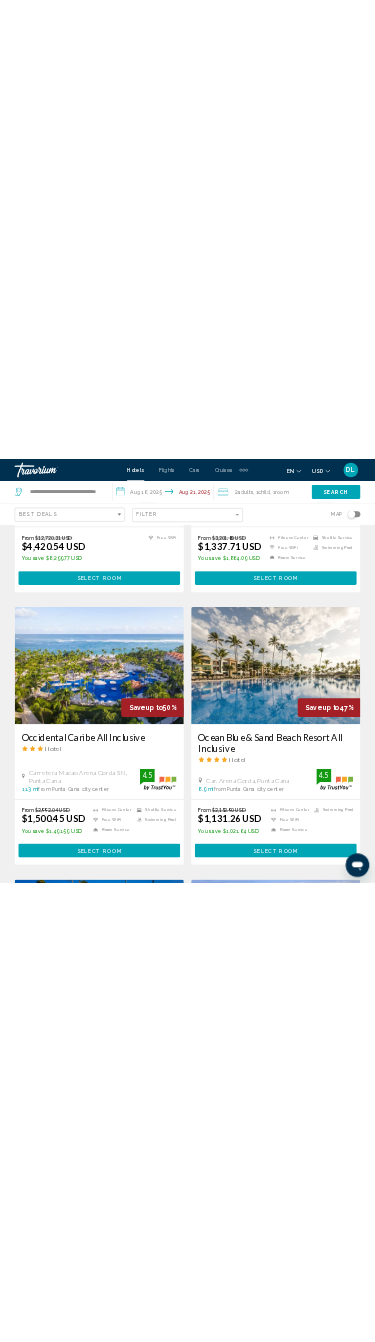 scroll, scrollTop: 0, scrollLeft: 0, axis: both 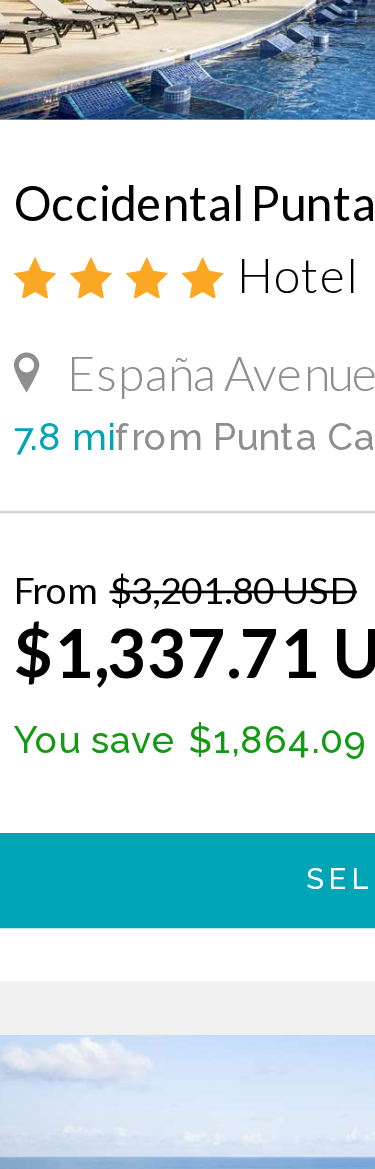 click on "Select Room" at bounding box center (187, 613) 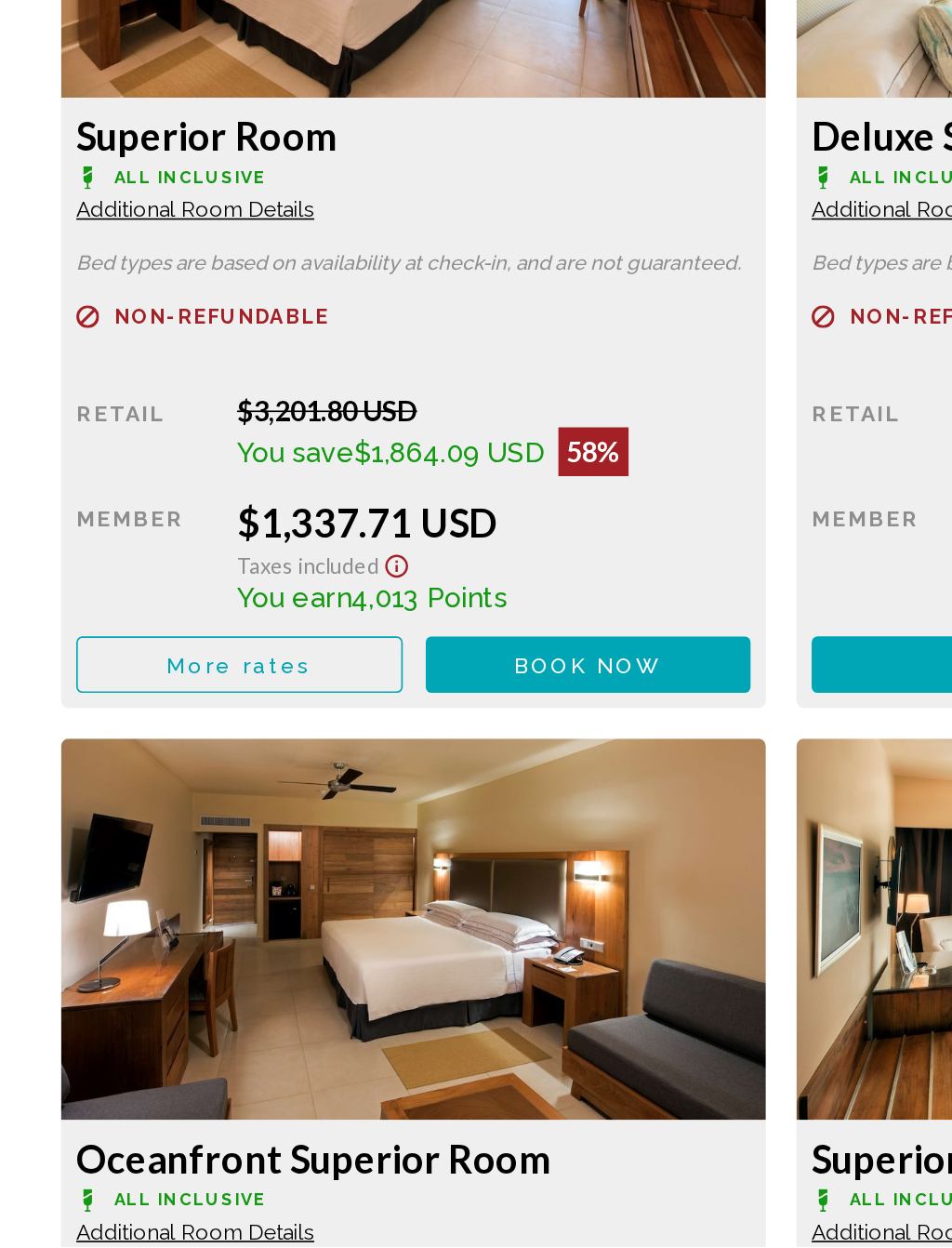 scroll, scrollTop: 2880, scrollLeft: 0, axis: vertical 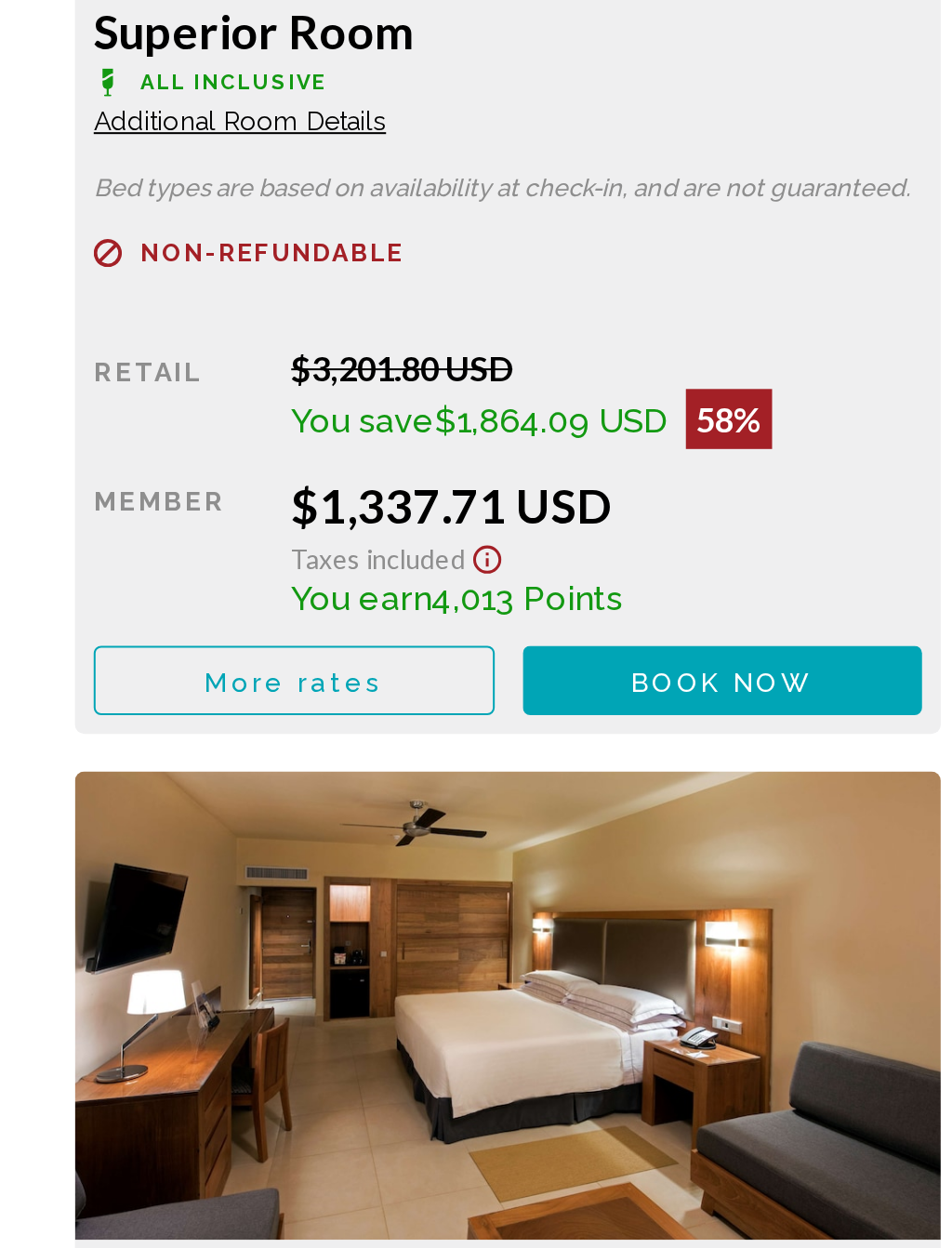 click on "Book now" at bounding box center [358, 885] 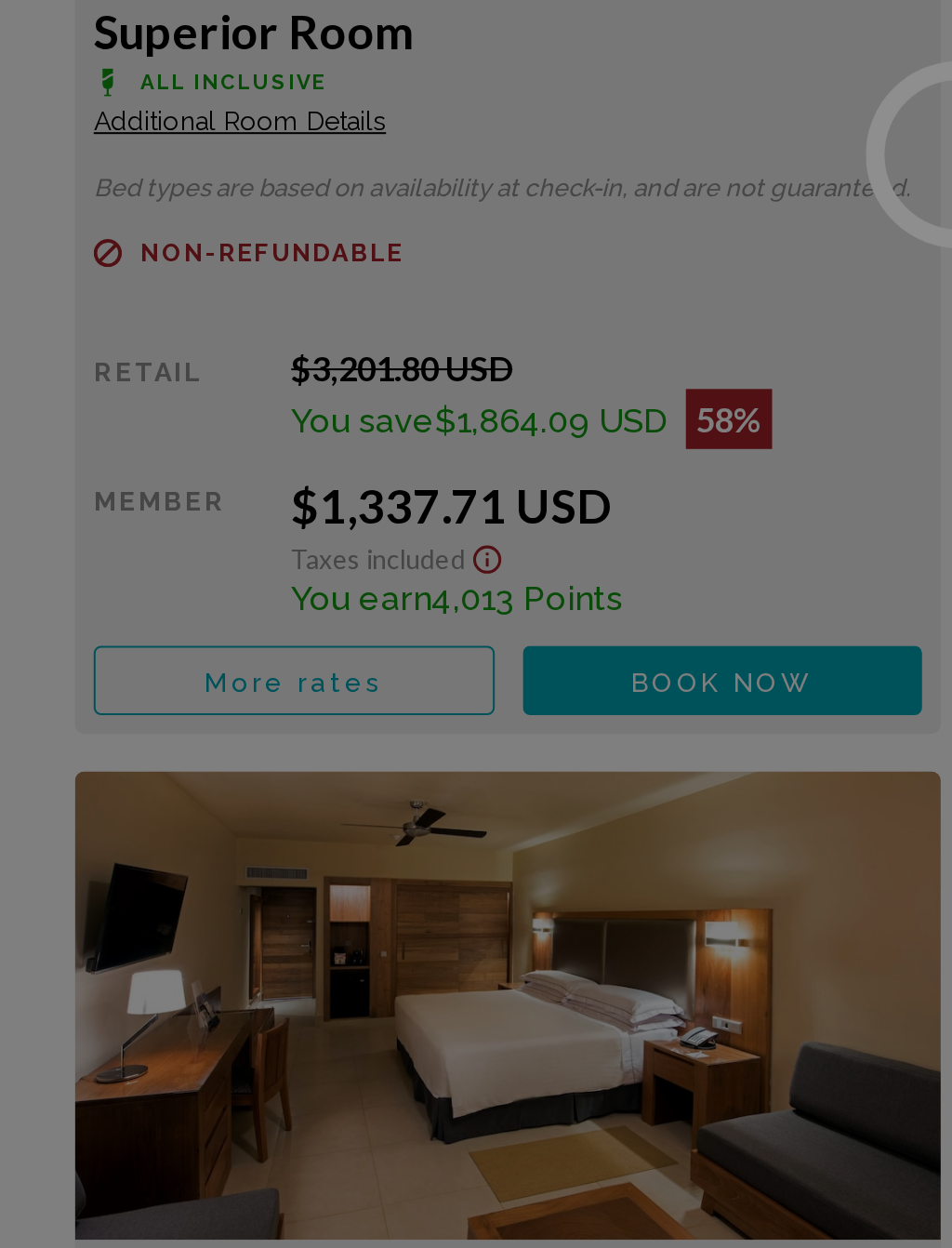 scroll, scrollTop: 0, scrollLeft: 0, axis: both 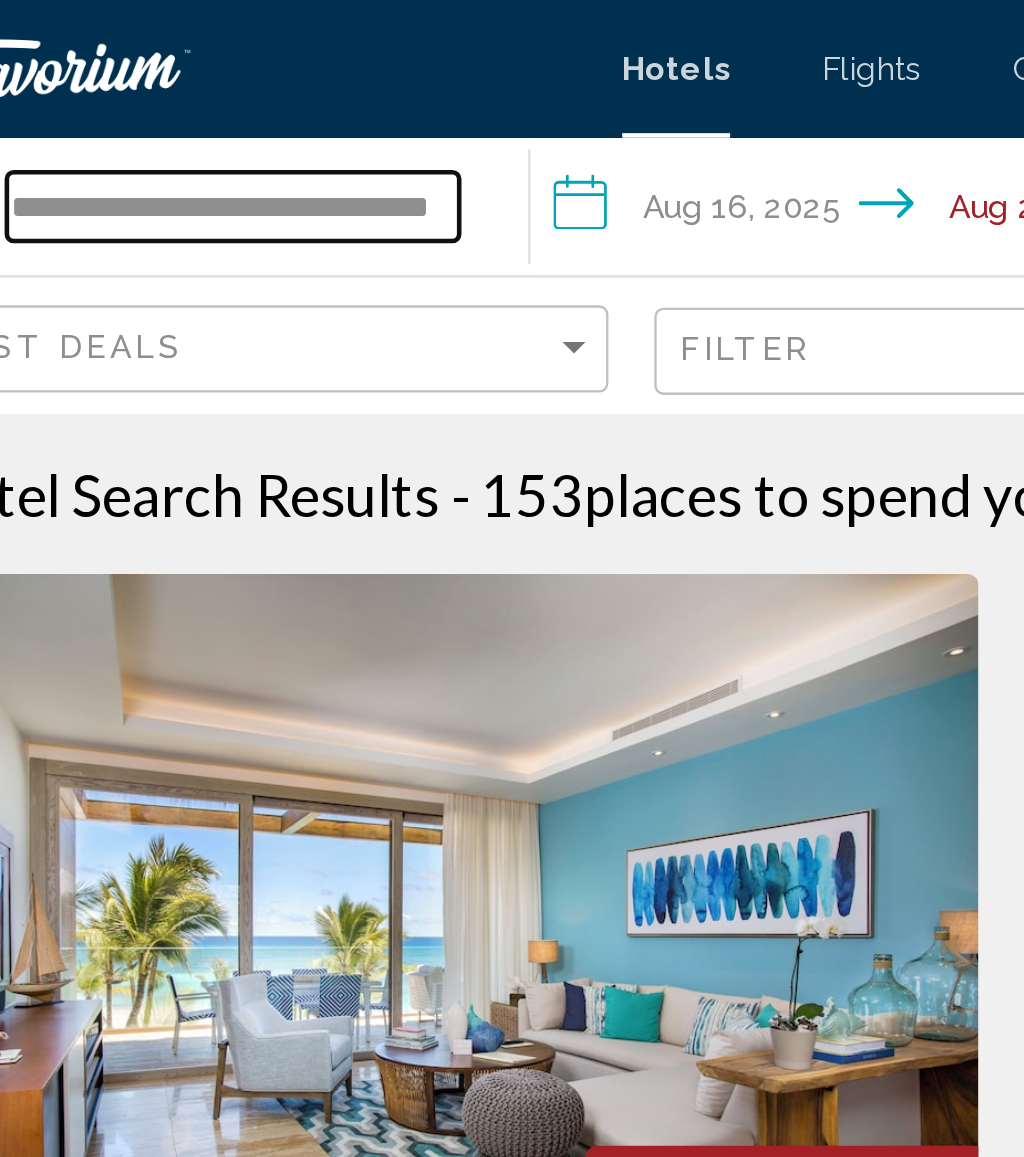click on "**********" at bounding box center (177, 90) 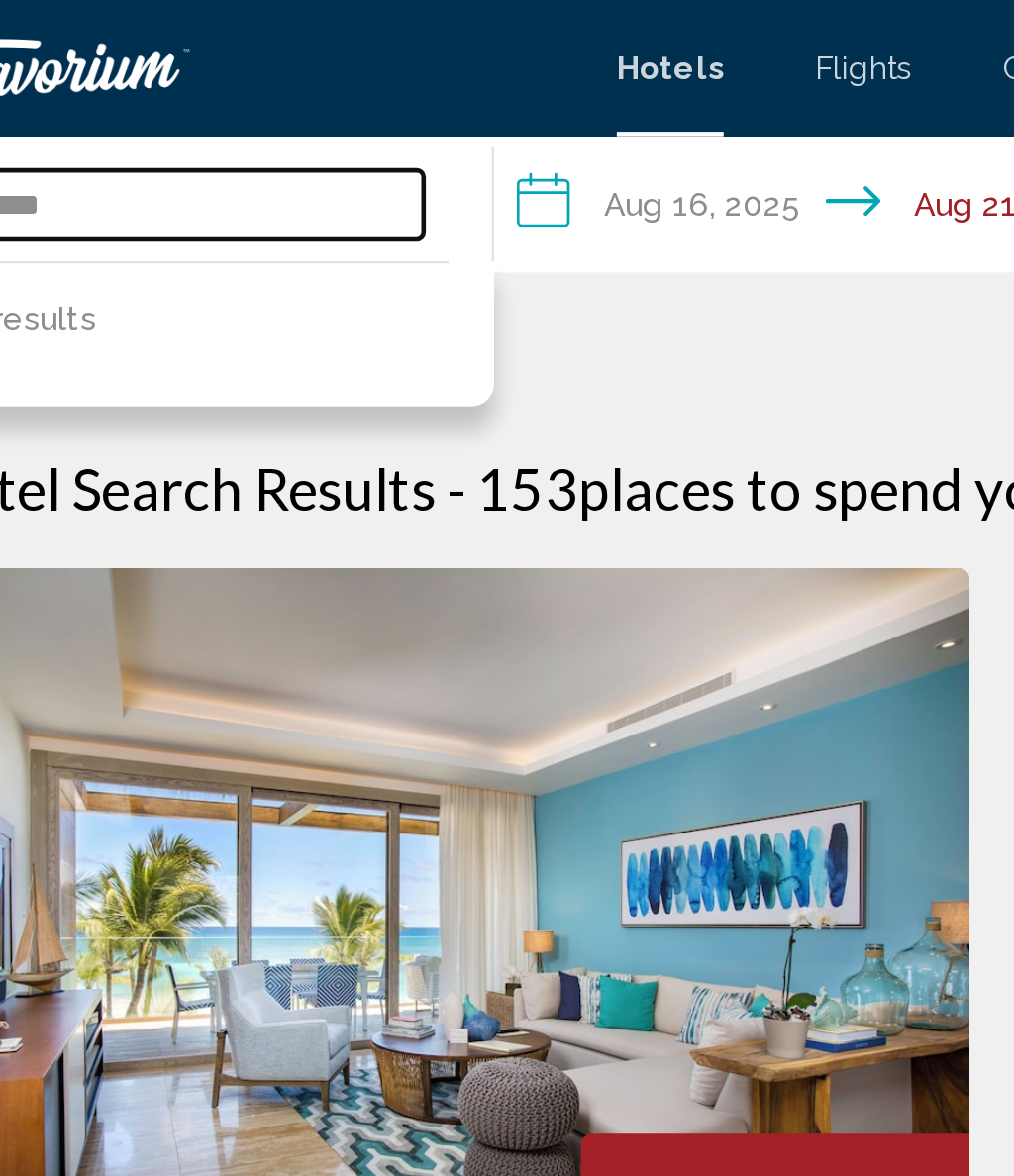 click on "*****" at bounding box center [158, 89] 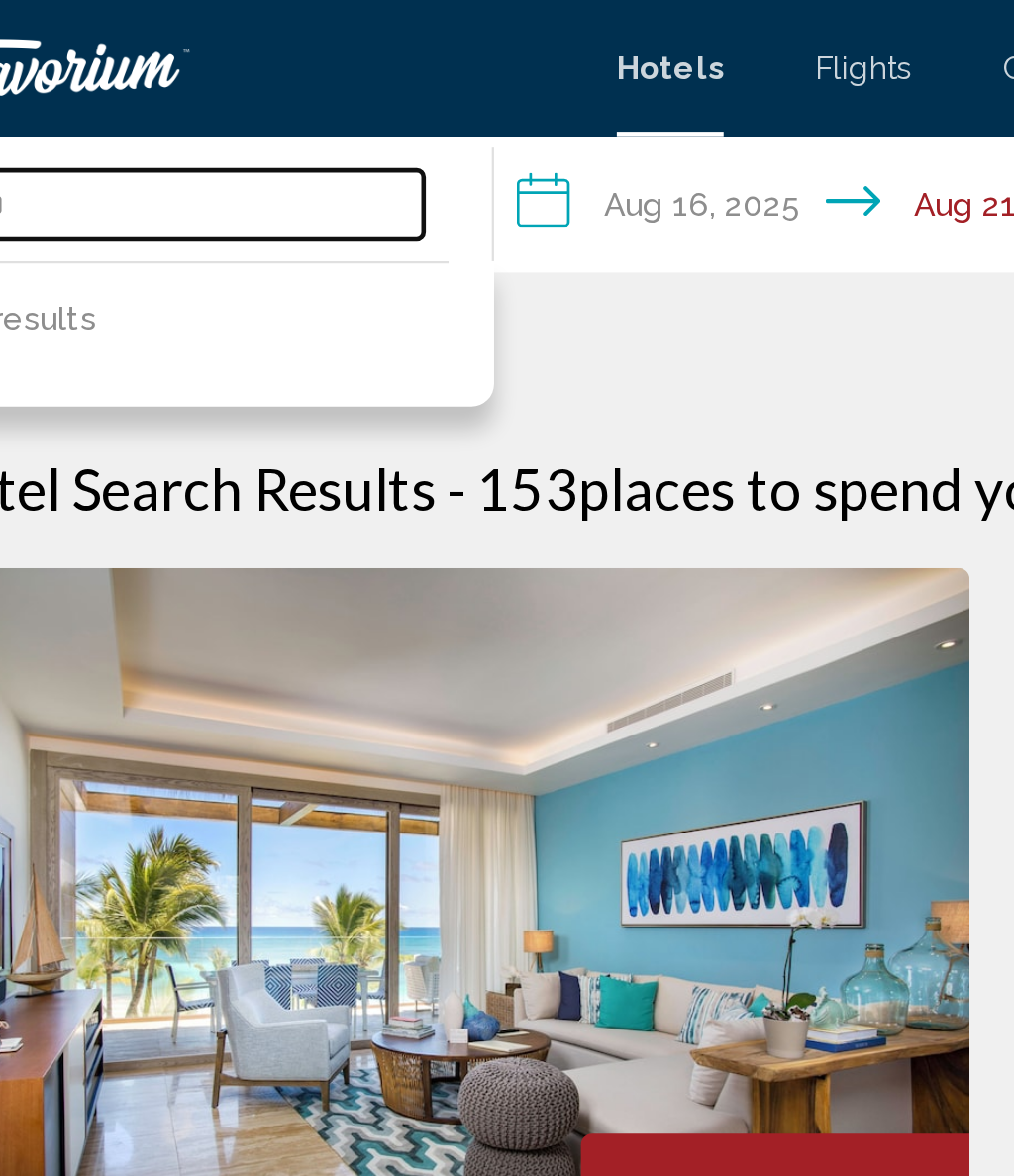 type on "*" 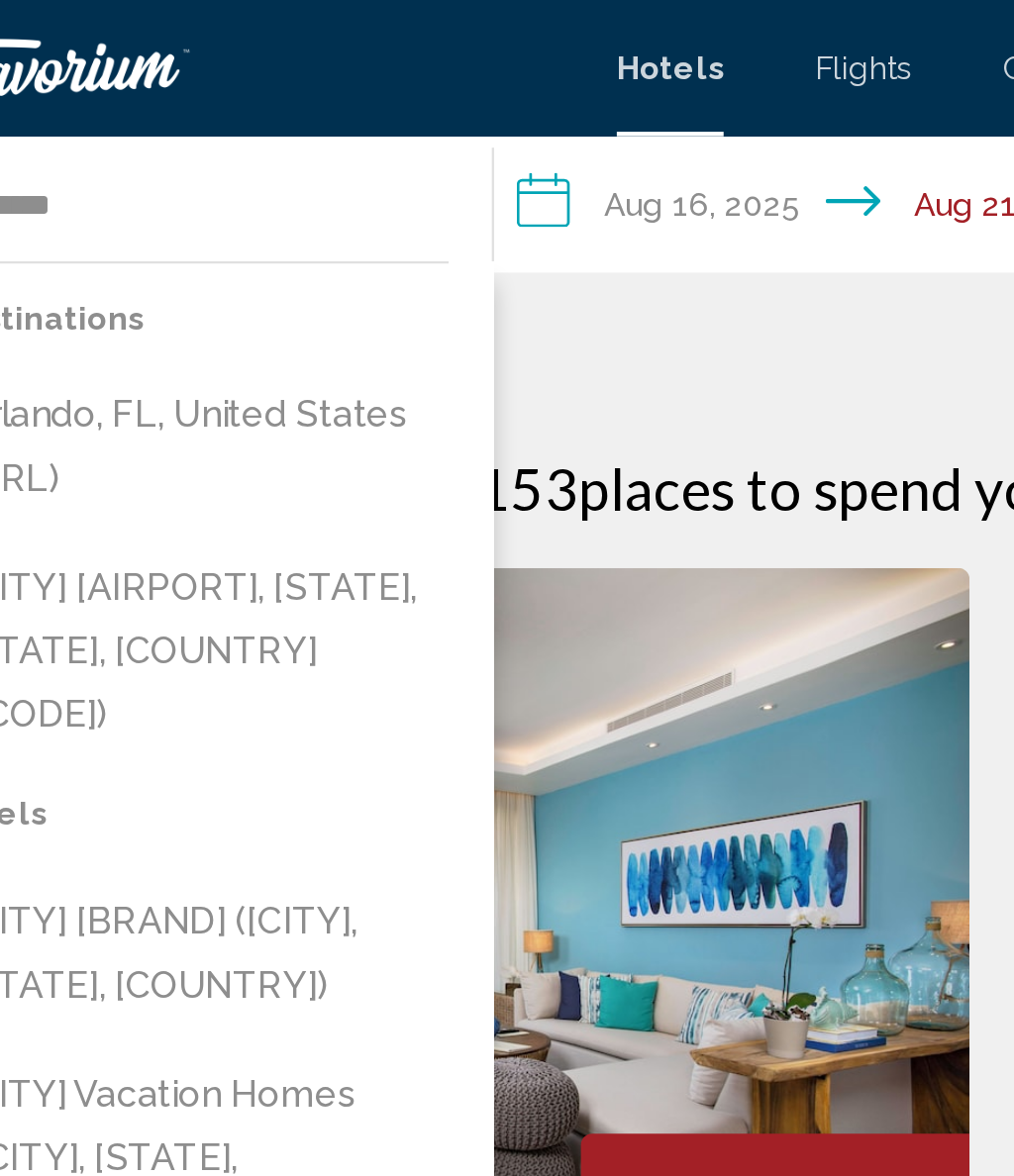 click on "Orlando, FL, United States (ORL)" at bounding box center (159, 195) 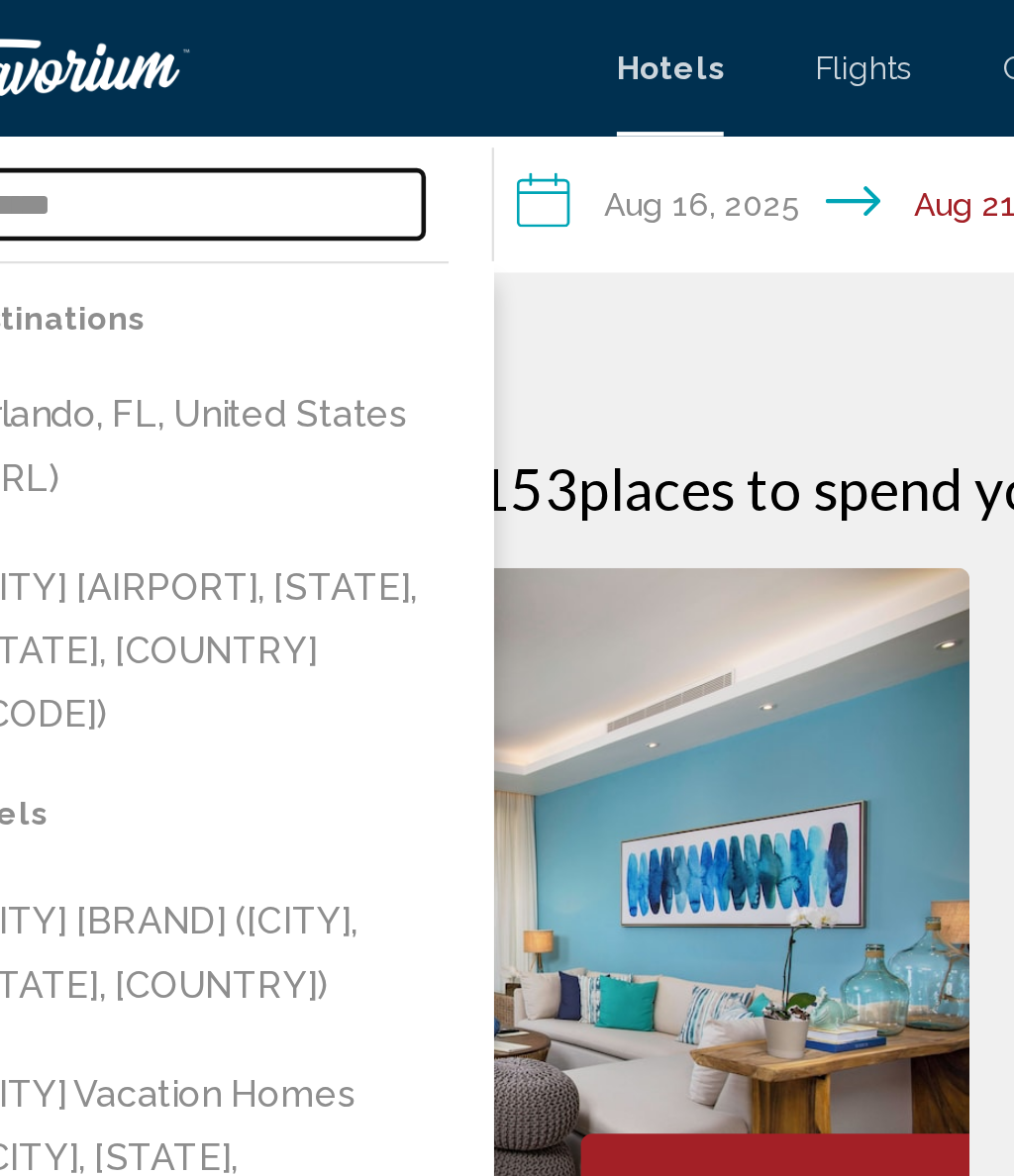 type on "**********" 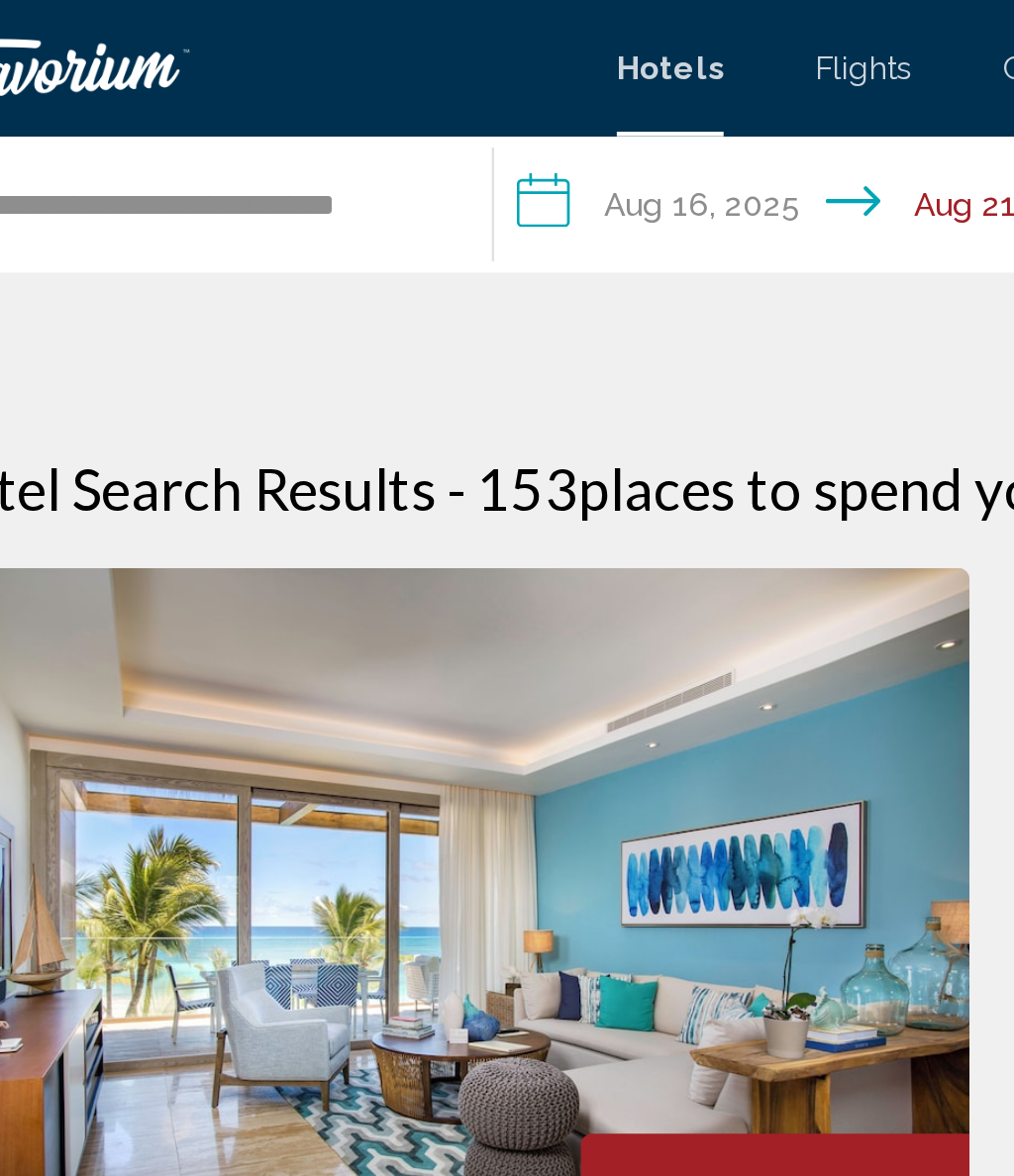 click on "**********" at bounding box center (434, 92) 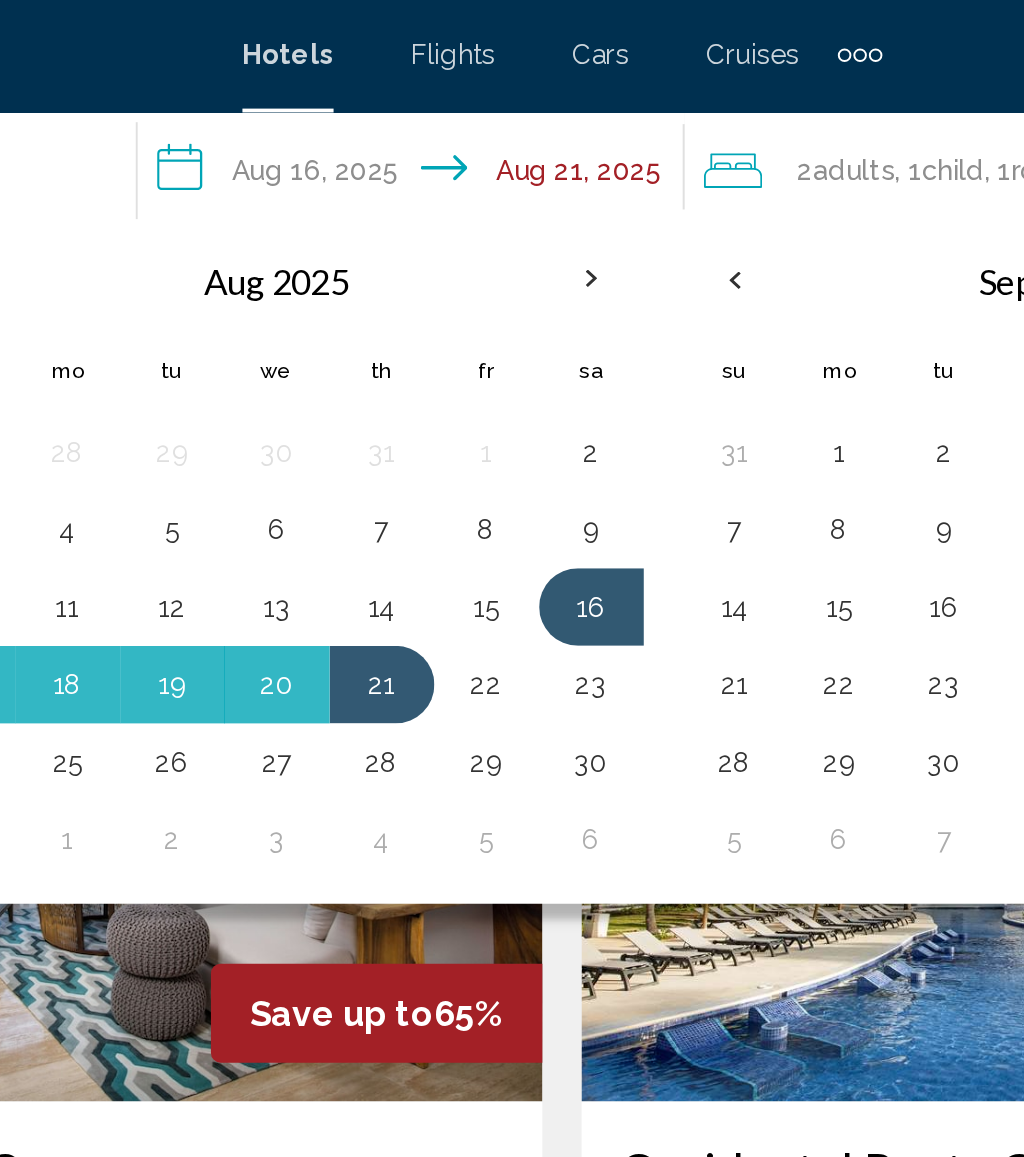 click on "7" at bounding box center (419, 275) 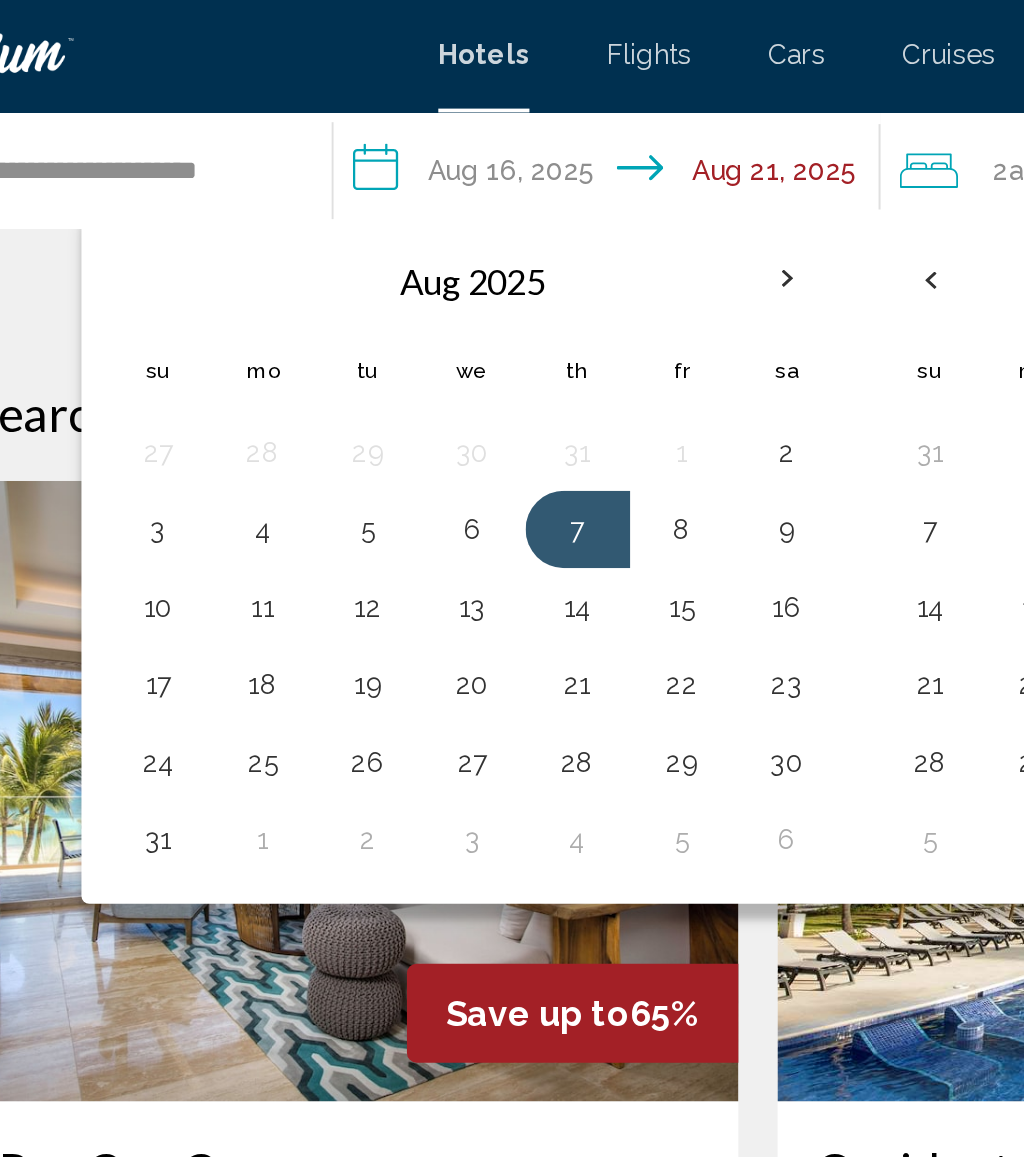 click on "10" at bounding box center (203, 315) 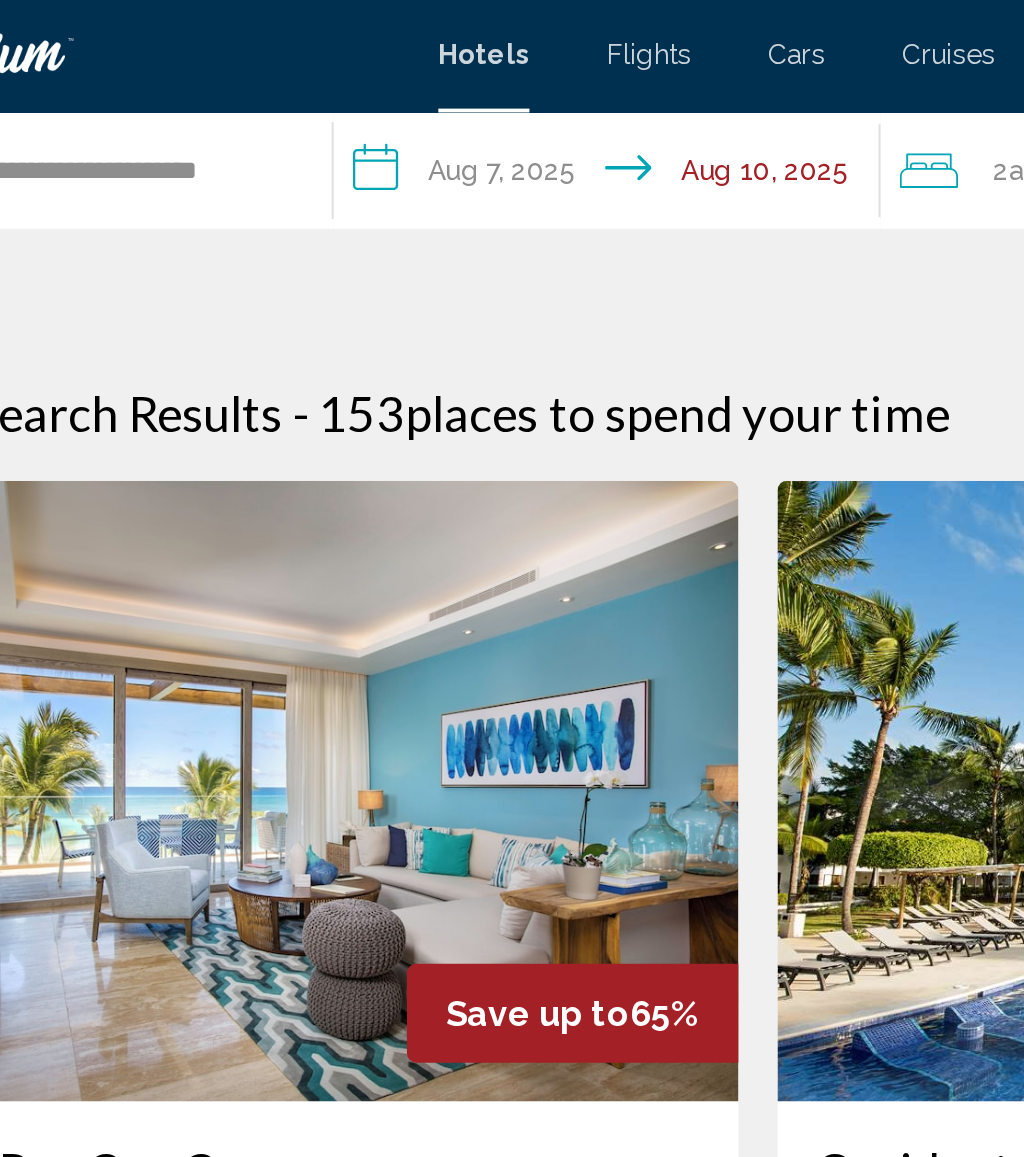 type on "**********" 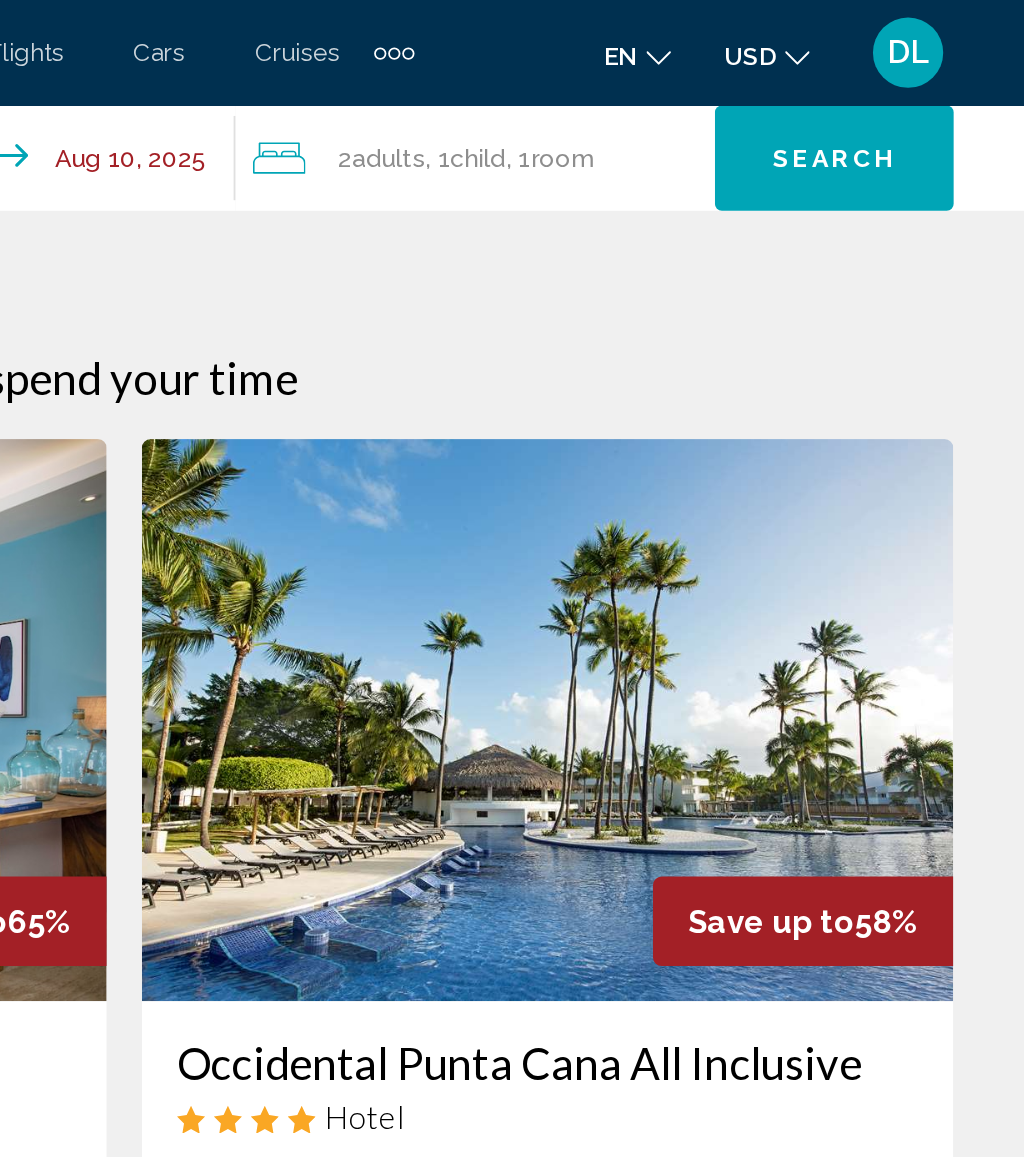 click on "Room" 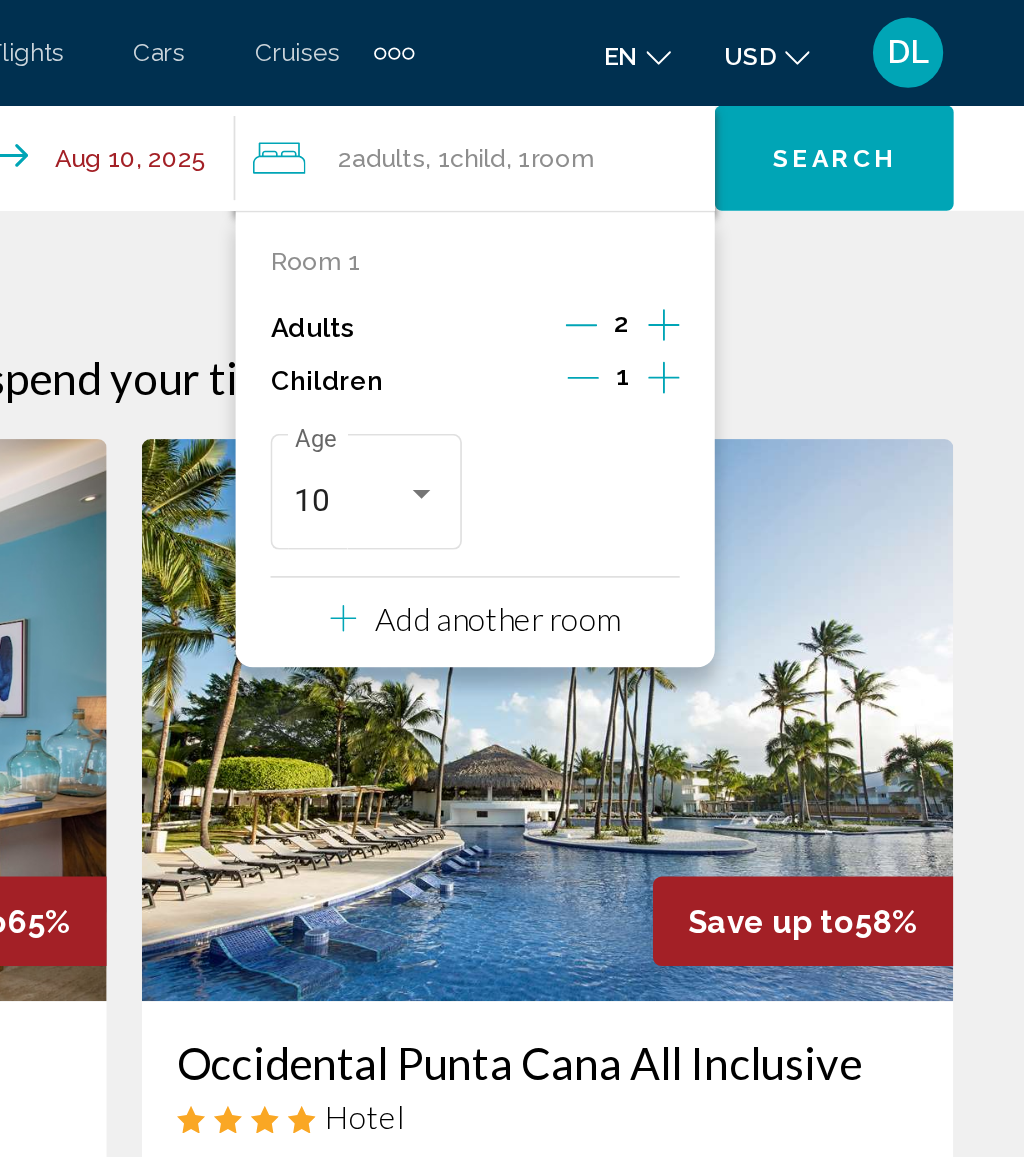 click 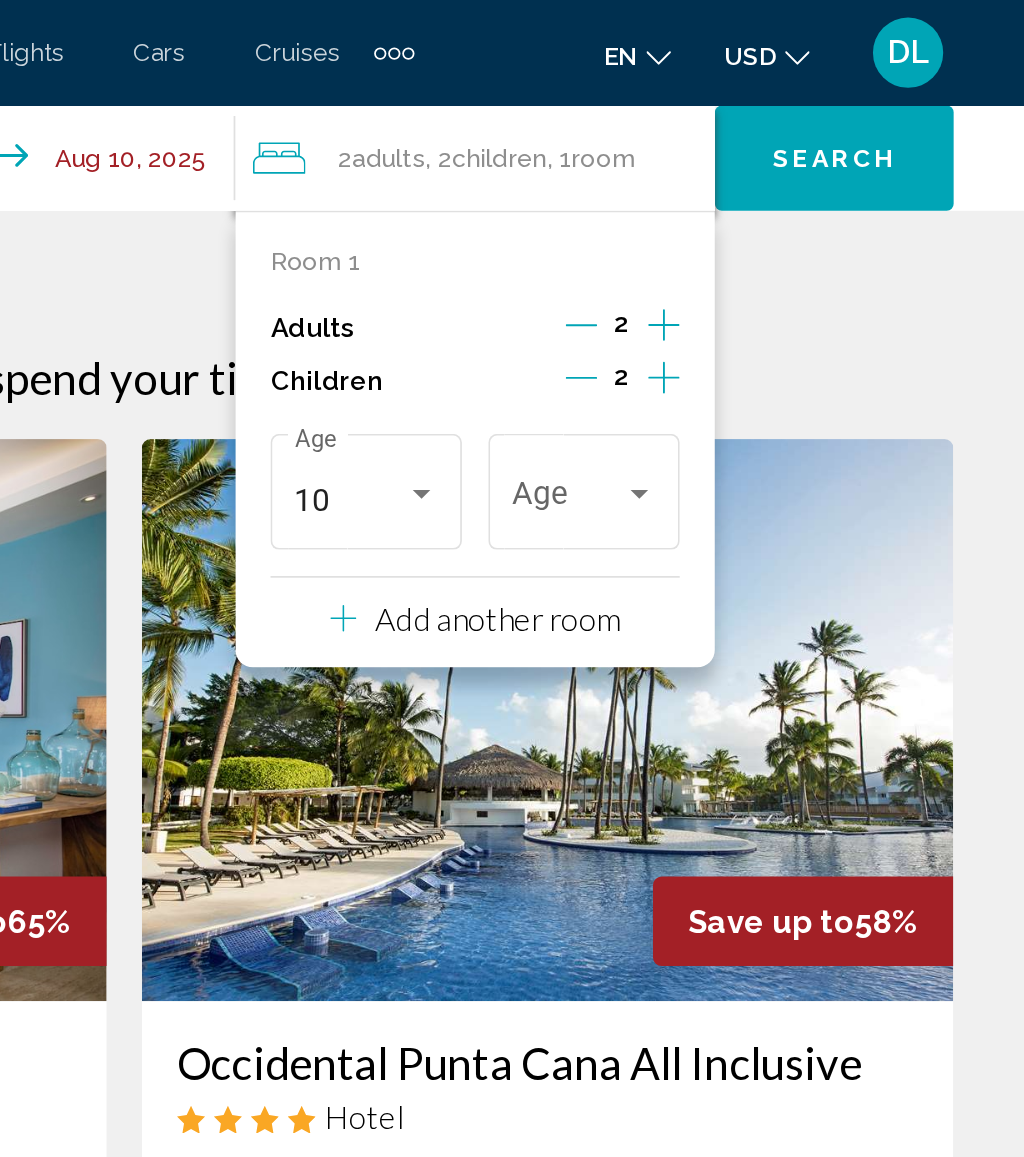 click on "Age" at bounding box center (773, 277) 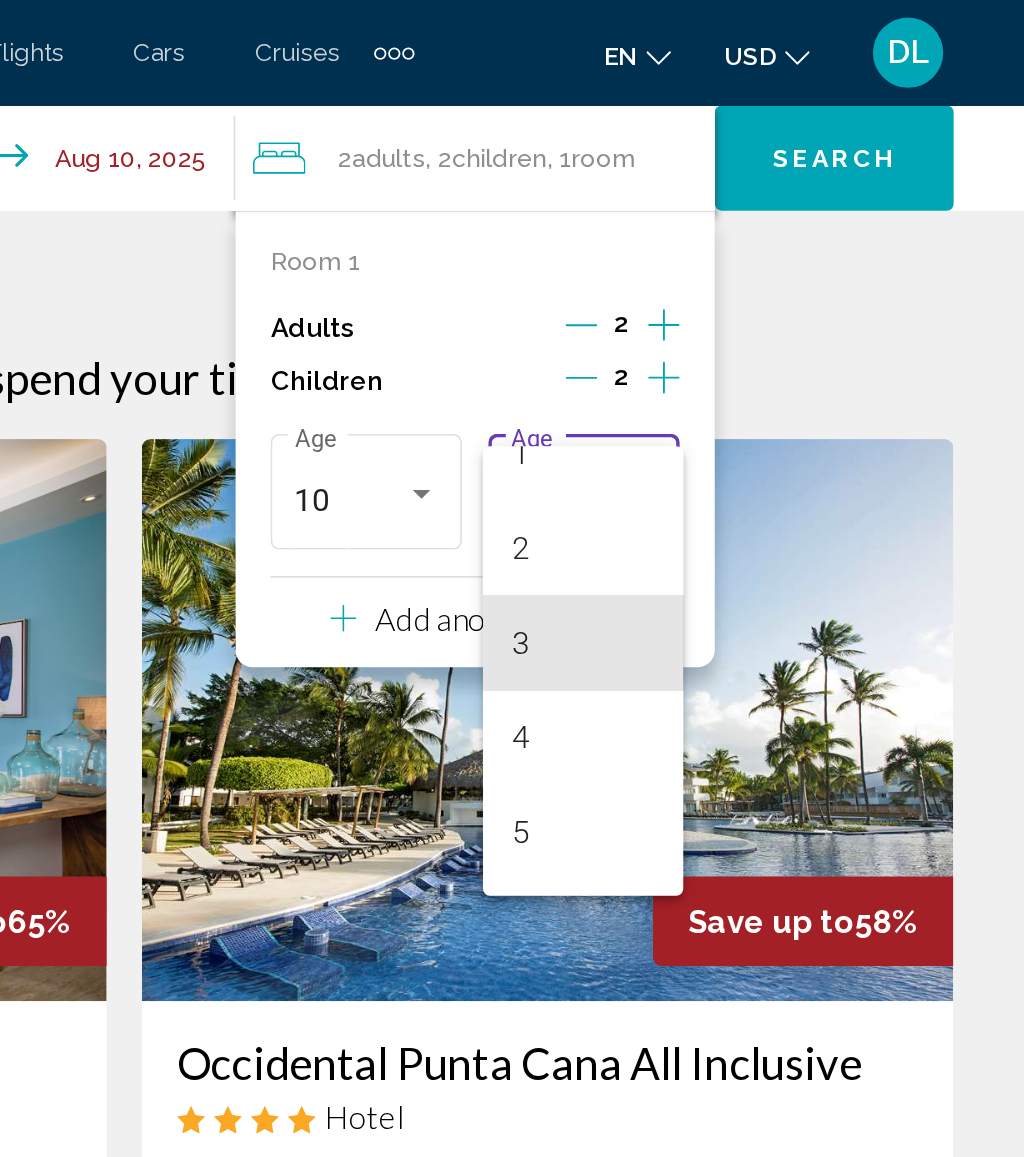 scroll, scrollTop: 251, scrollLeft: 0, axis: vertical 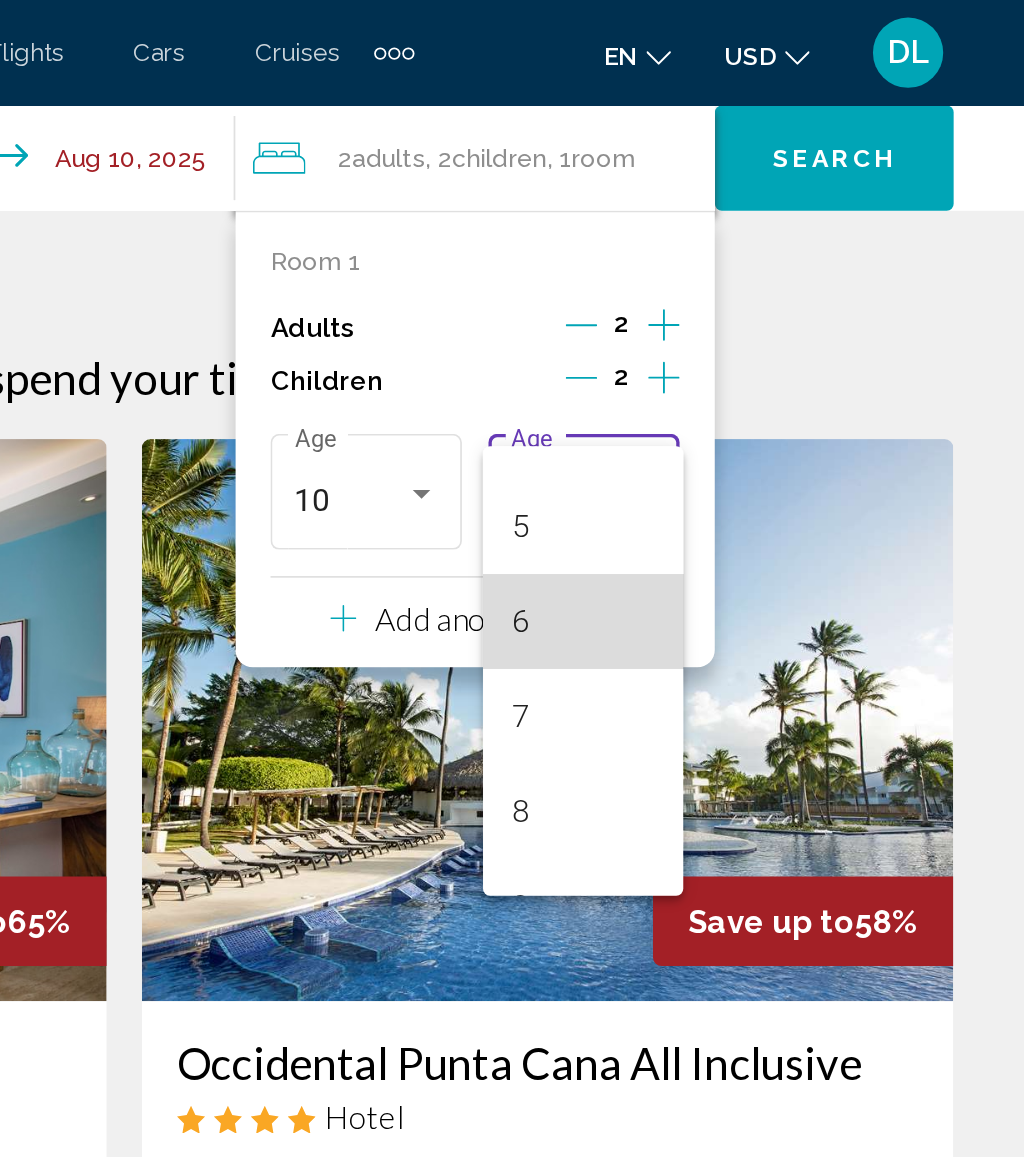 click on "6" at bounding box center (773, 354) 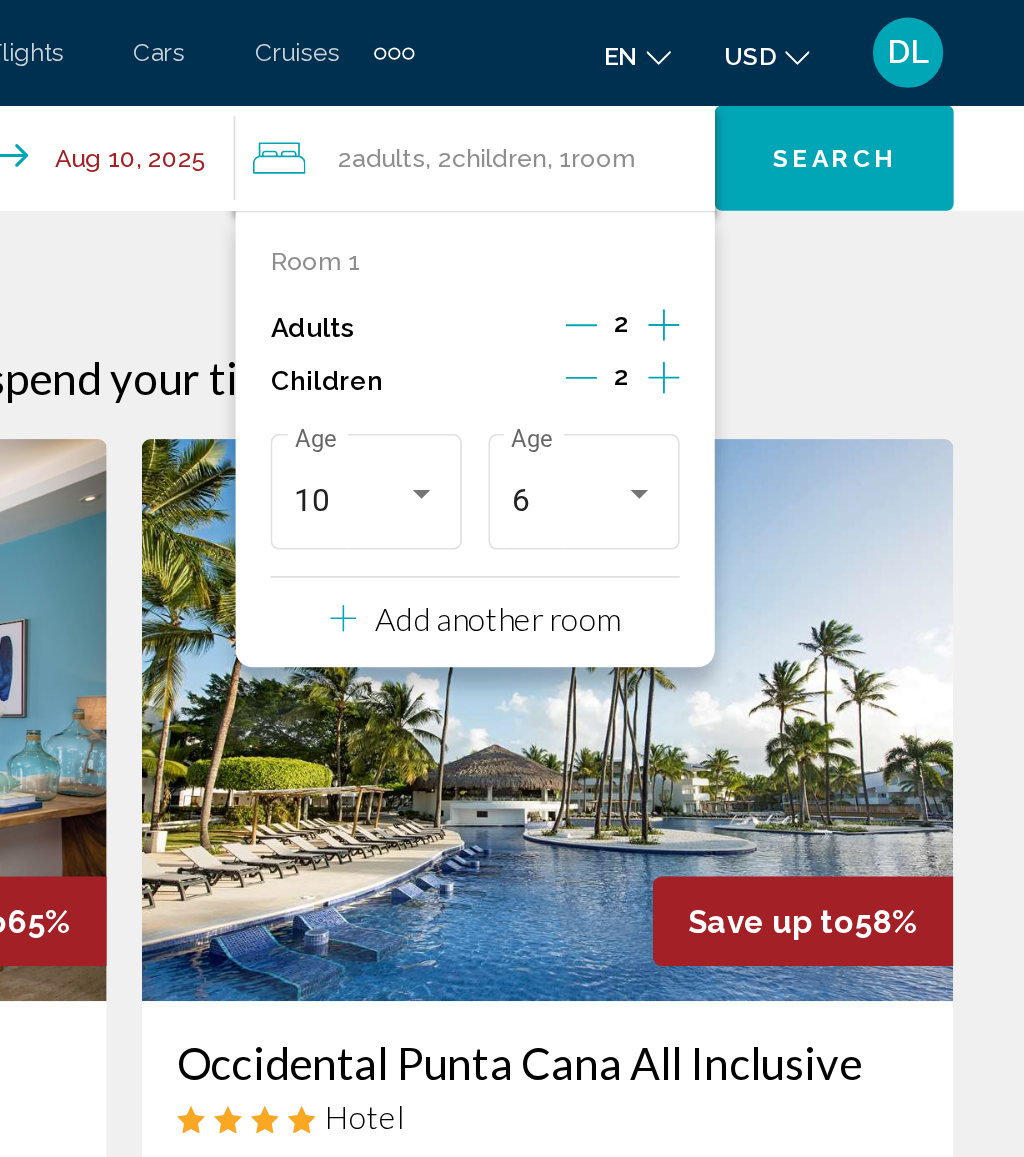 click on "Search" 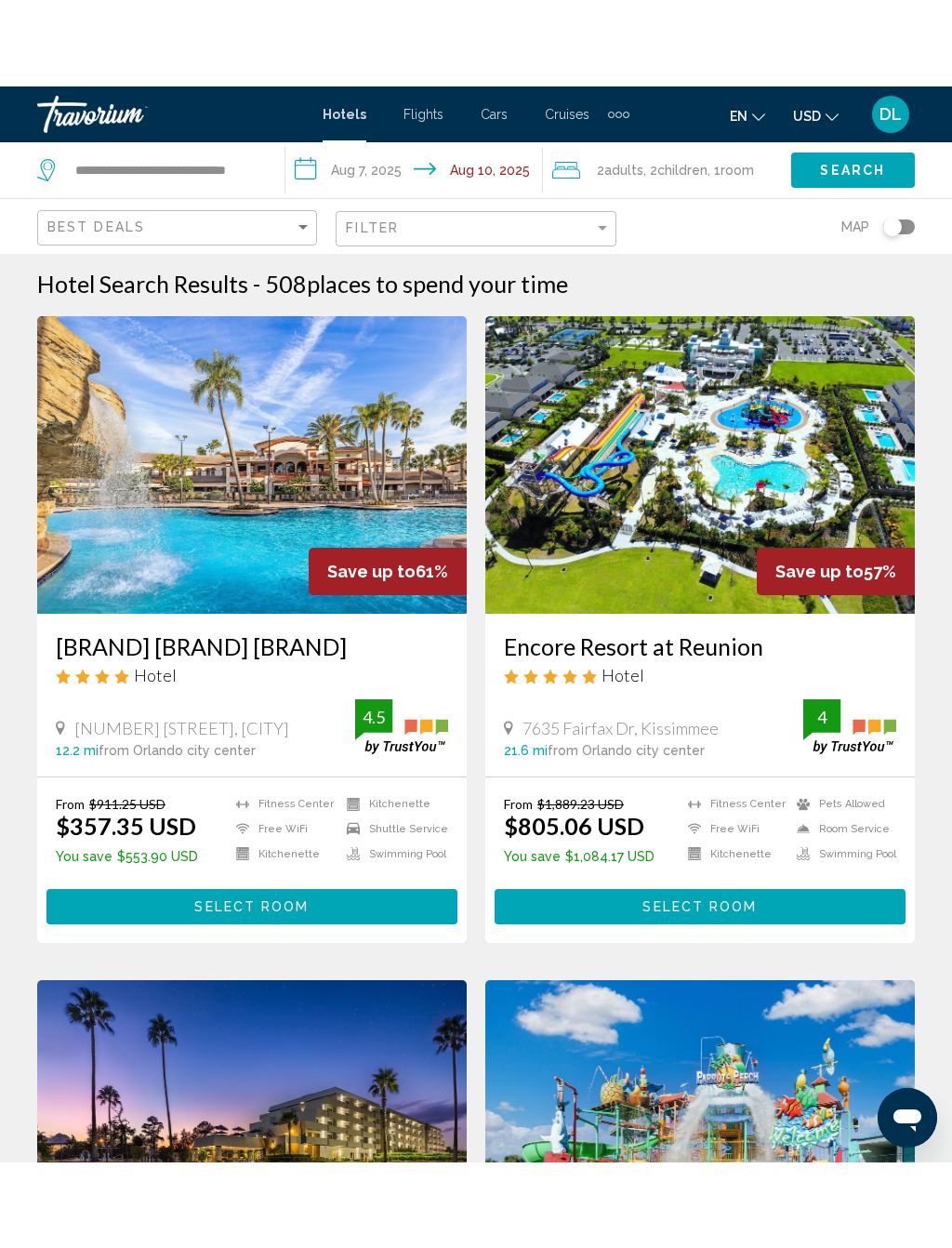 scroll, scrollTop: 0, scrollLeft: 0, axis: both 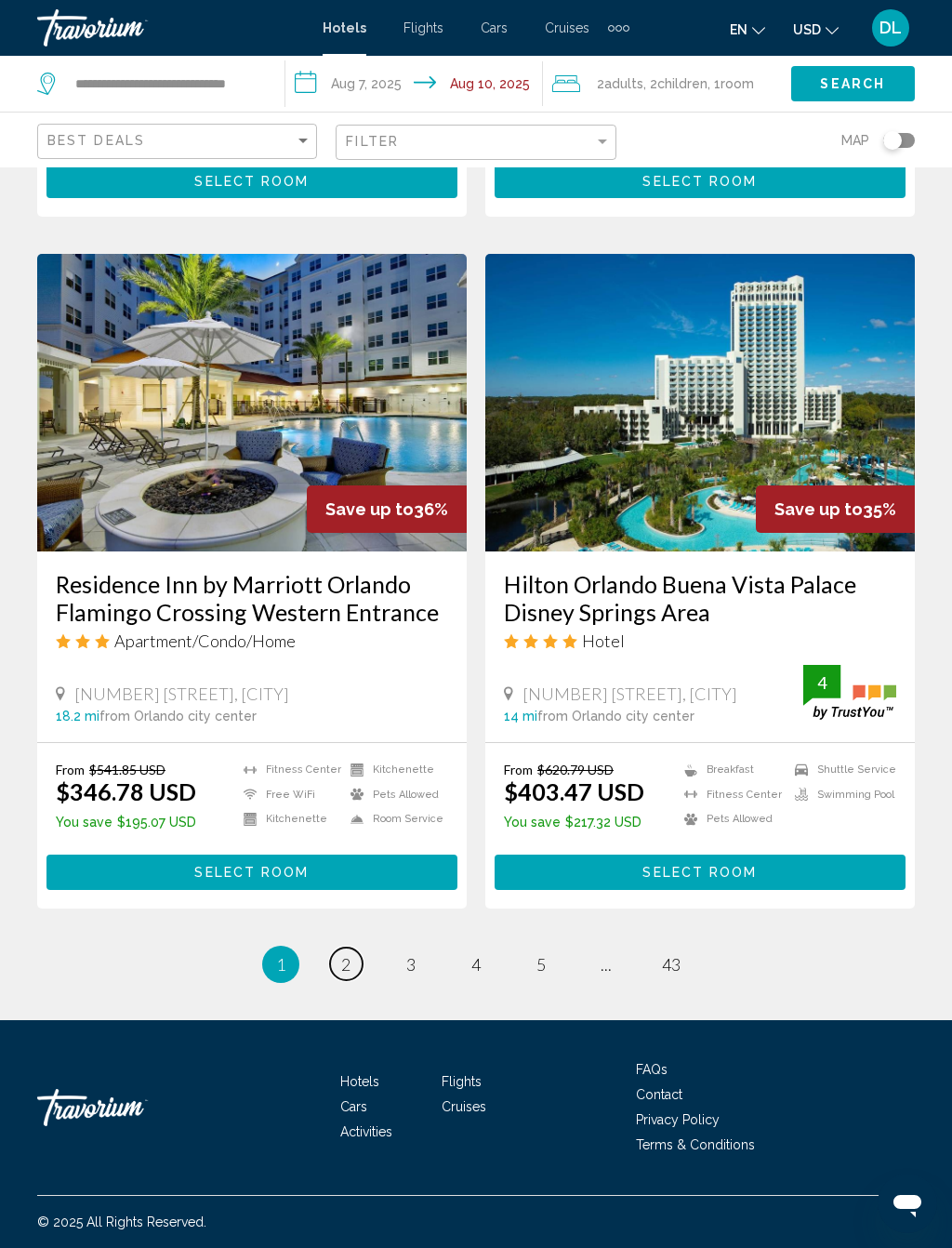 click on "page  2" at bounding box center [346, 963] 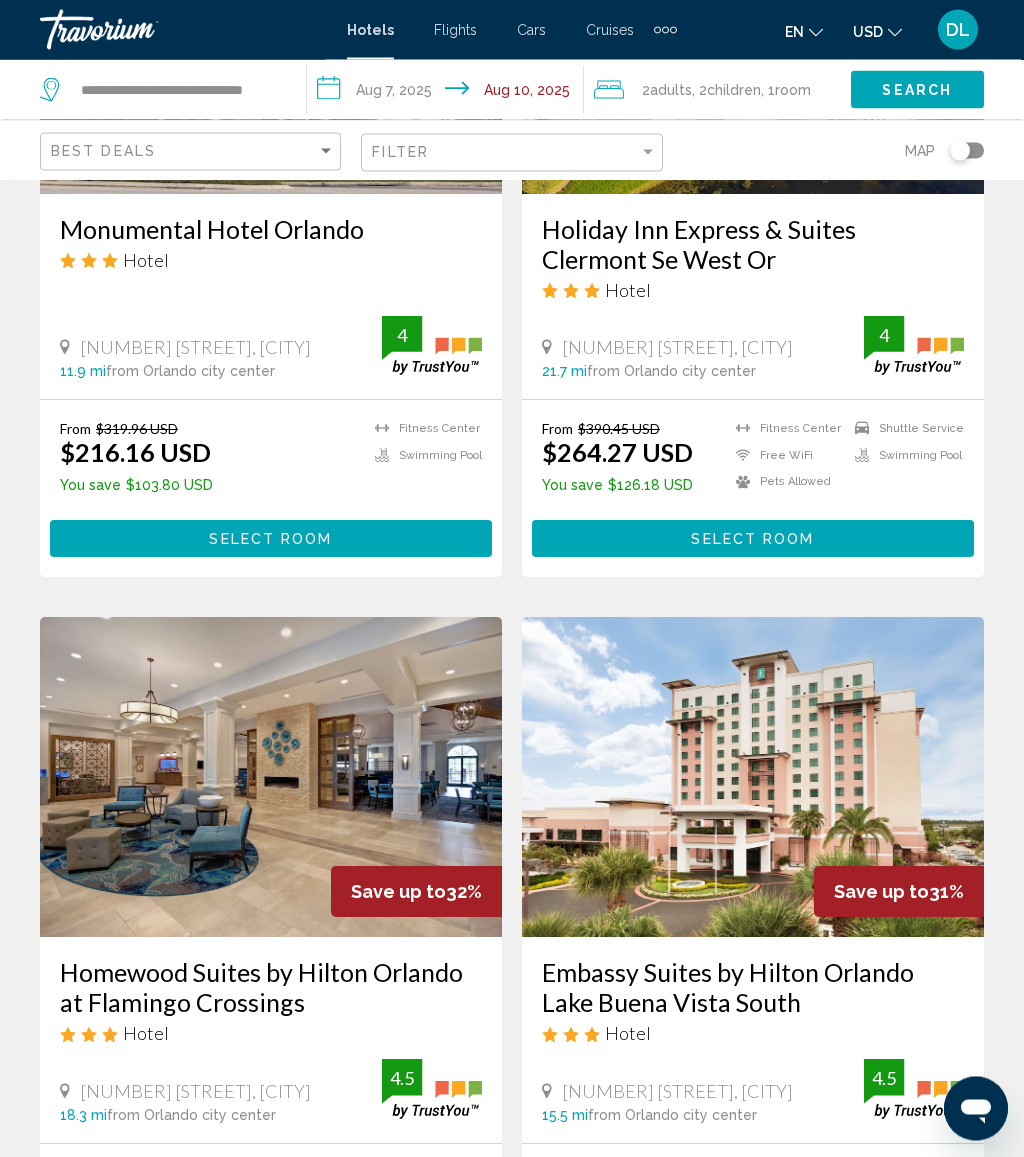 scroll, scrollTop: 3833, scrollLeft: 0, axis: vertical 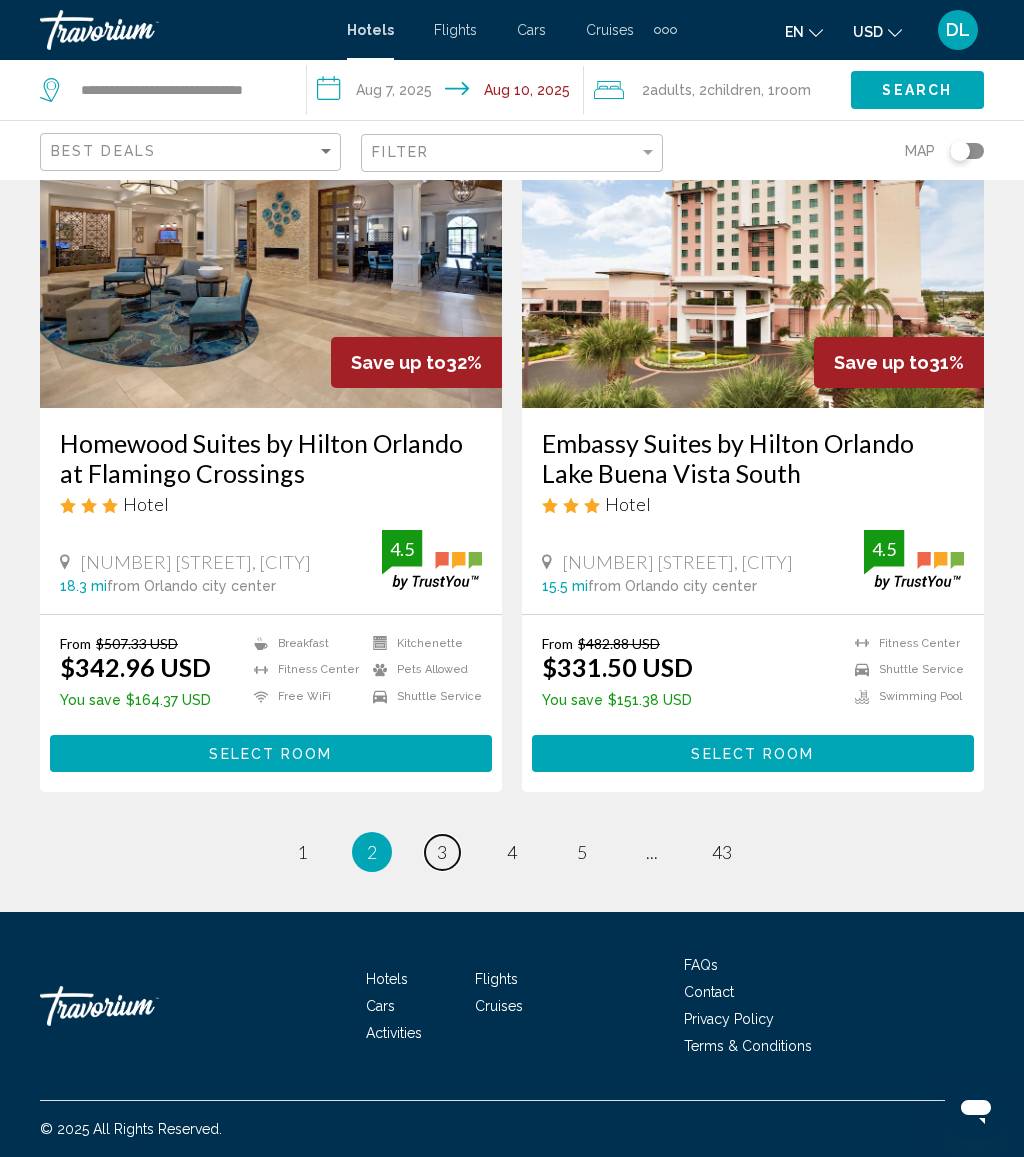 click on "page  3" at bounding box center [442, 852] 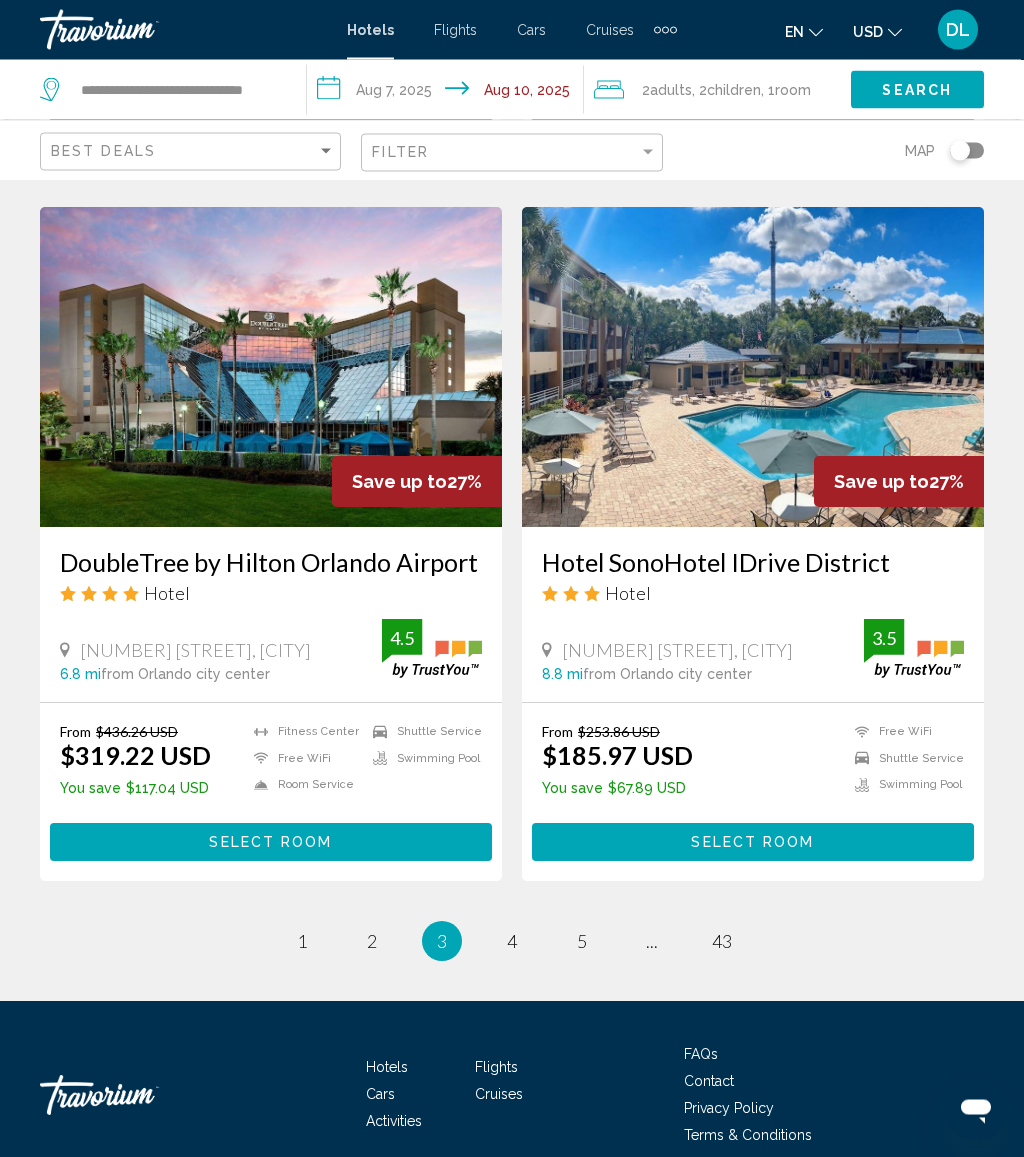 scroll, scrollTop: 3823, scrollLeft: 0, axis: vertical 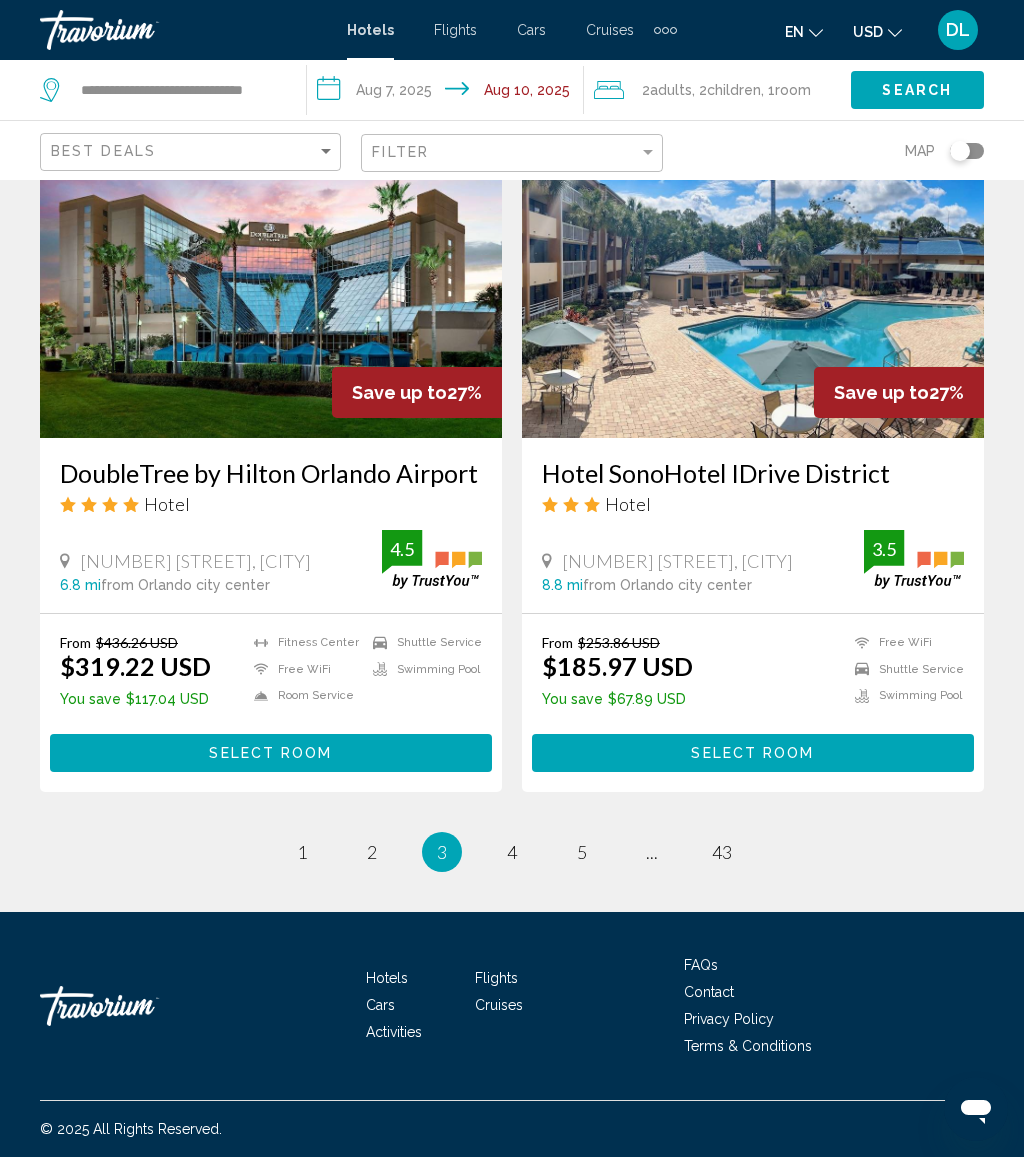 click on "page  4" at bounding box center [512, 851] 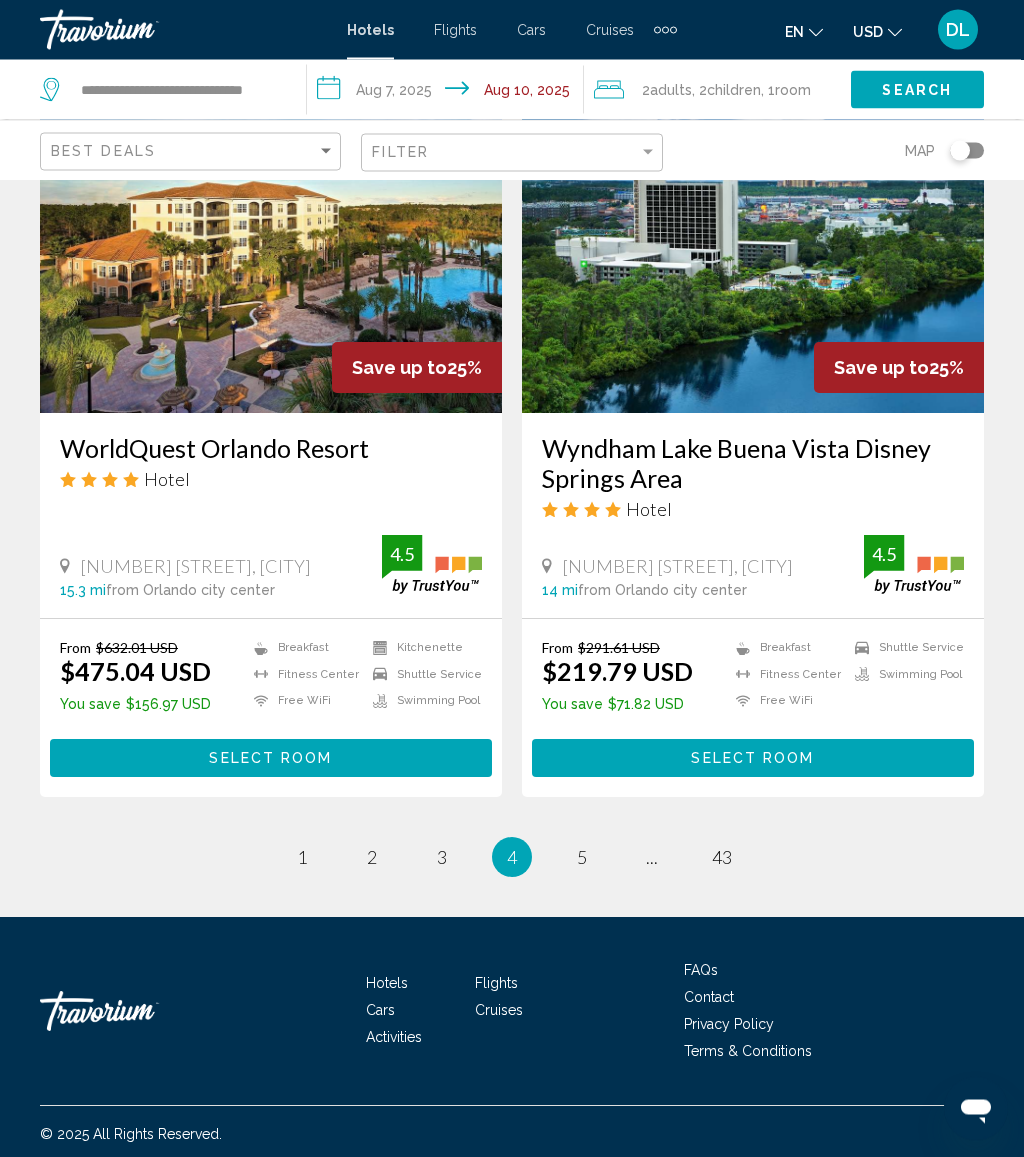scroll, scrollTop: 3883, scrollLeft: 0, axis: vertical 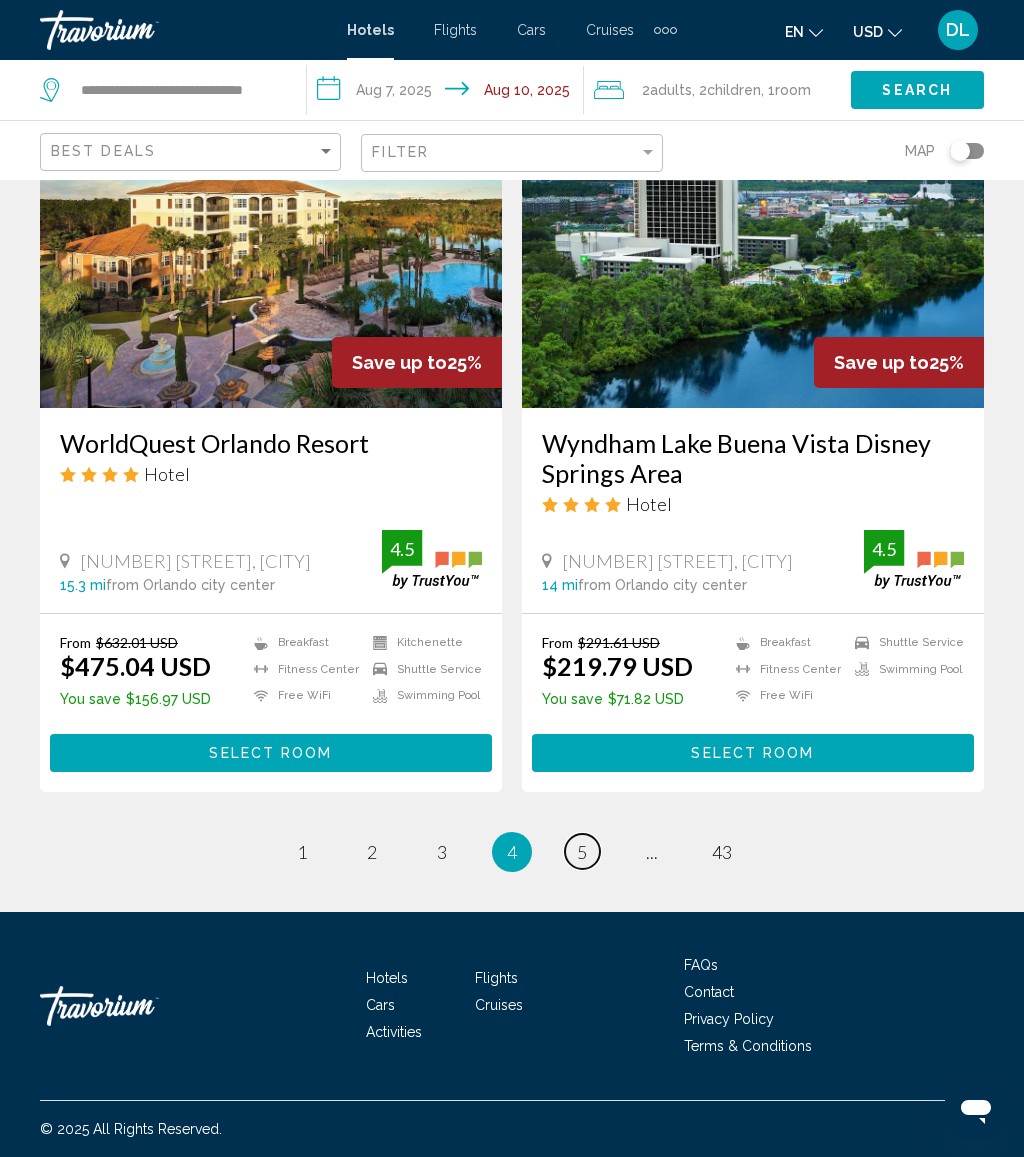 click on "page  5" at bounding box center (582, 851) 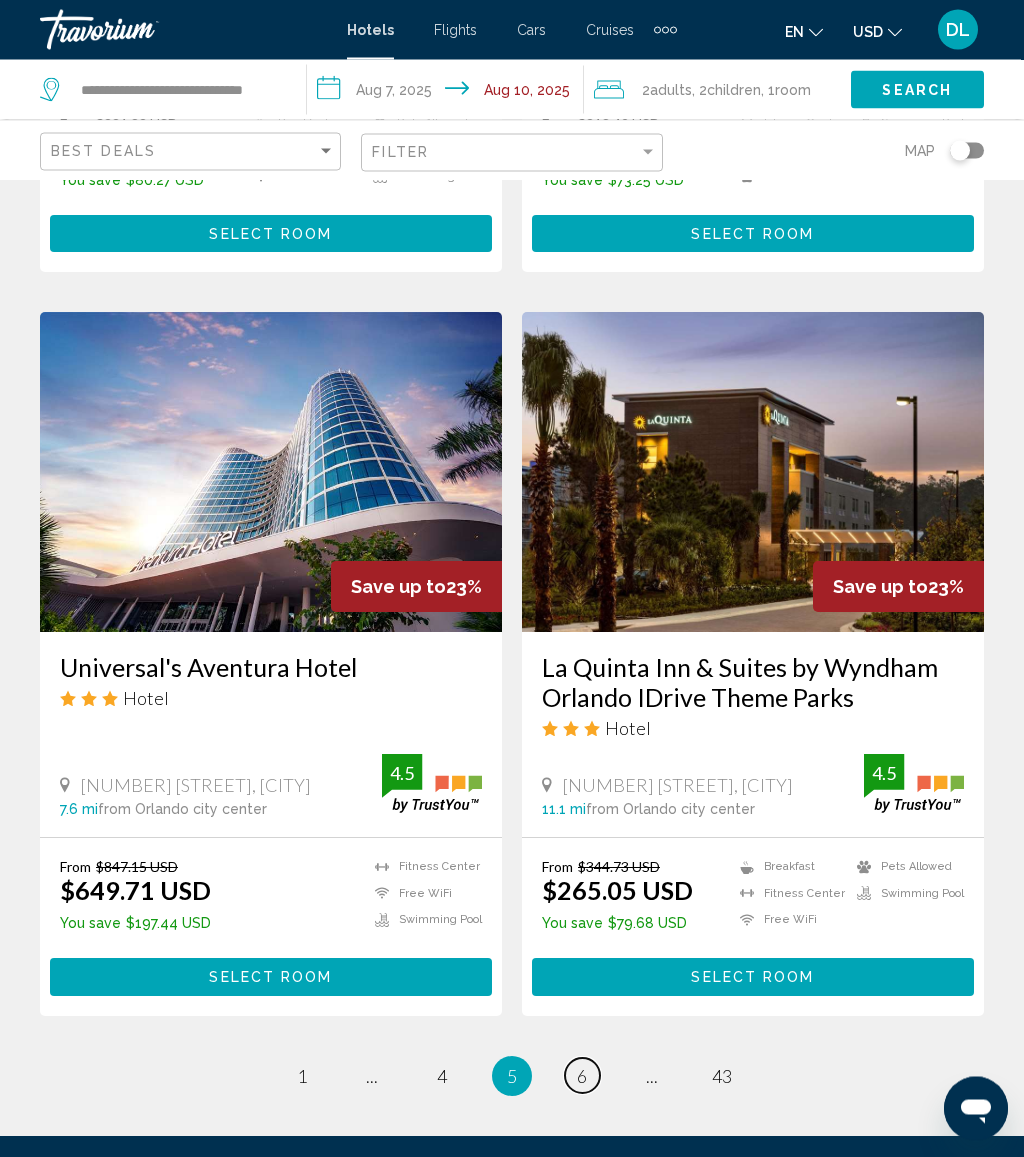 scroll, scrollTop: 3881, scrollLeft: 0, axis: vertical 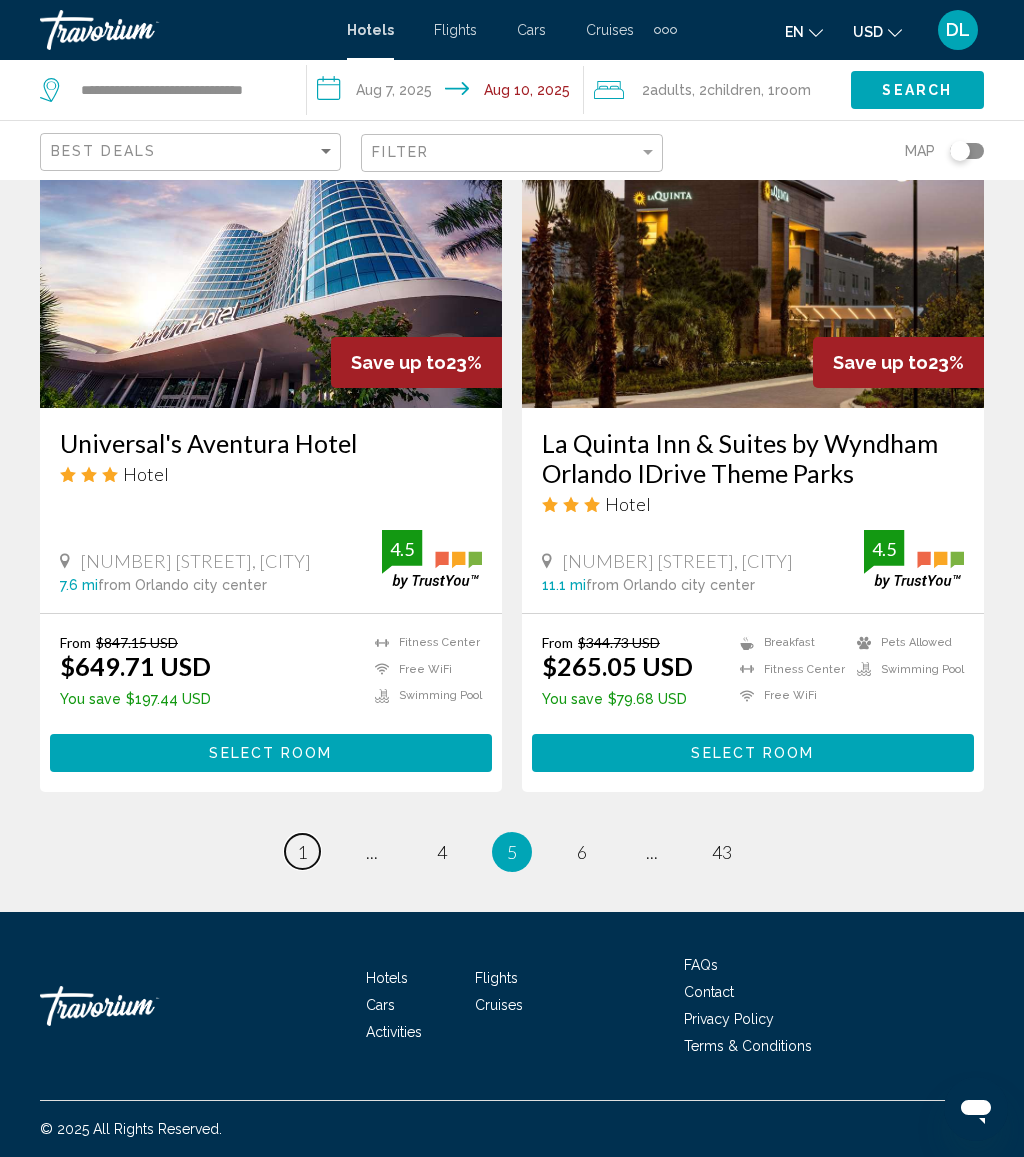 click on "page  1" at bounding box center (302, 851) 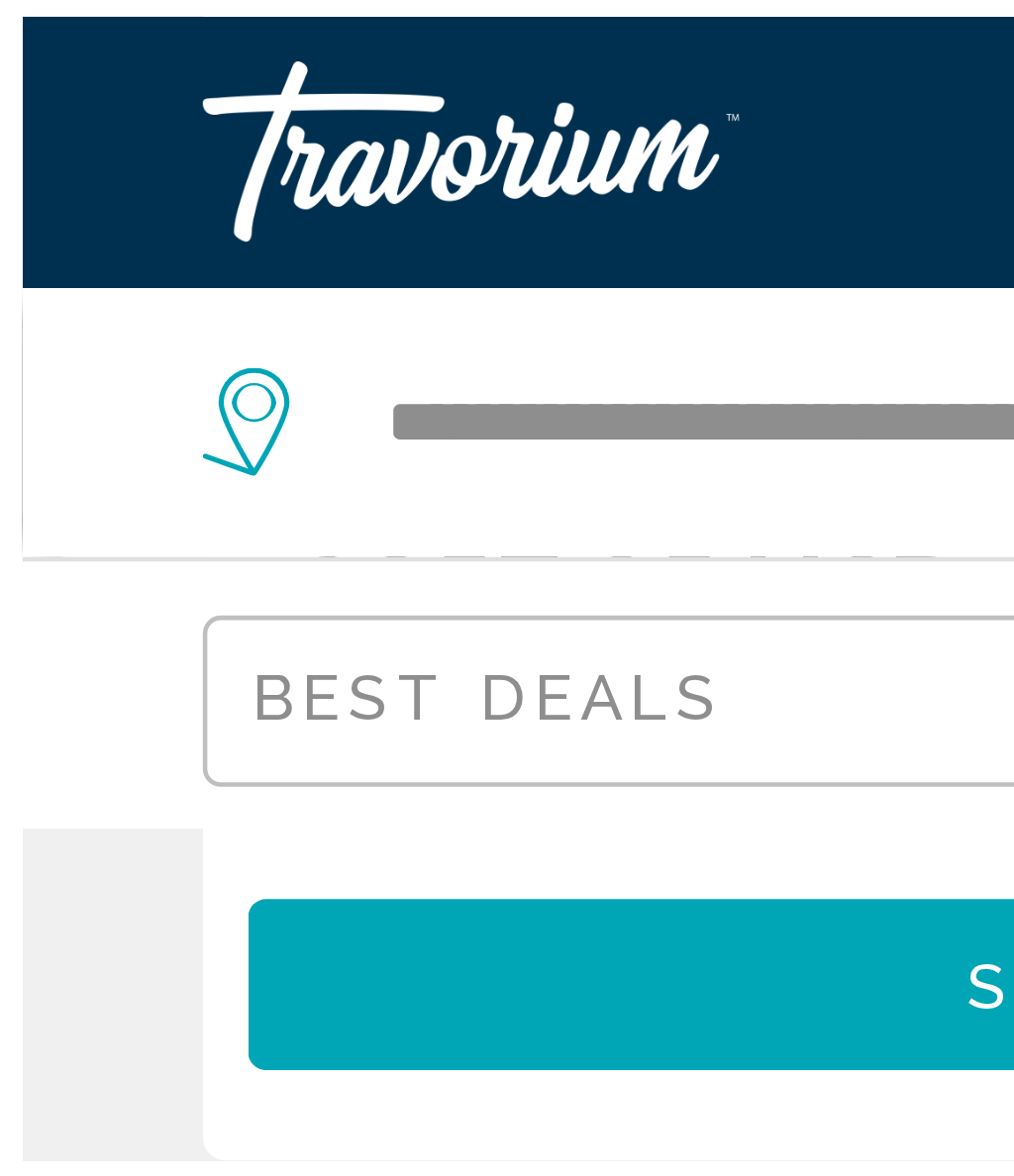 scroll, scrollTop: 593, scrollLeft: 0, axis: vertical 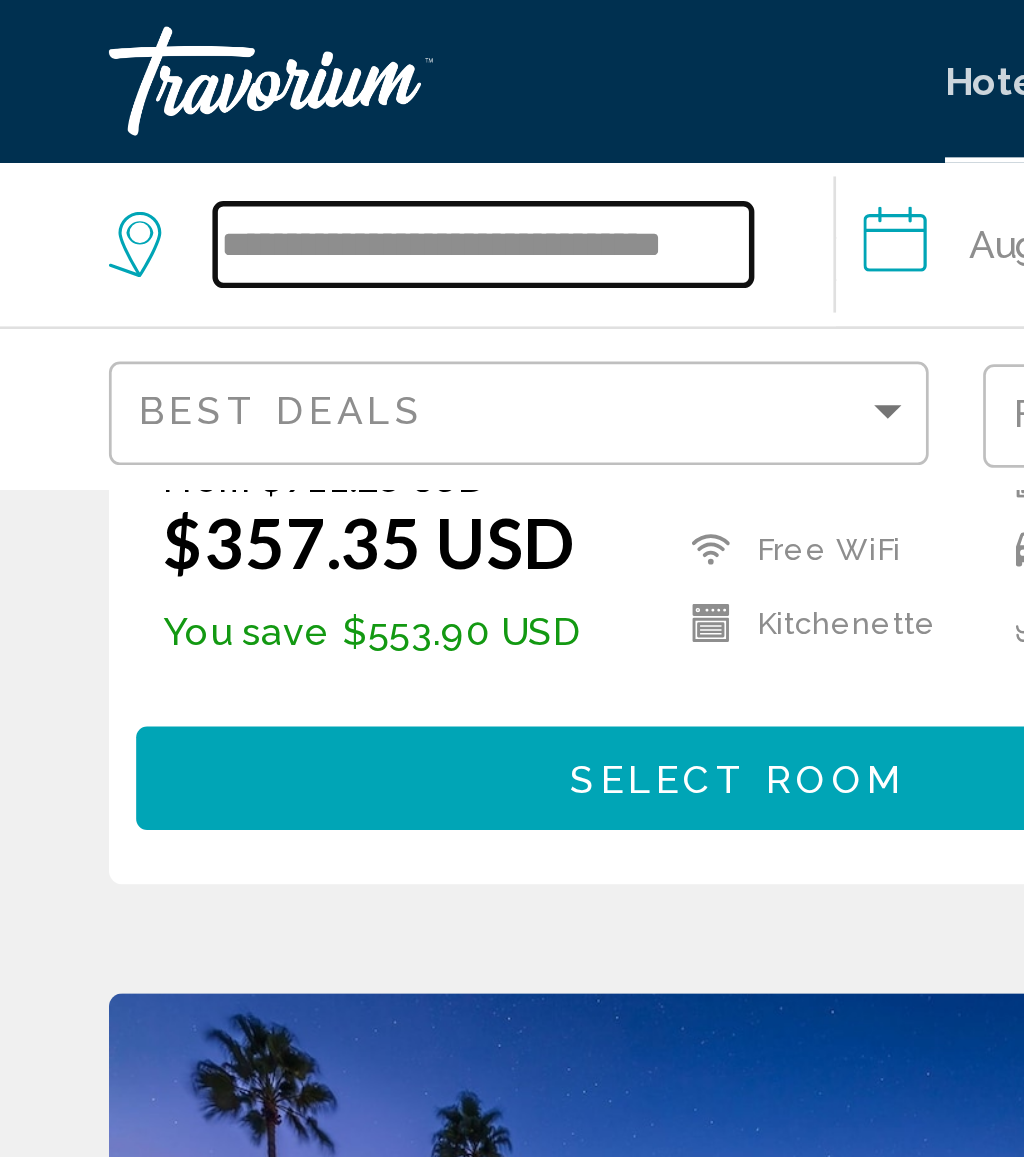 click on "**********" at bounding box center (177, 90) 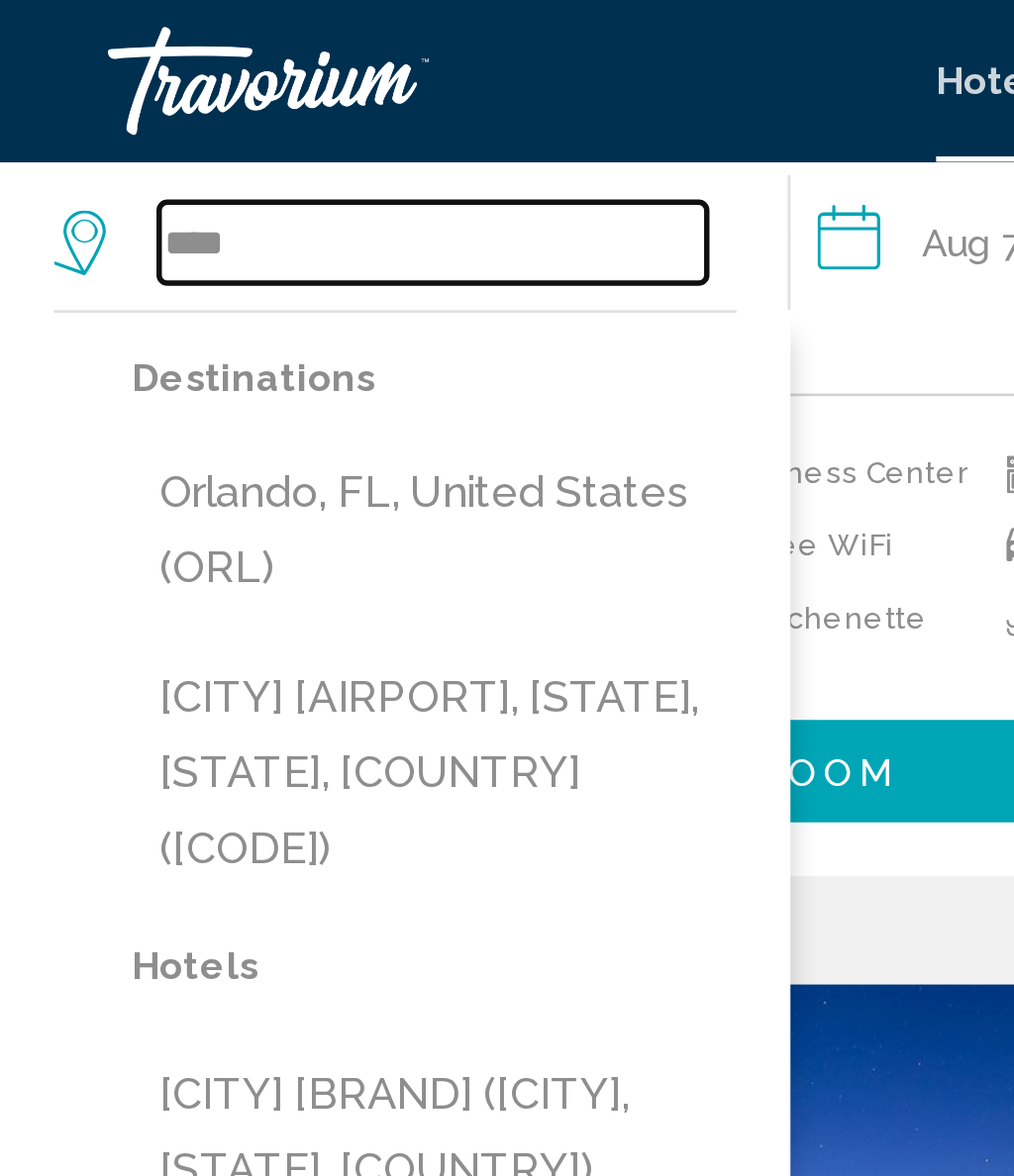 click on "****" at bounding box center [158, 89] 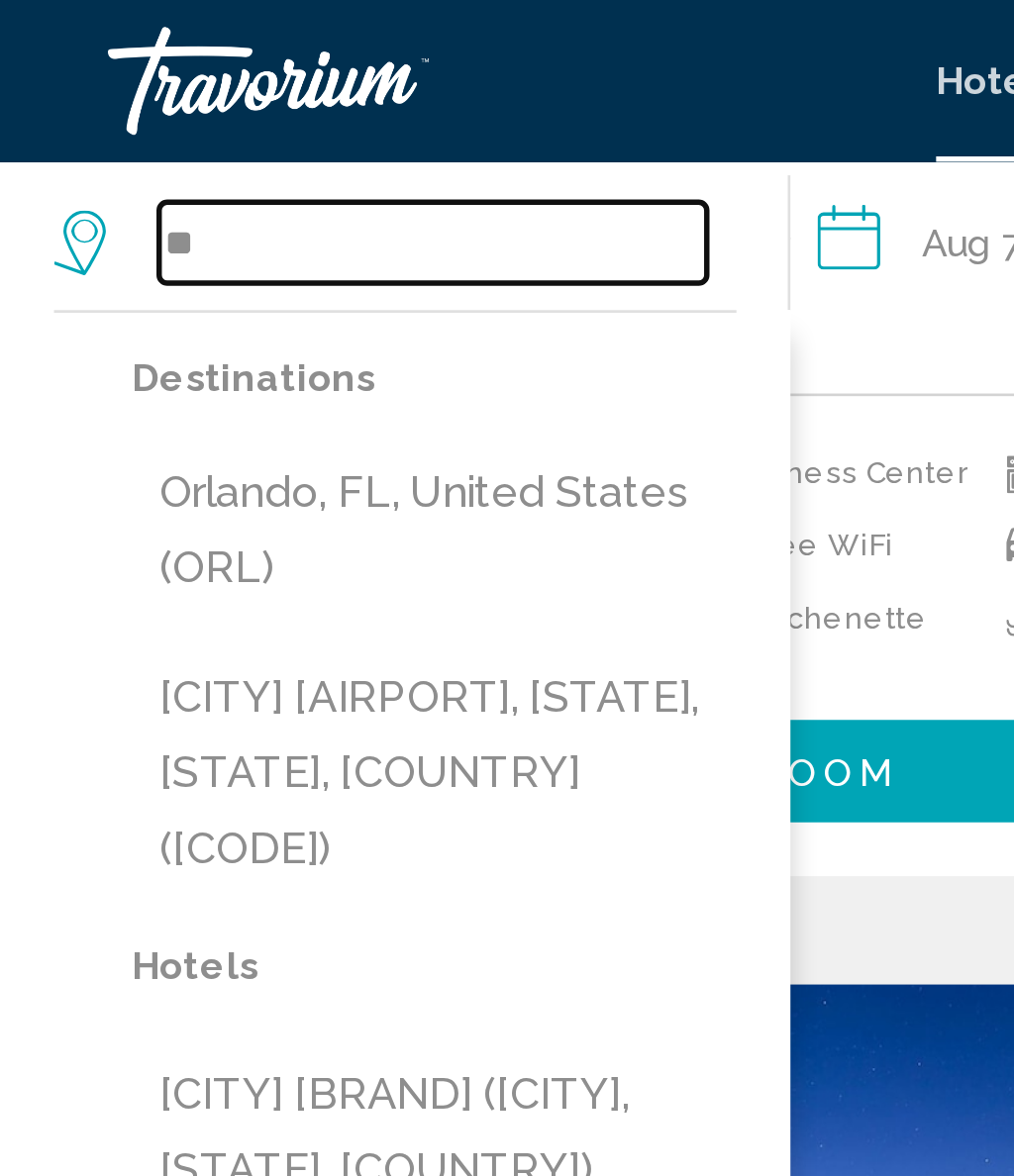 type on "*" 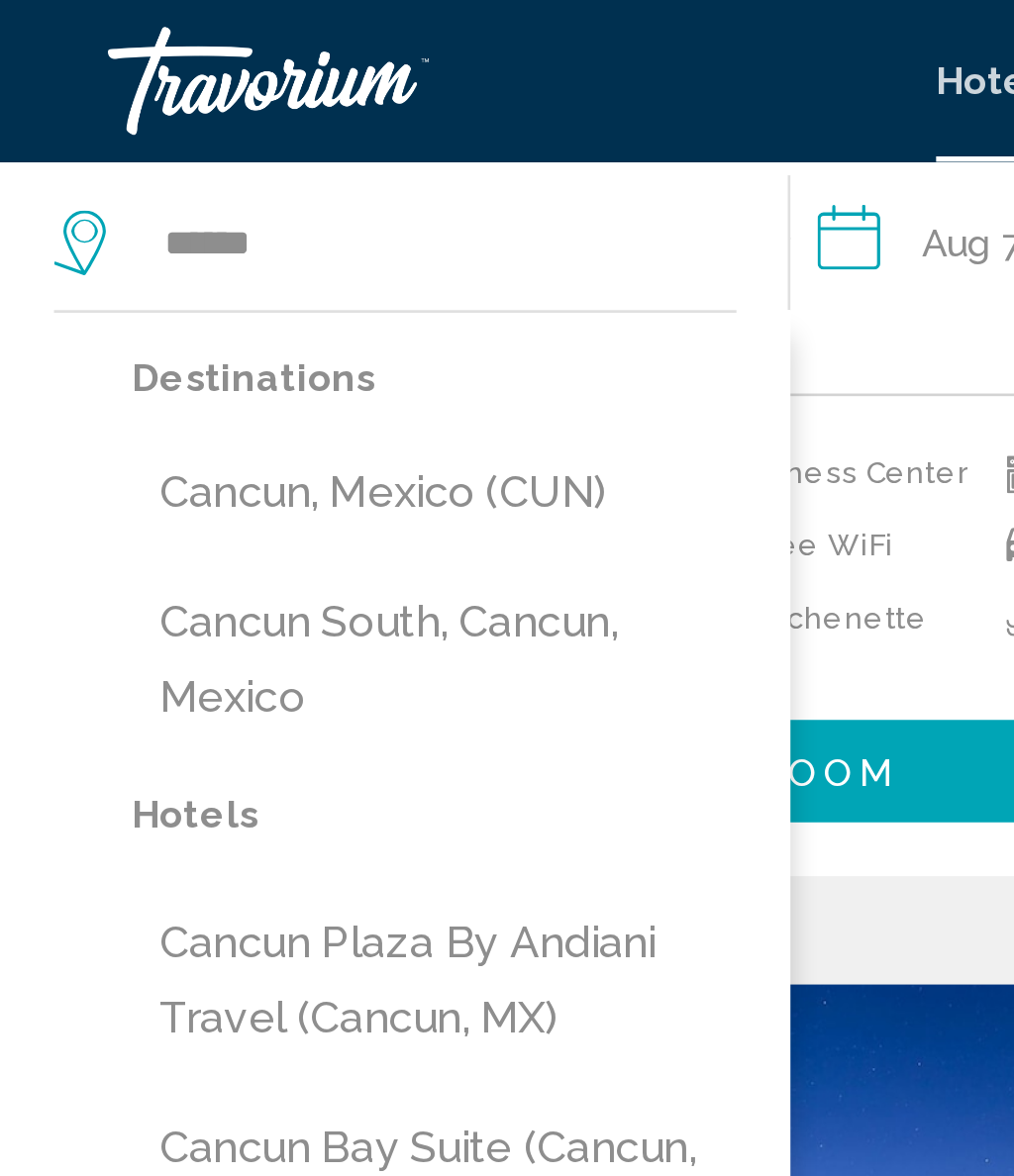 click on "Cancun, Mexico (CUN)" at bounding box center (159, 181) 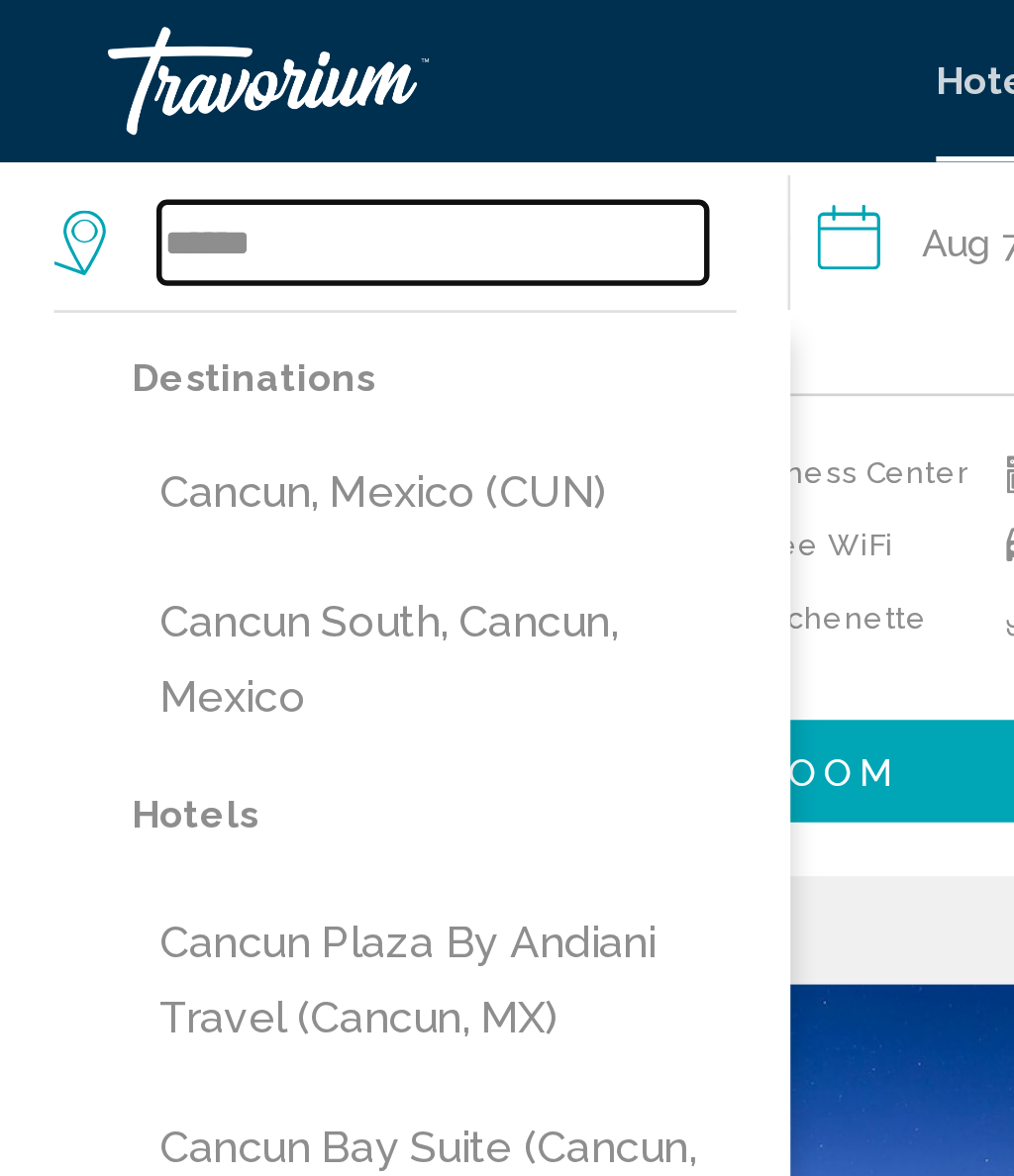 type on "**********" 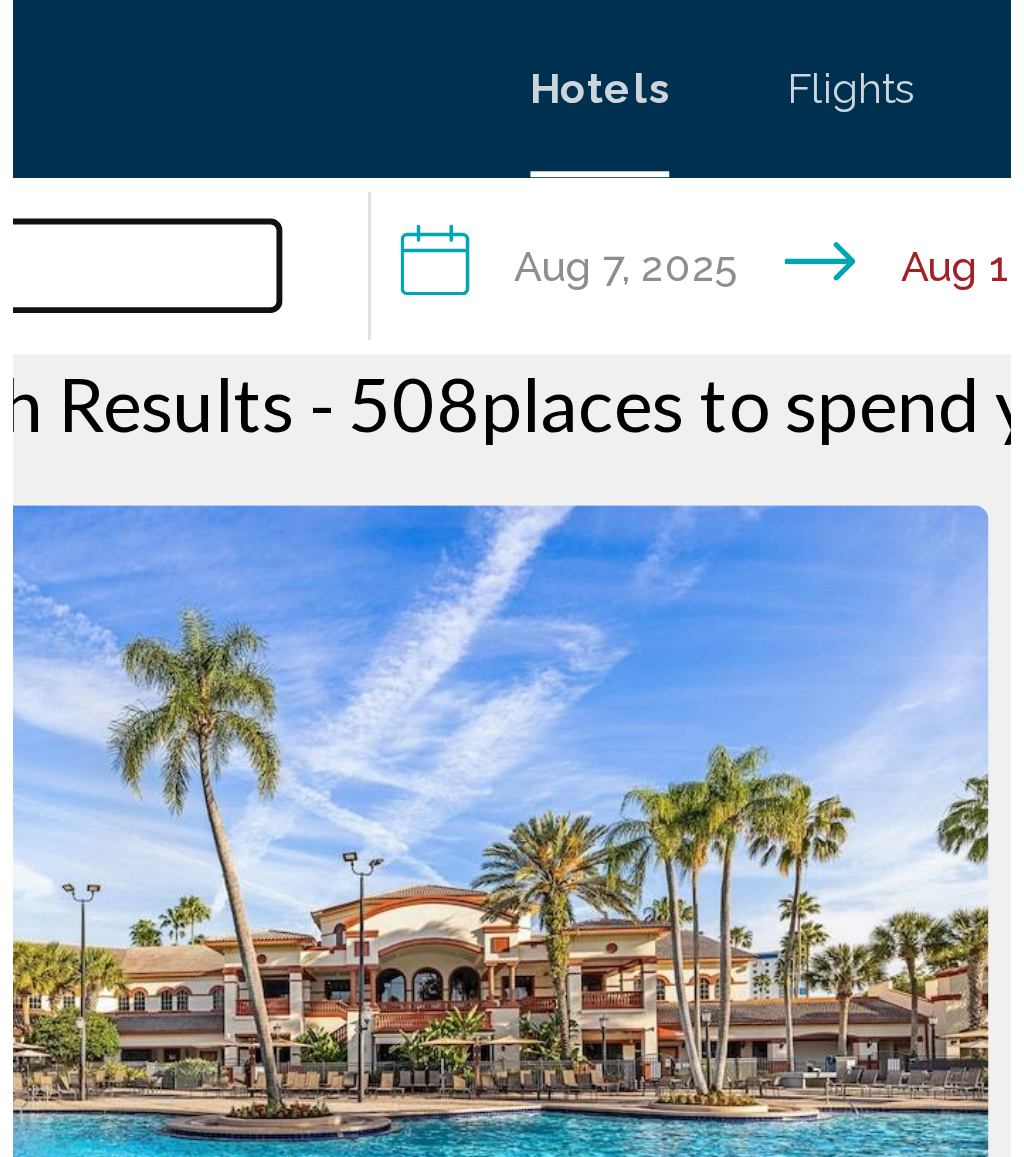 scroll, scrollTop: 48, scrollLeft: 0, axis: vertical 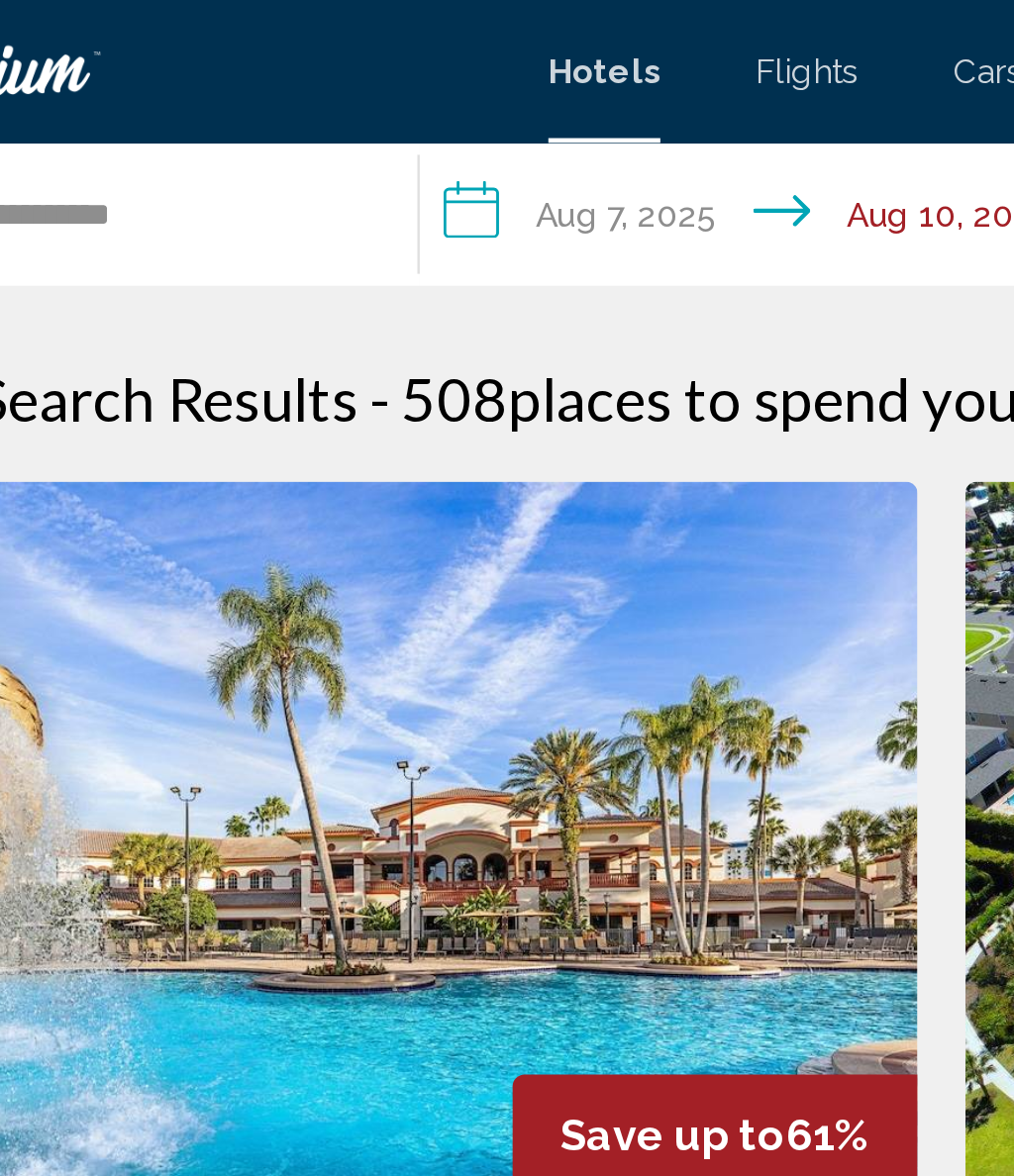 click on "**********" at bounding box center (434, 92) 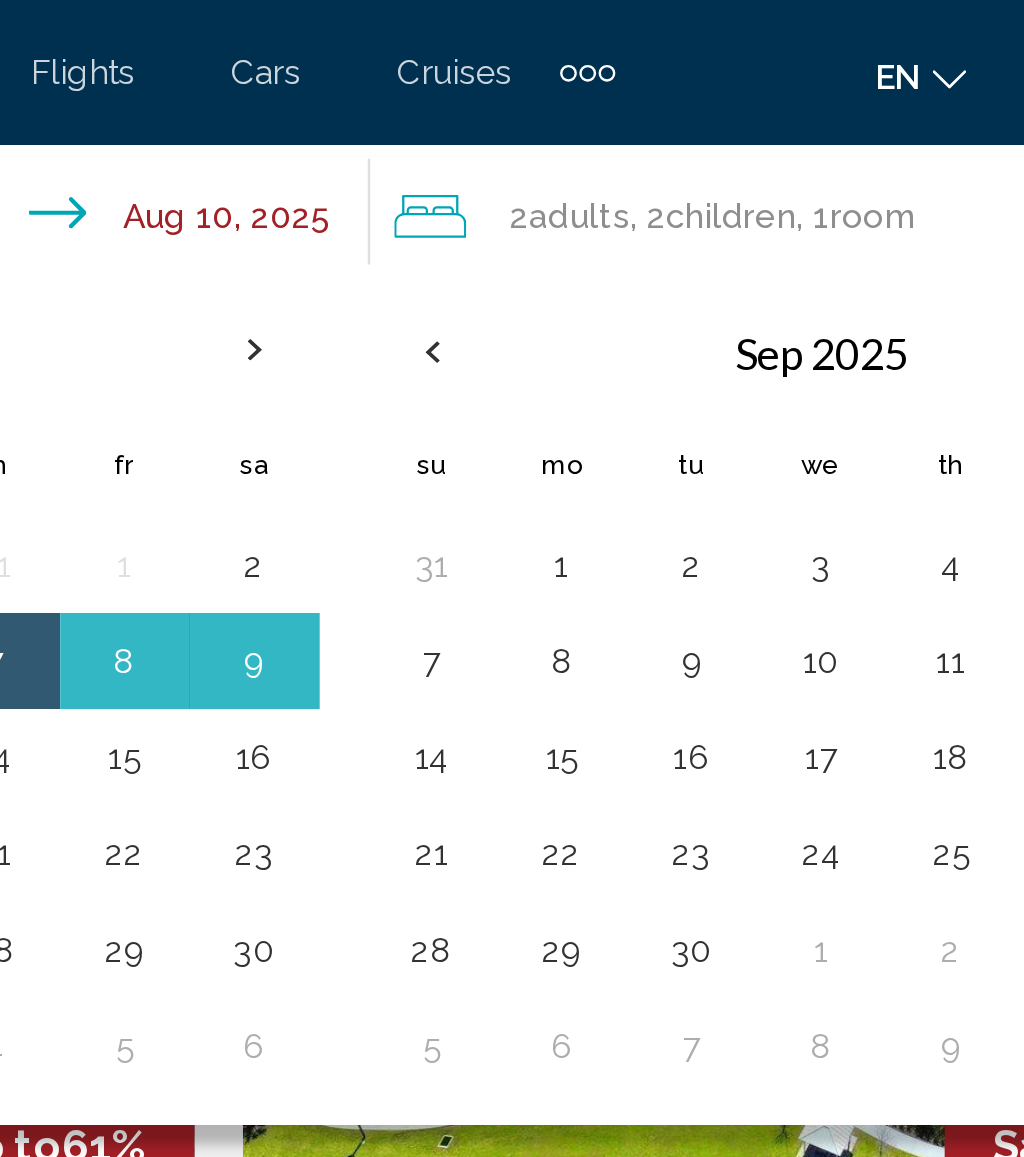 scroll, scrollTop: 0, scrollLeft: 0, axis: both 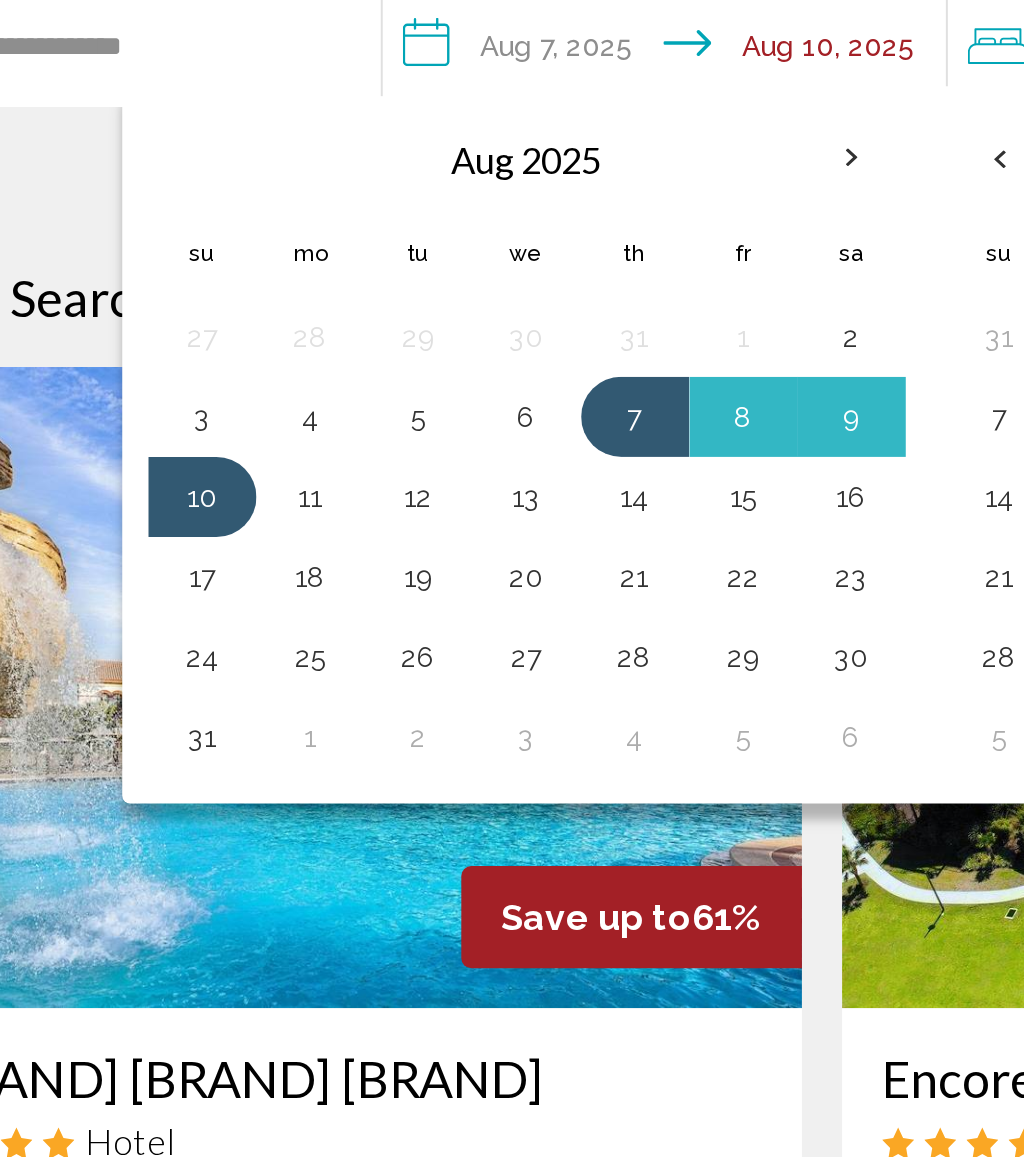 click on "15" at bounding box center [473, 315] 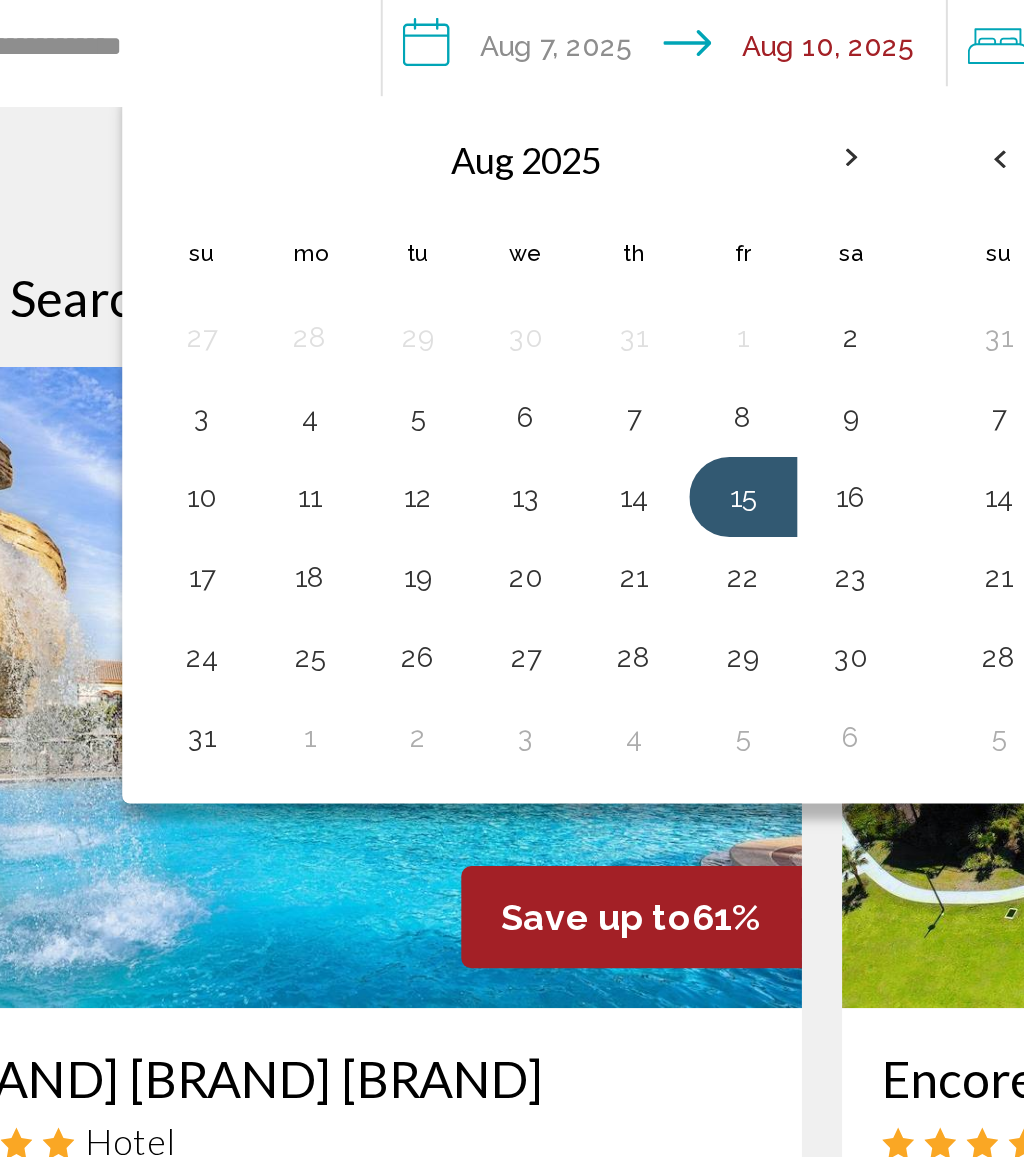 click on "20" at bounding box center (365, 355) 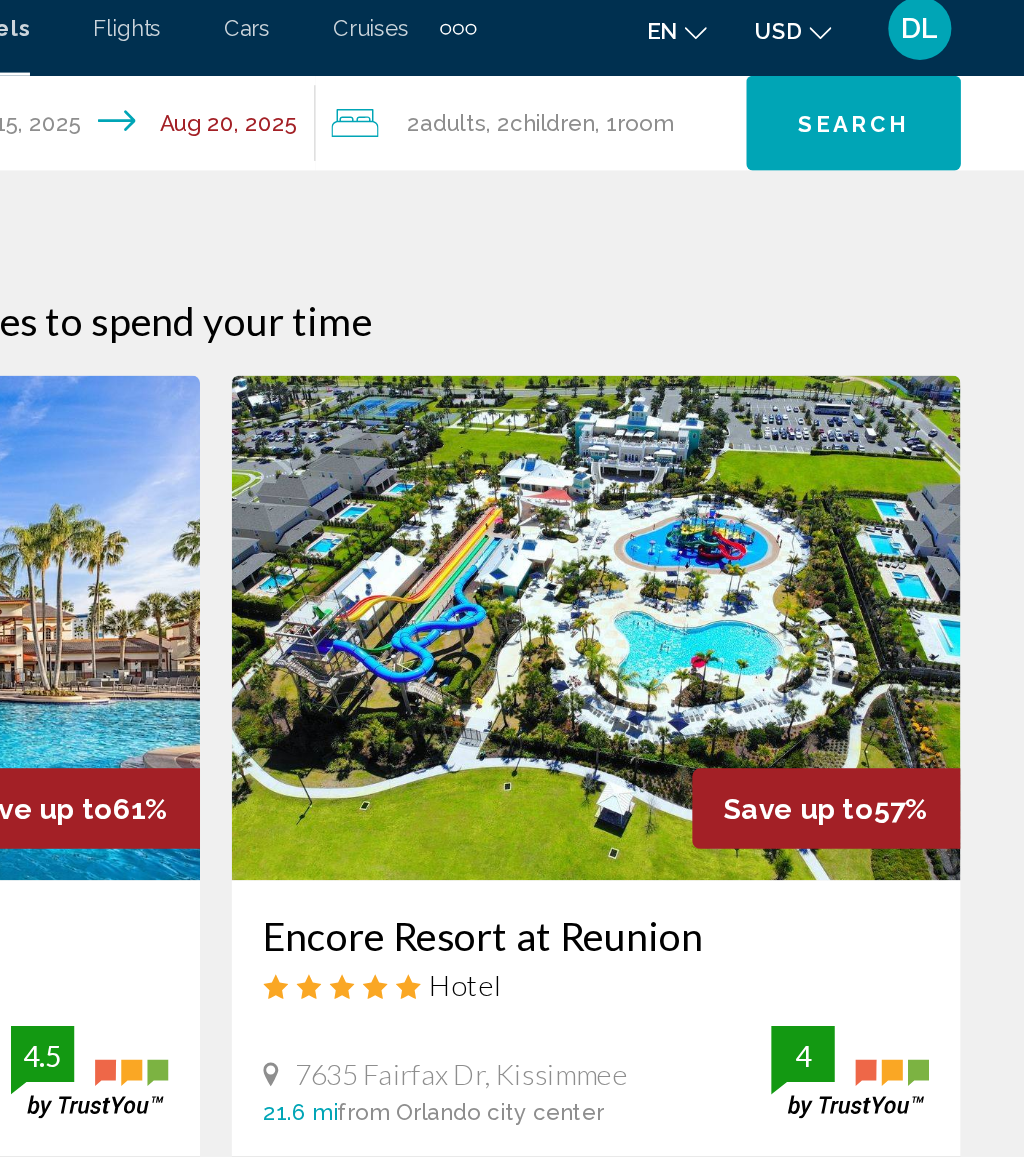 click on "Search" 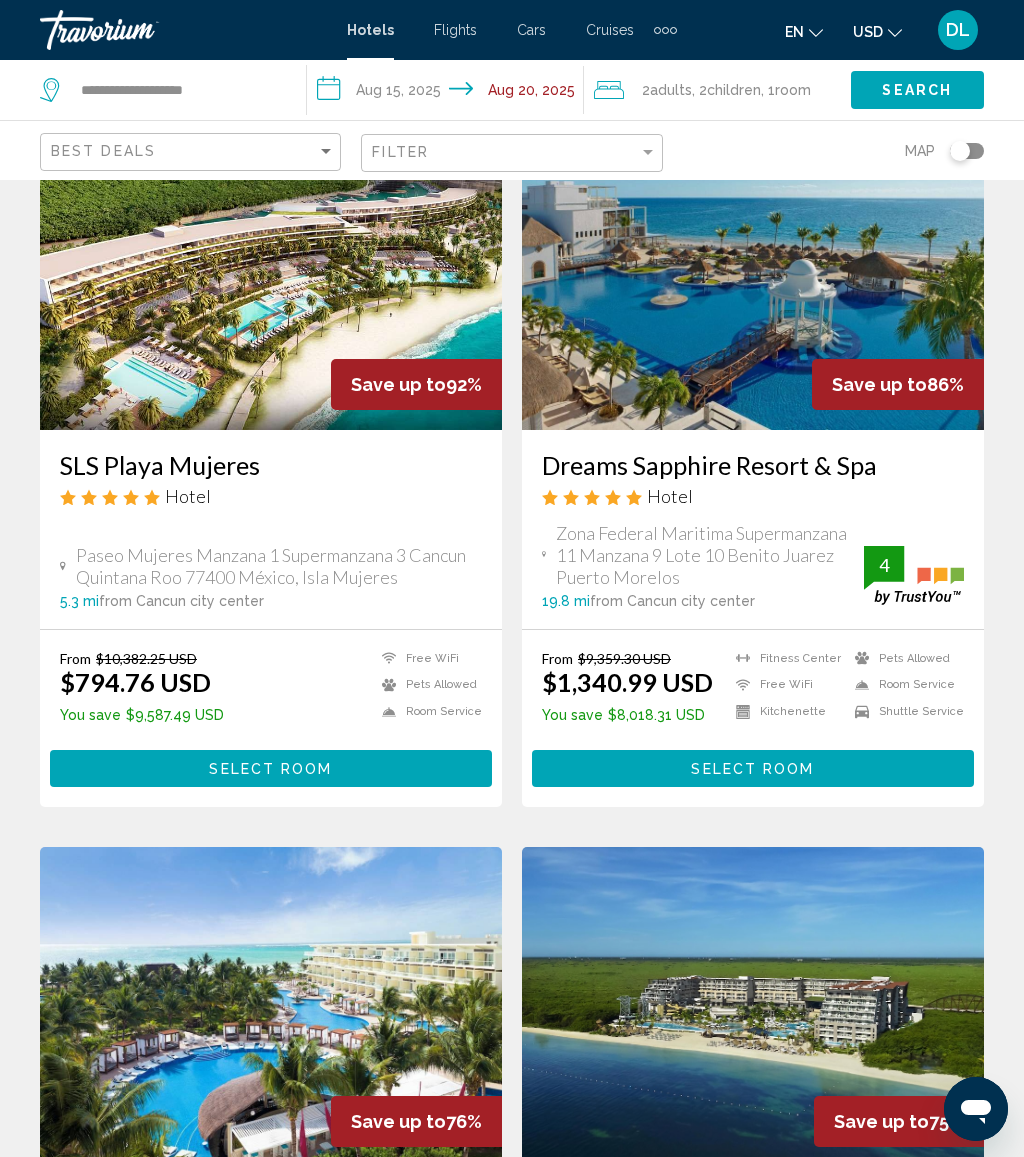 scroll, scrollTop: 0, scrollLeft: 0, axis: both 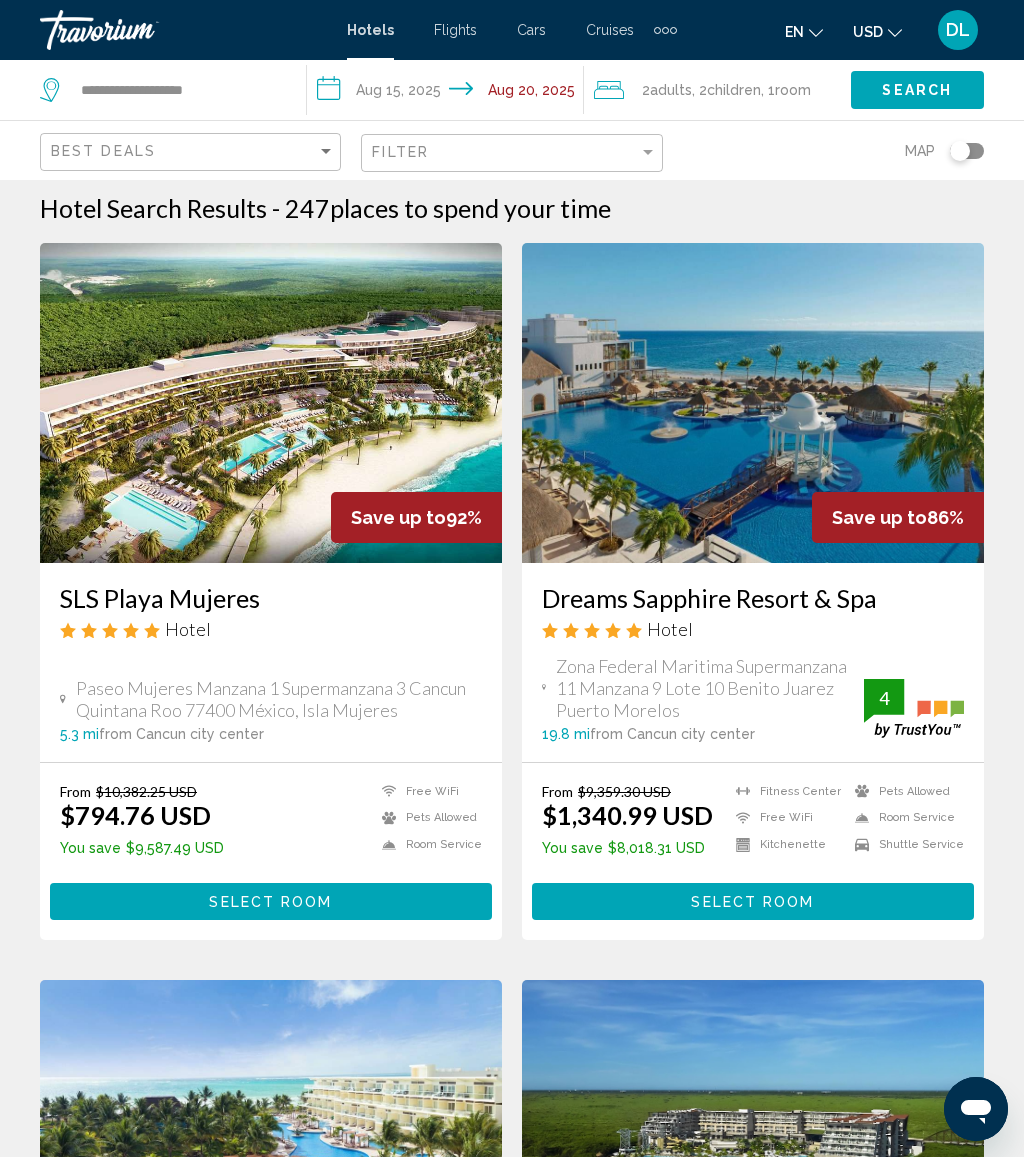 click on "Select Room" at bounding box center [753, 901] 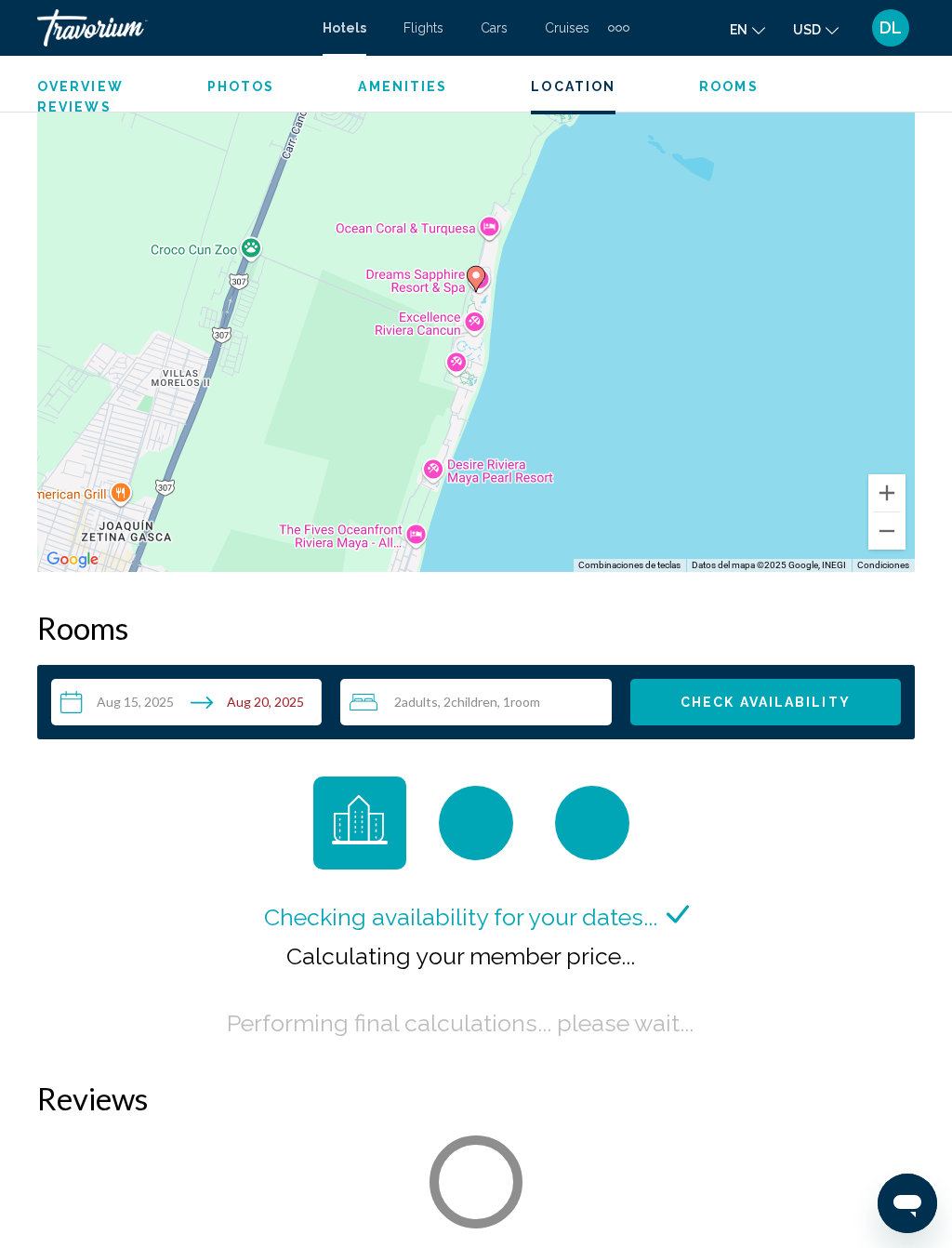 scroll, scrollTop: 2423, scrollLeft: 0, axis: vertical 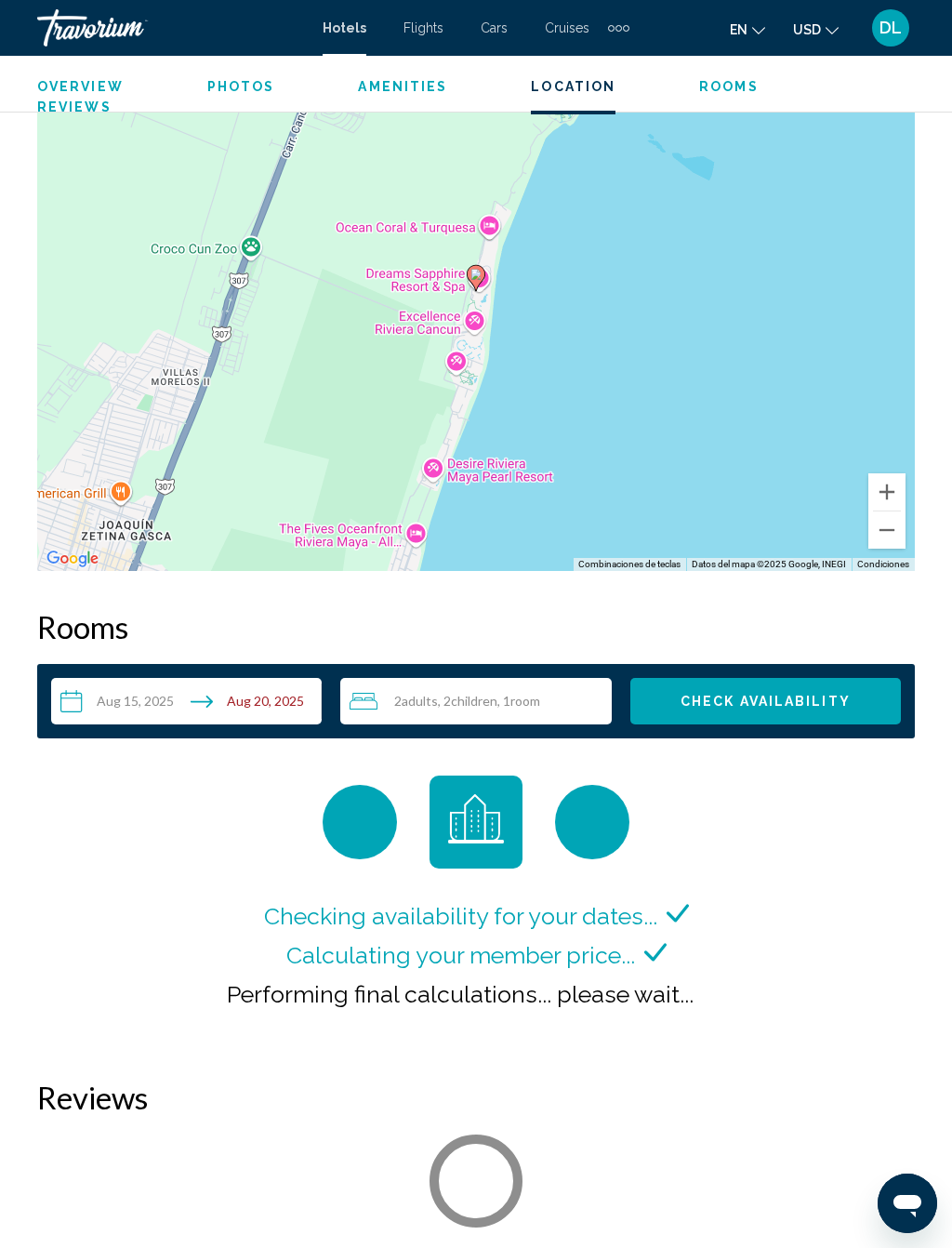 click on "**********" at bounding box center (190, 704) 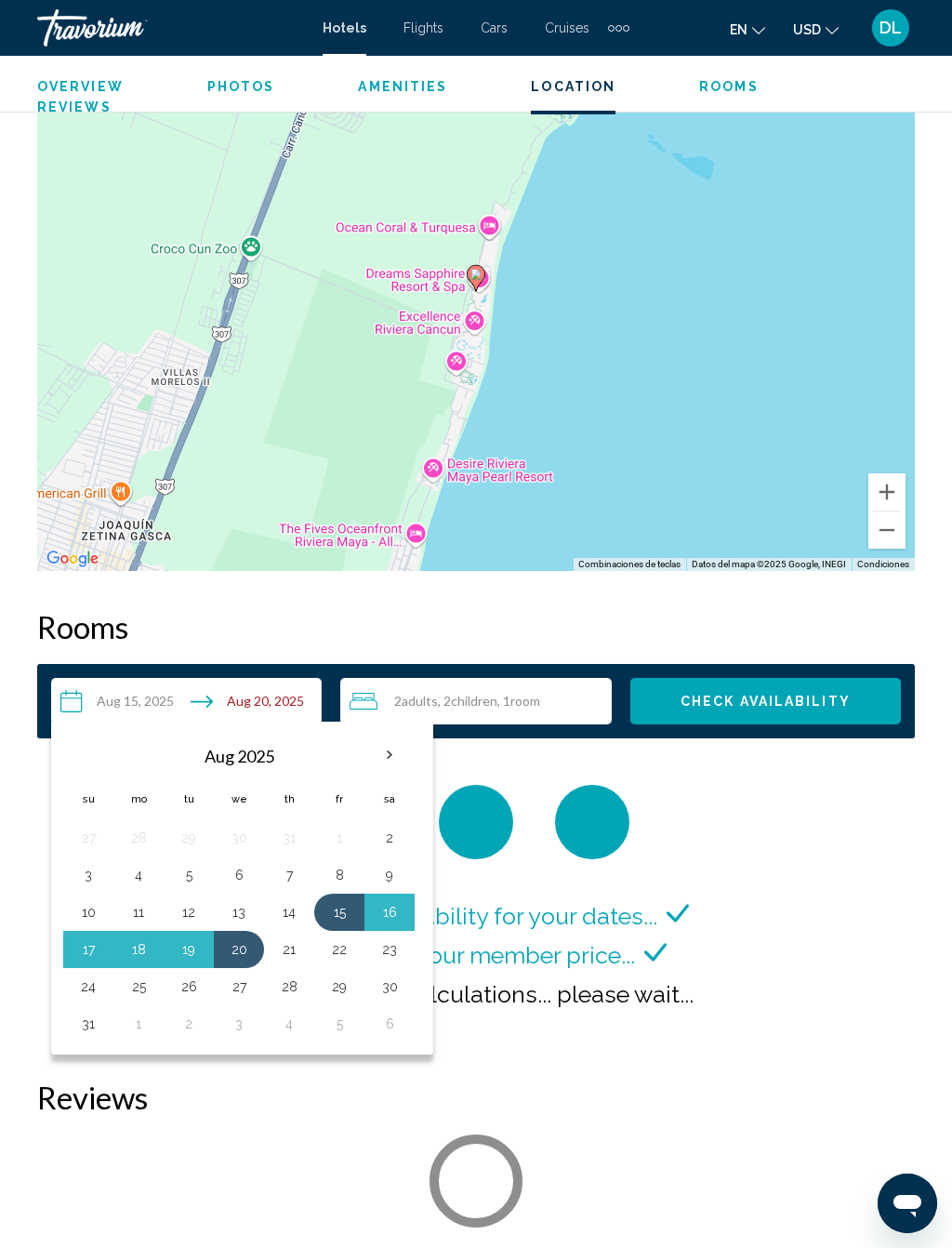 click at bounding box center [390, 755] 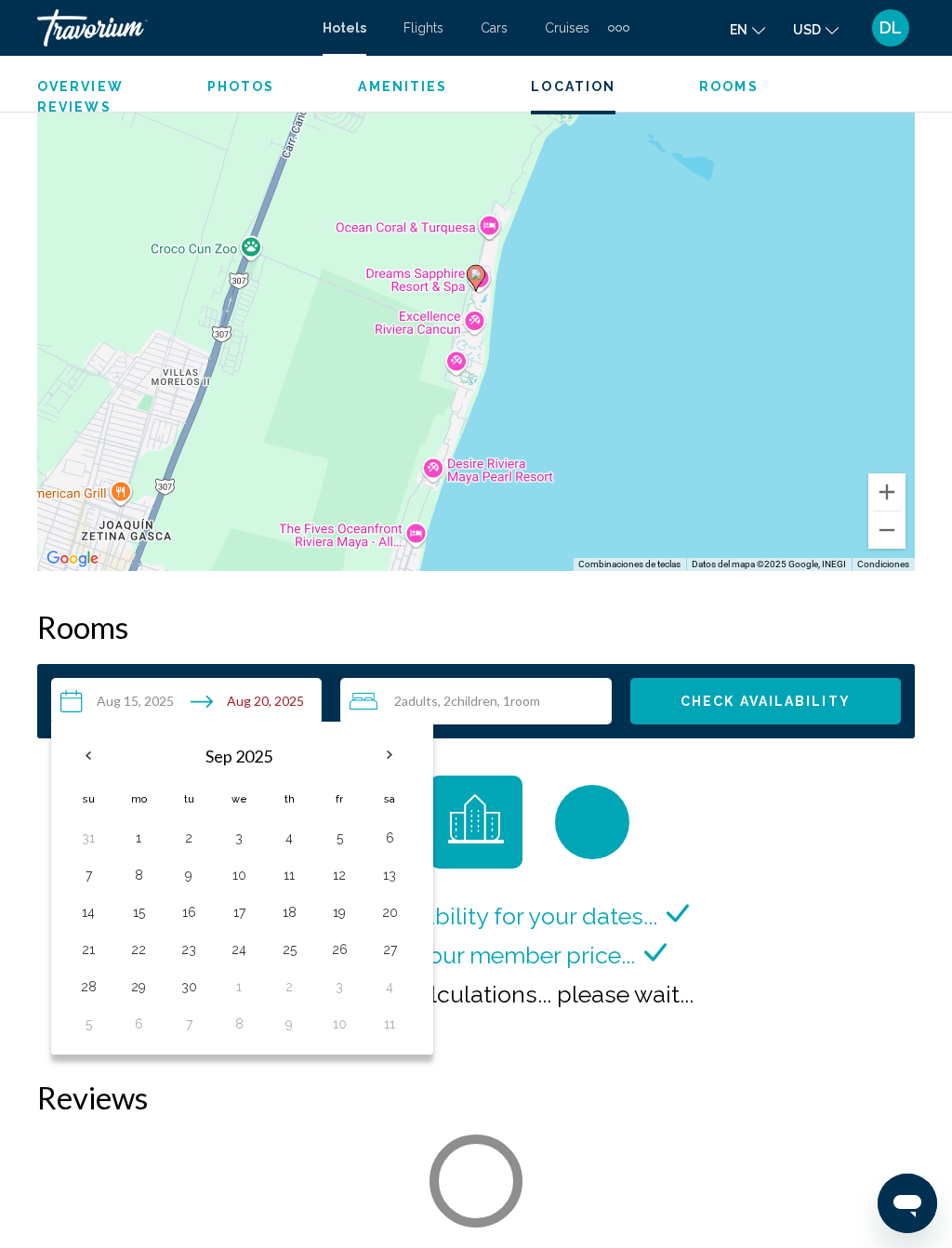 click at bounding box center [390, 755] 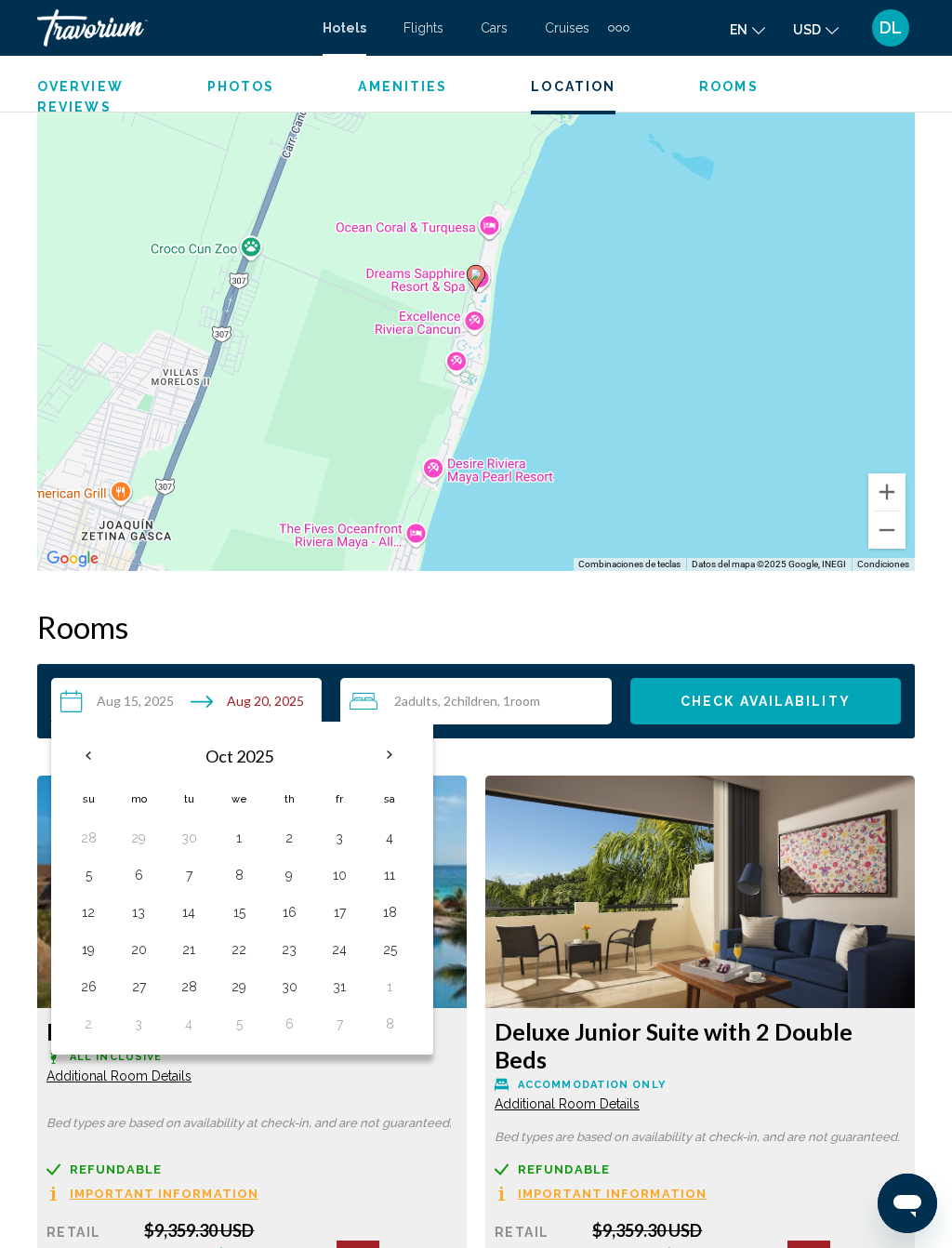 click on "30" at bounding box center [289, 987] 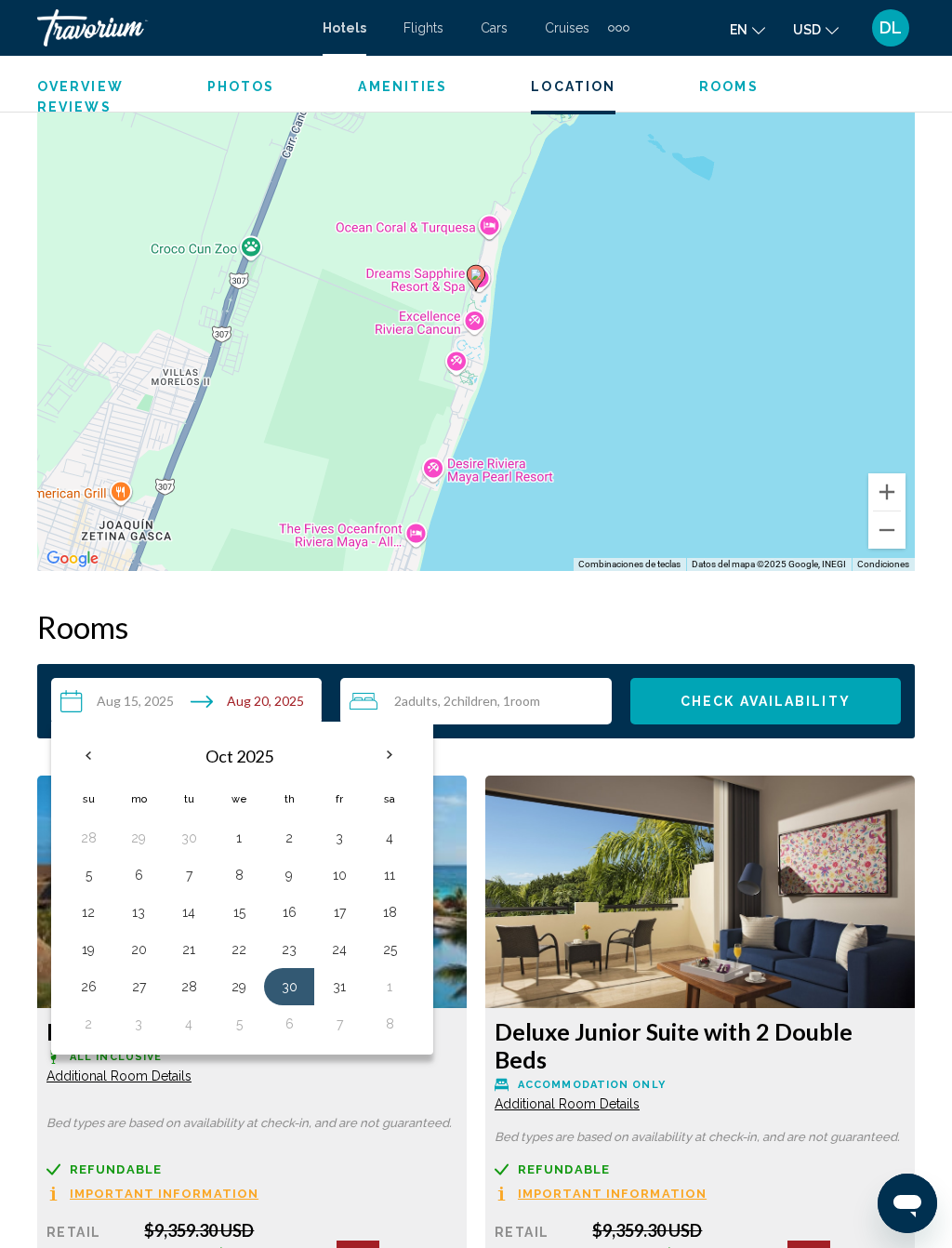 click at bounding box center [390, 755] 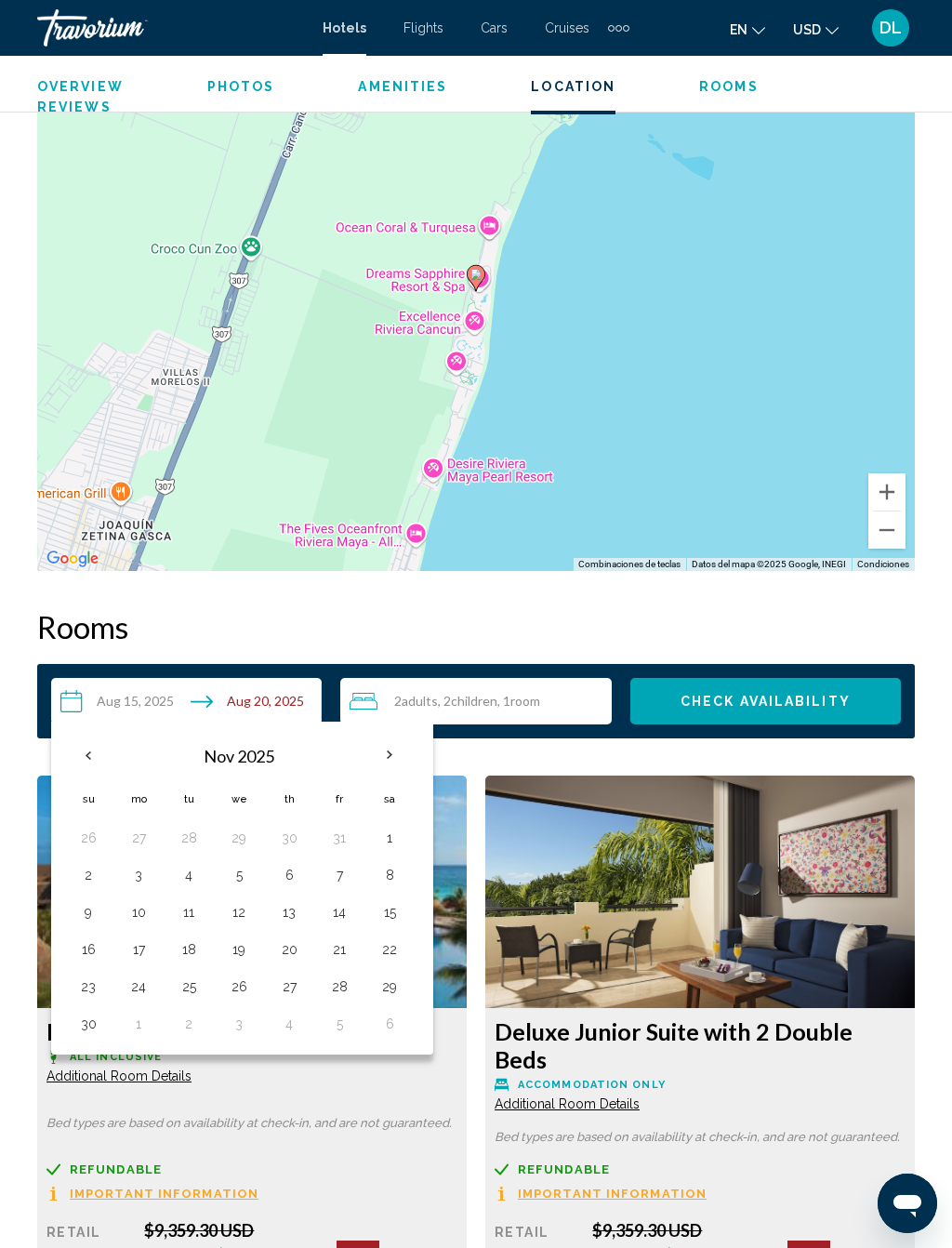 click on "2" at bounding box center [88, 875] 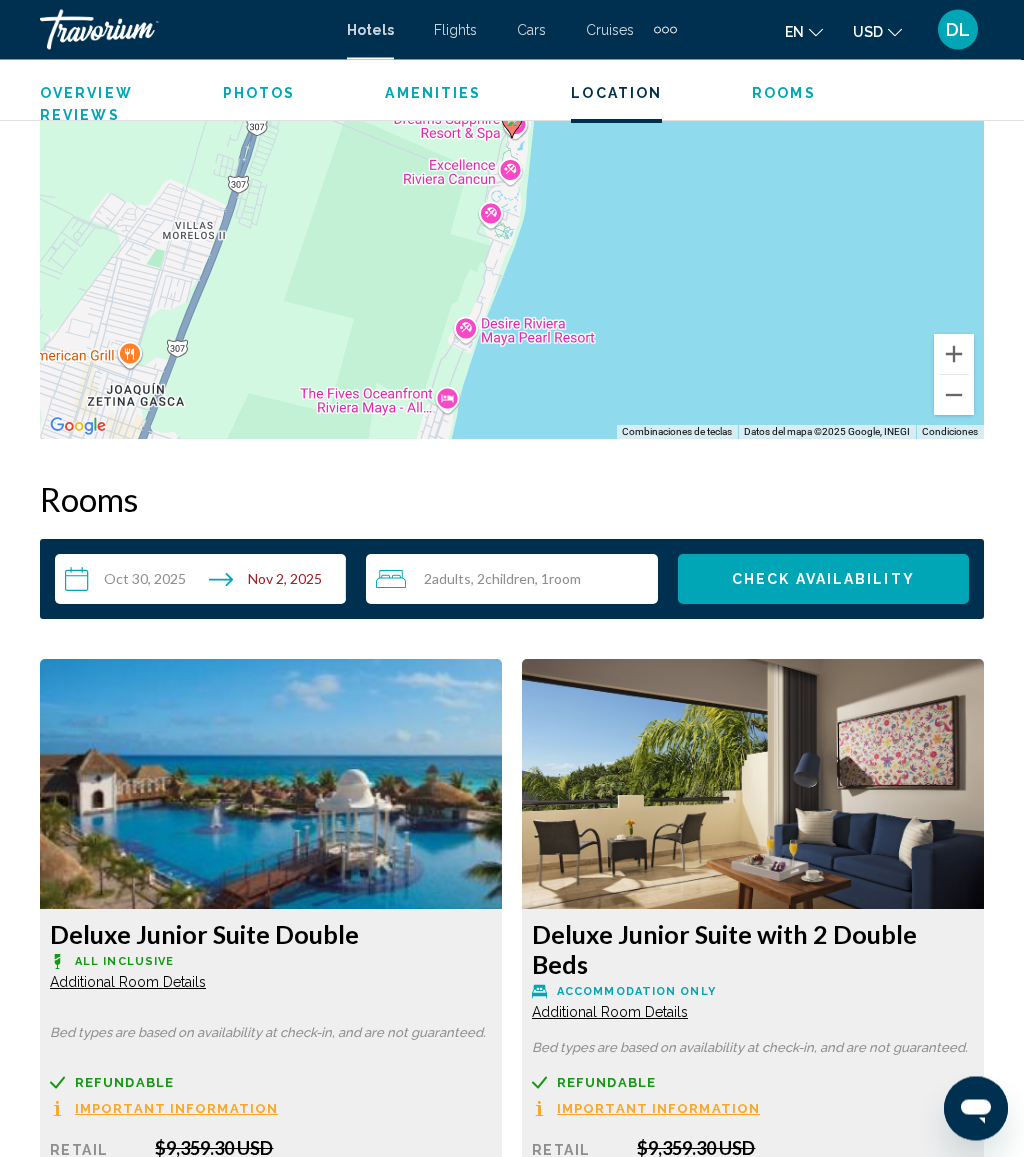 scroll, scrollTop: 2769, scrollLeft: 0, axis: vertical 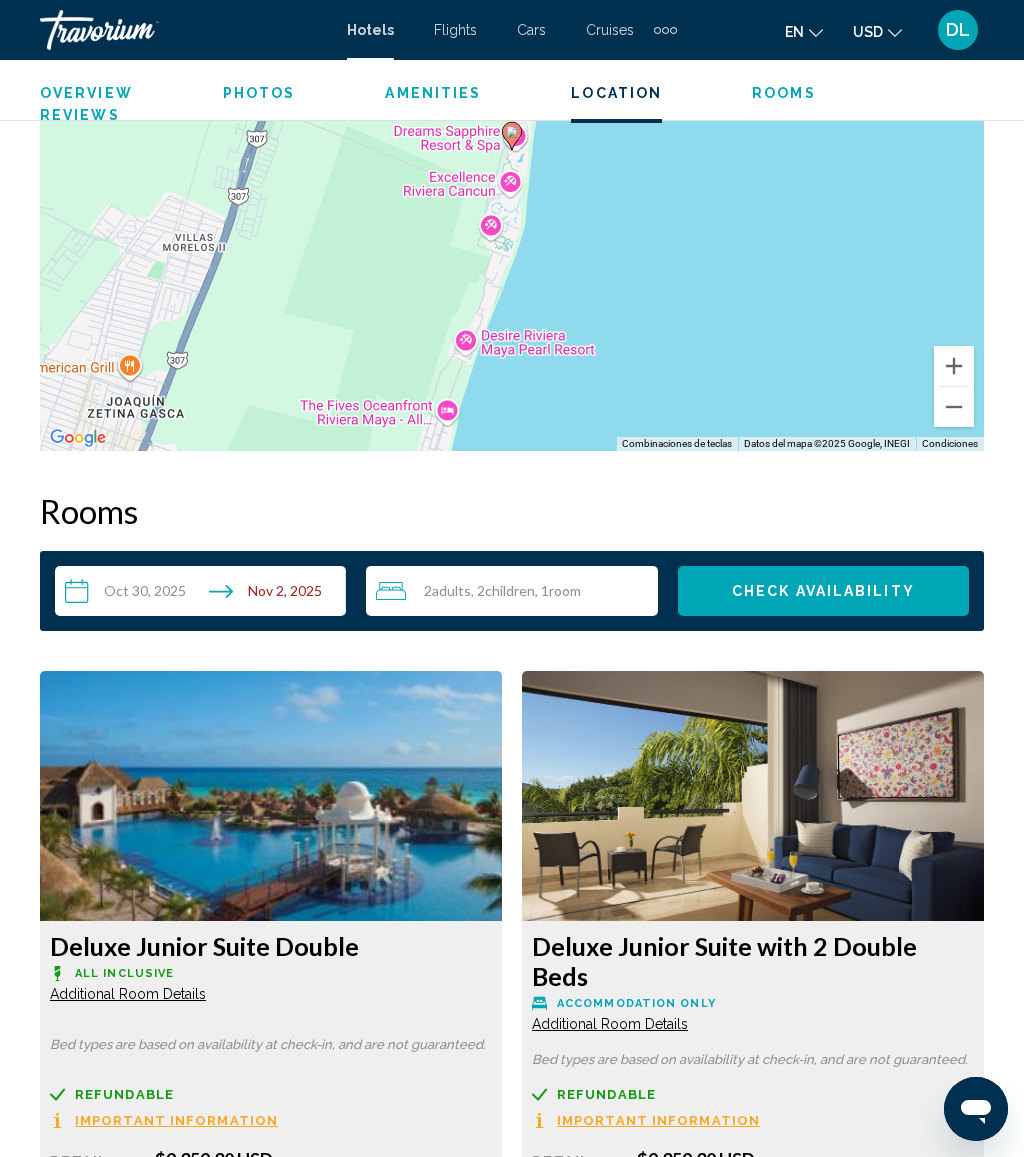 click on "2  Adult Adults , 2  Child Children , 1  Room rooms" at bounding box center [516, 591] 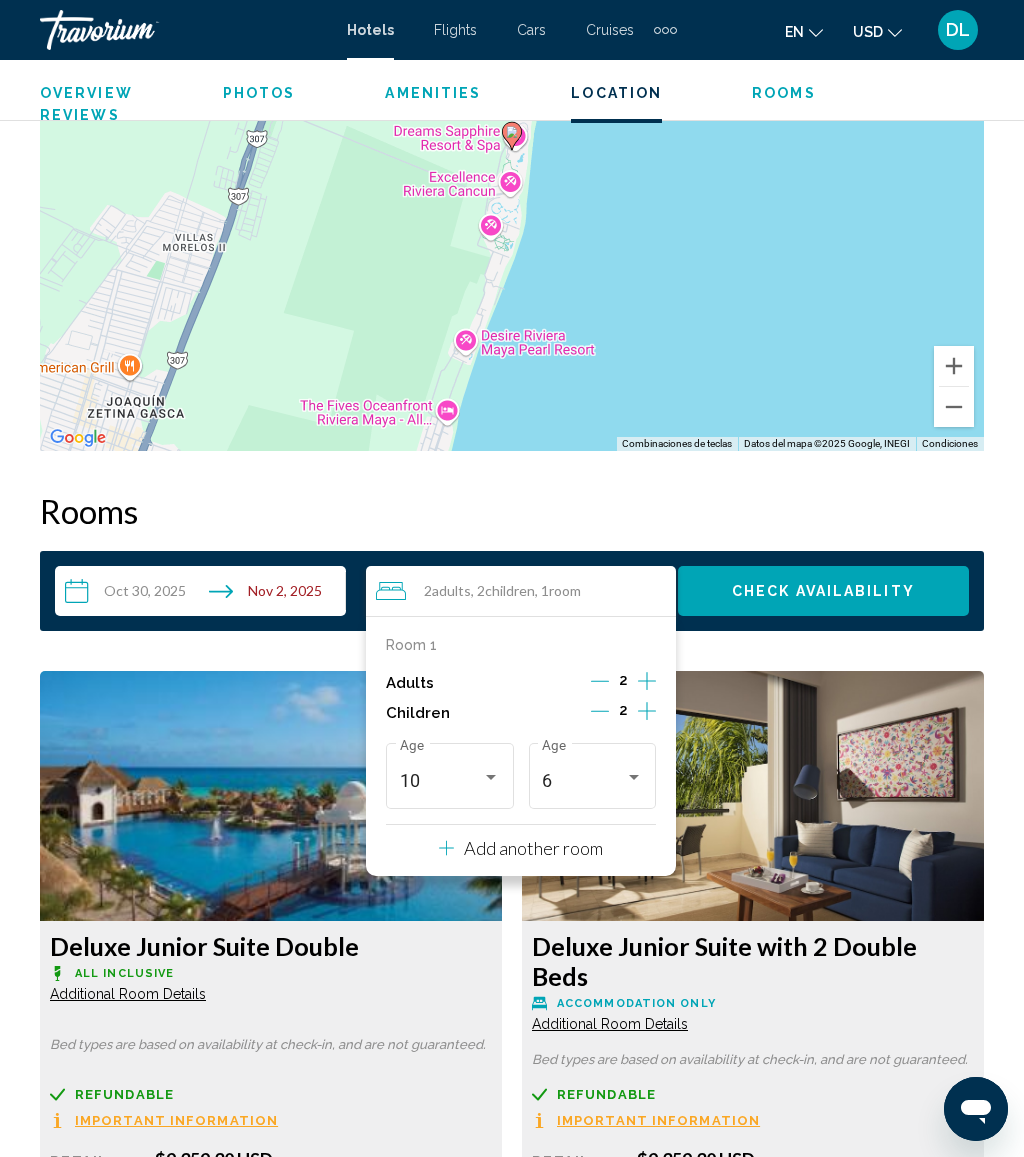 click 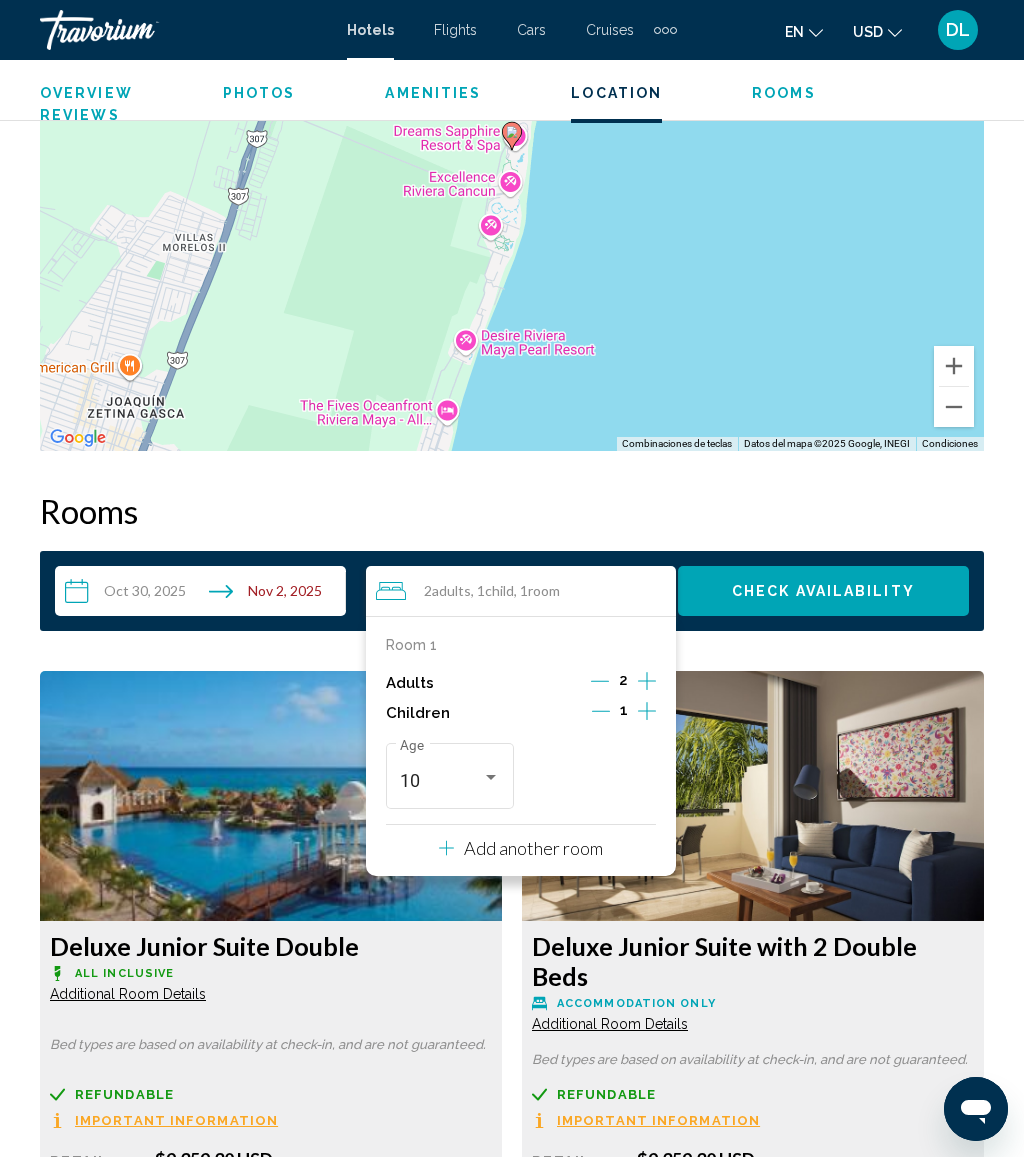 click 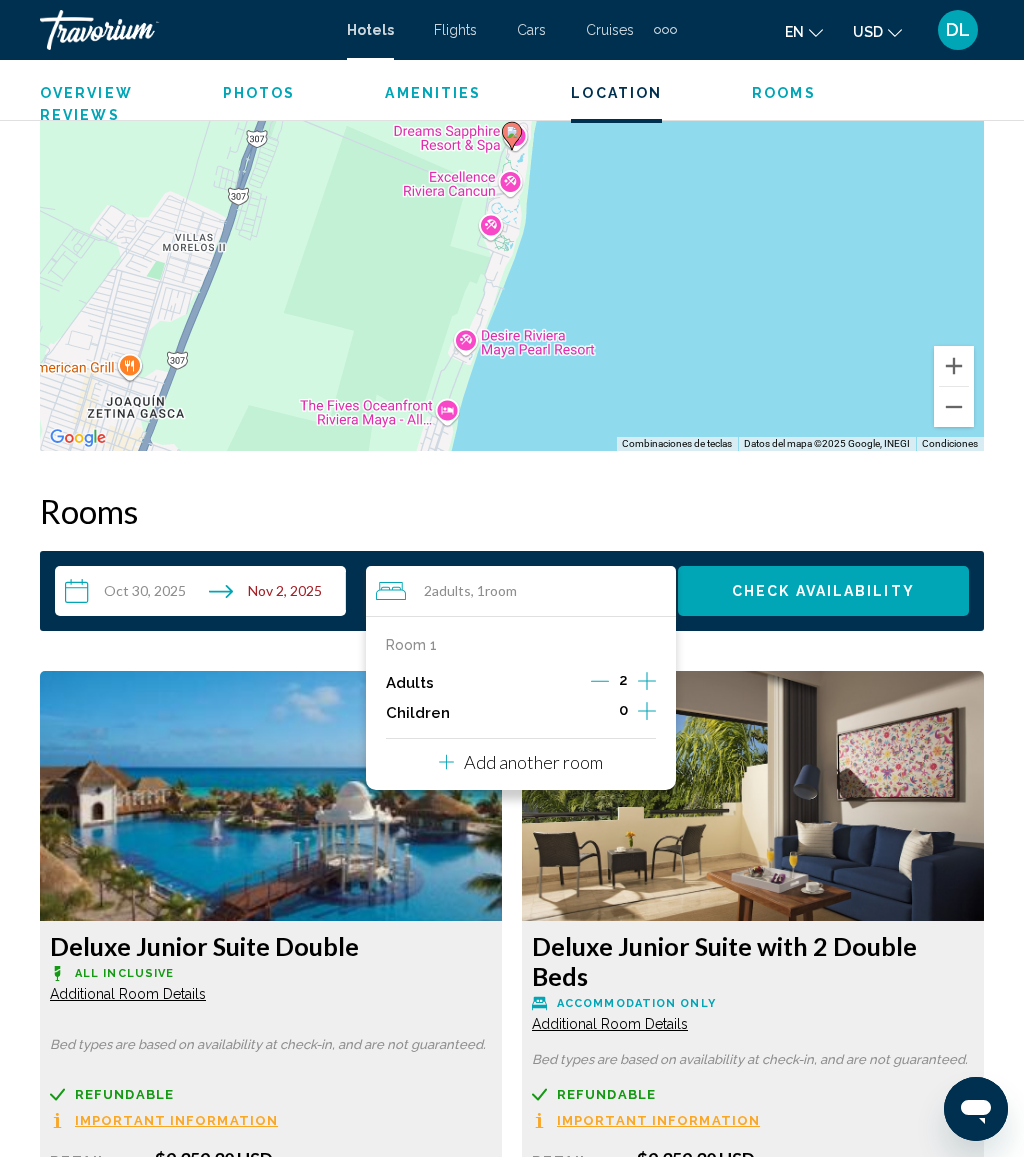 click on "Check Availability" at bounding box center (823, 592) 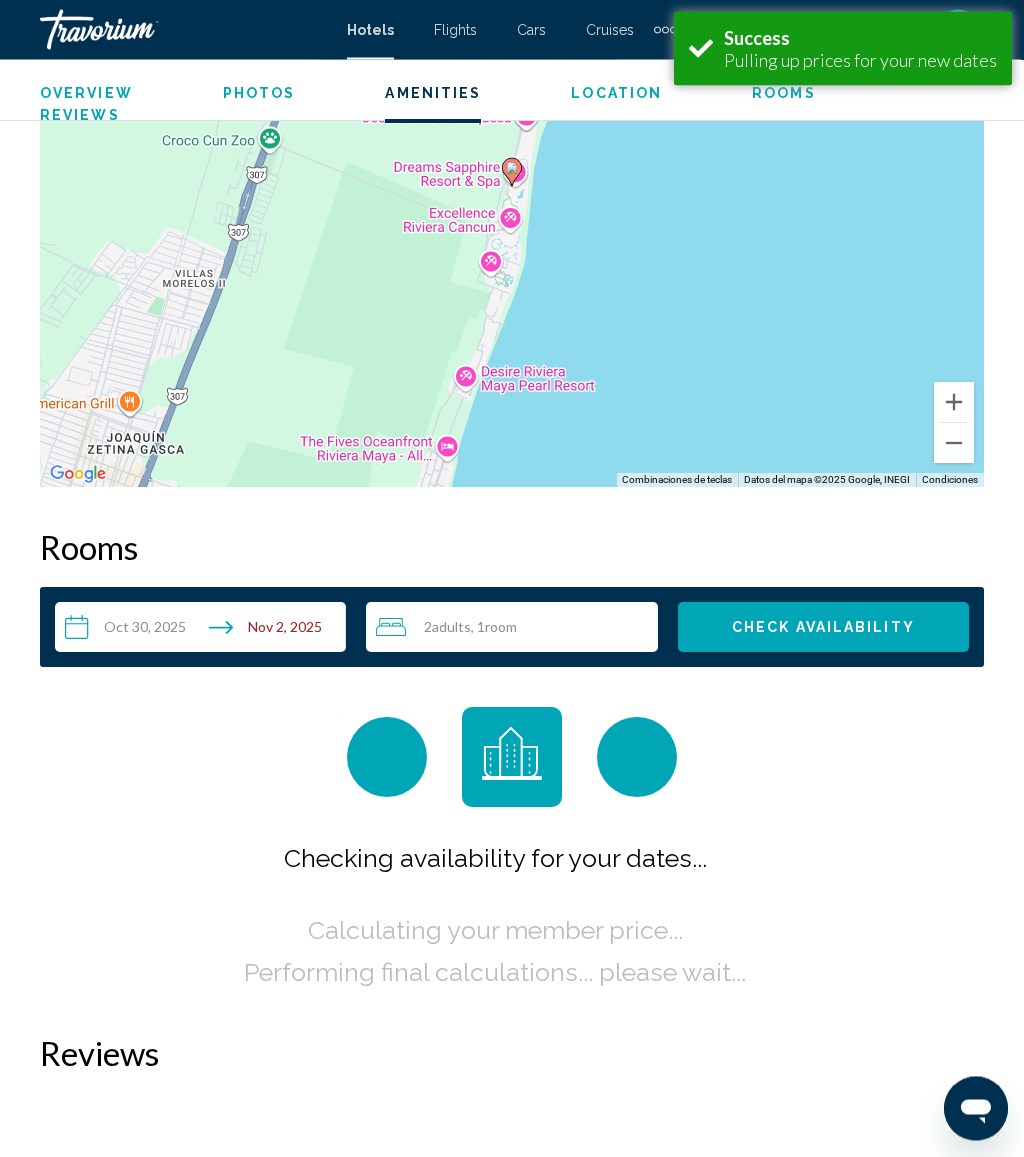 scroll, scrollTop: 3139, scrollLeft: 0, axis: vertical 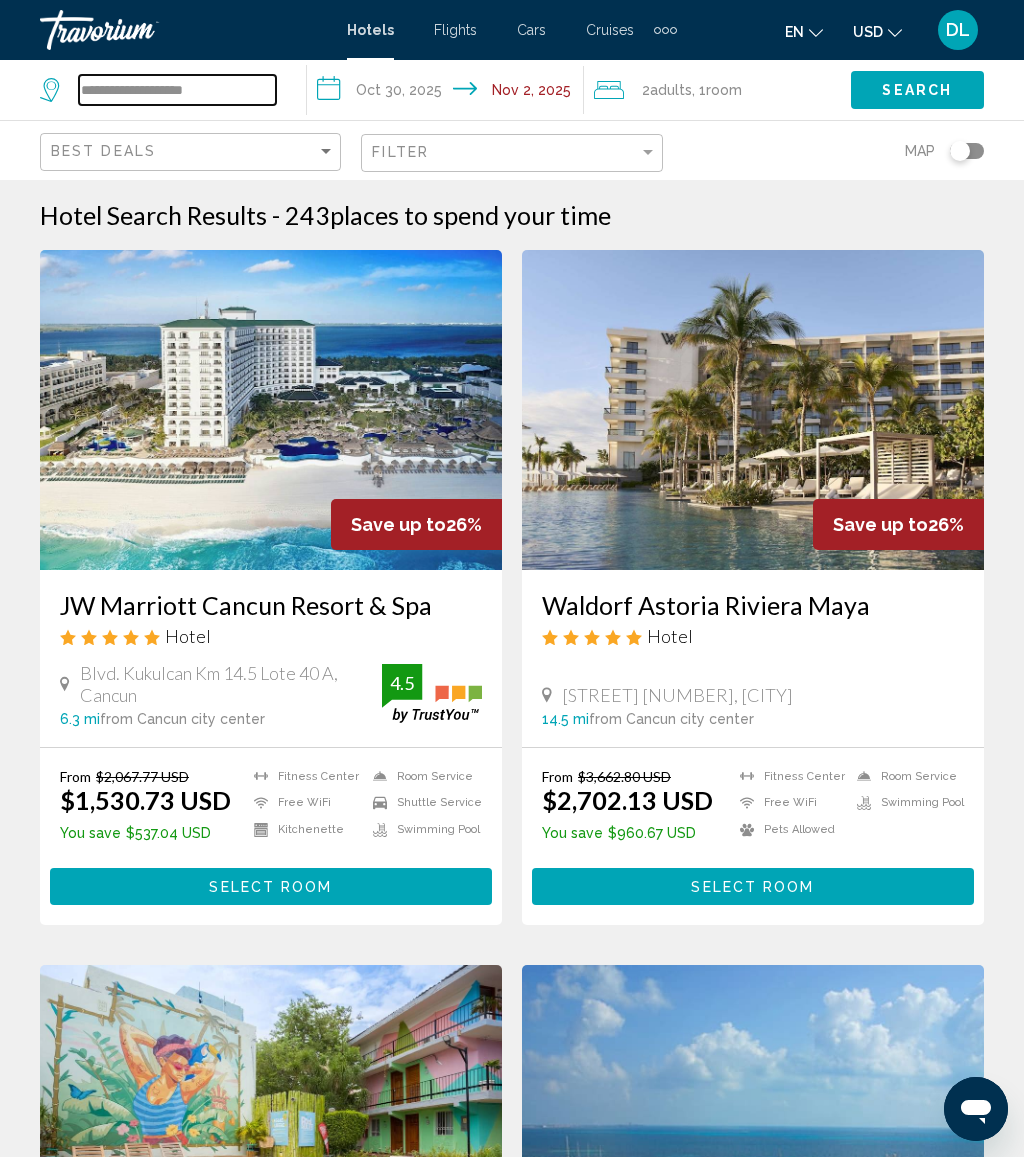 click on "**********" at bounding box center (177, 90) 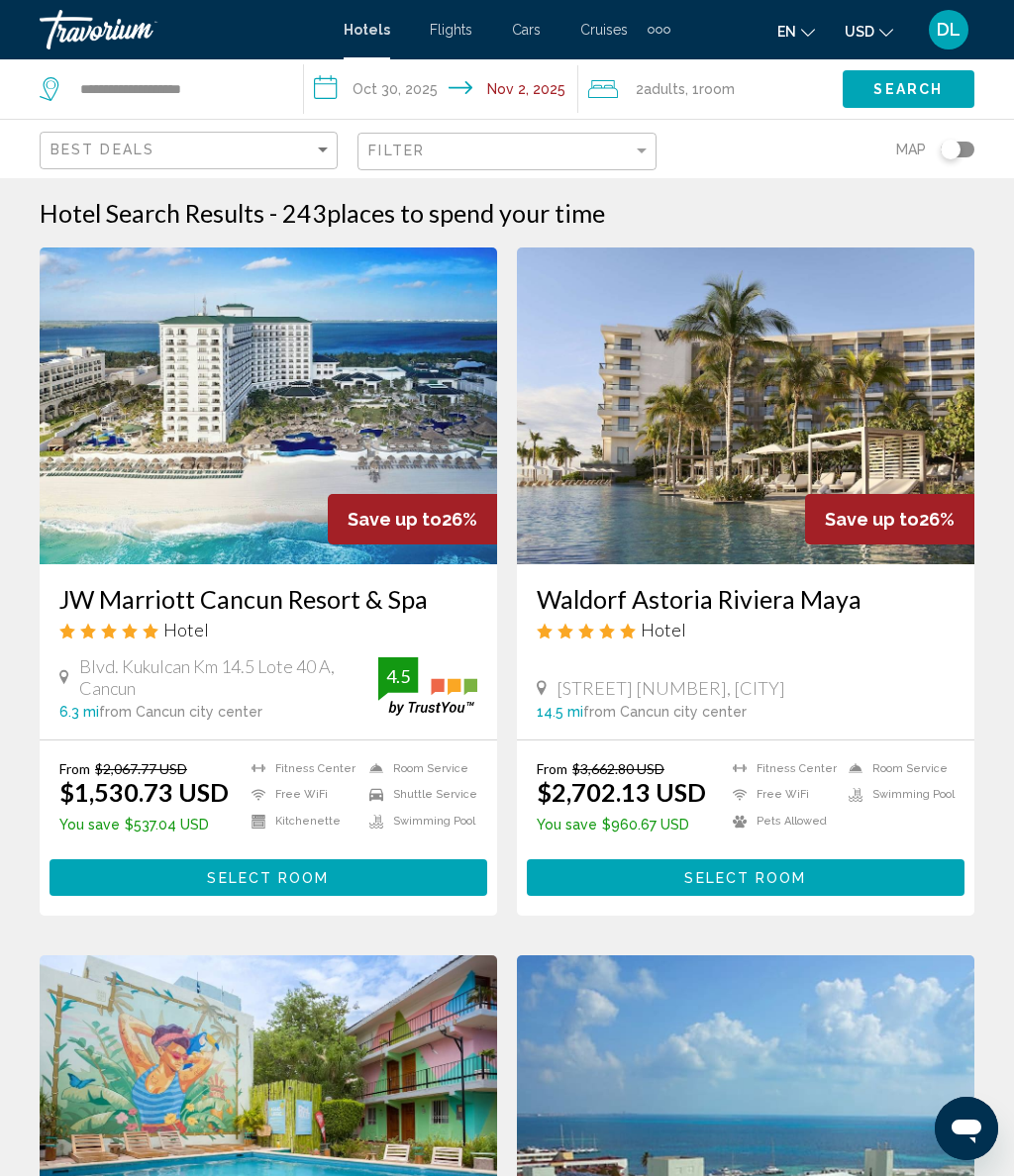 click on "Search" 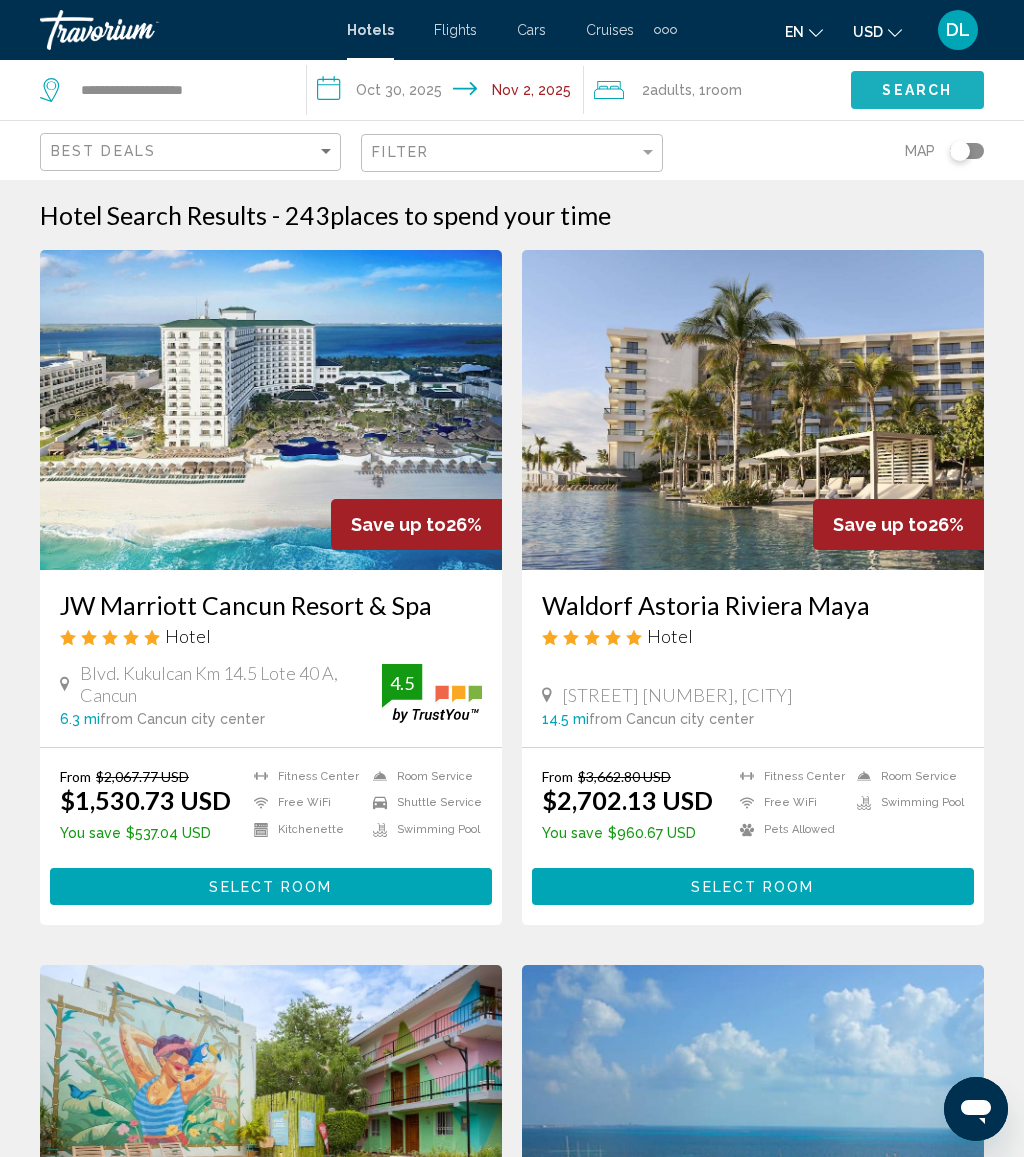 click on "Search" 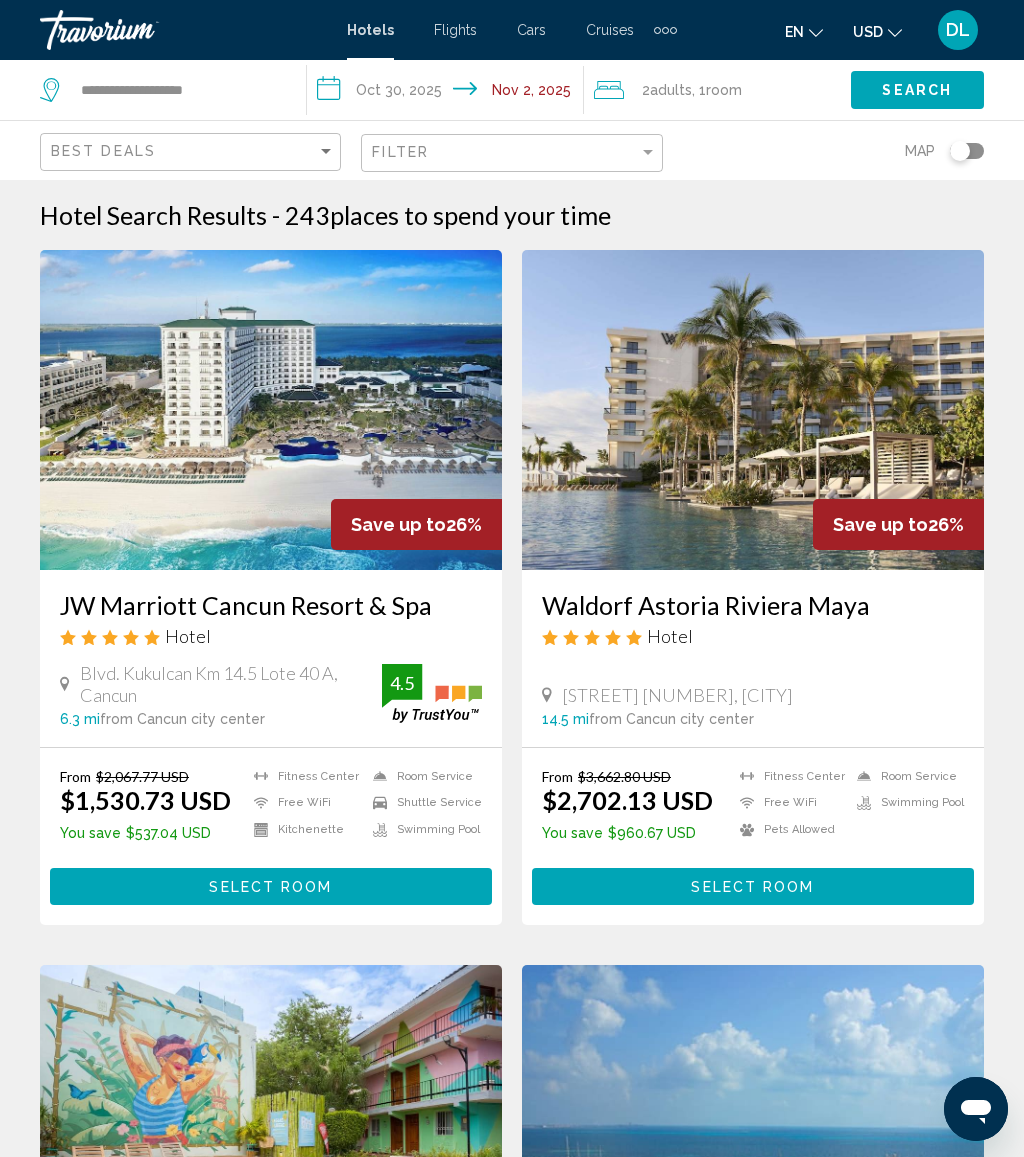 click on "Search" 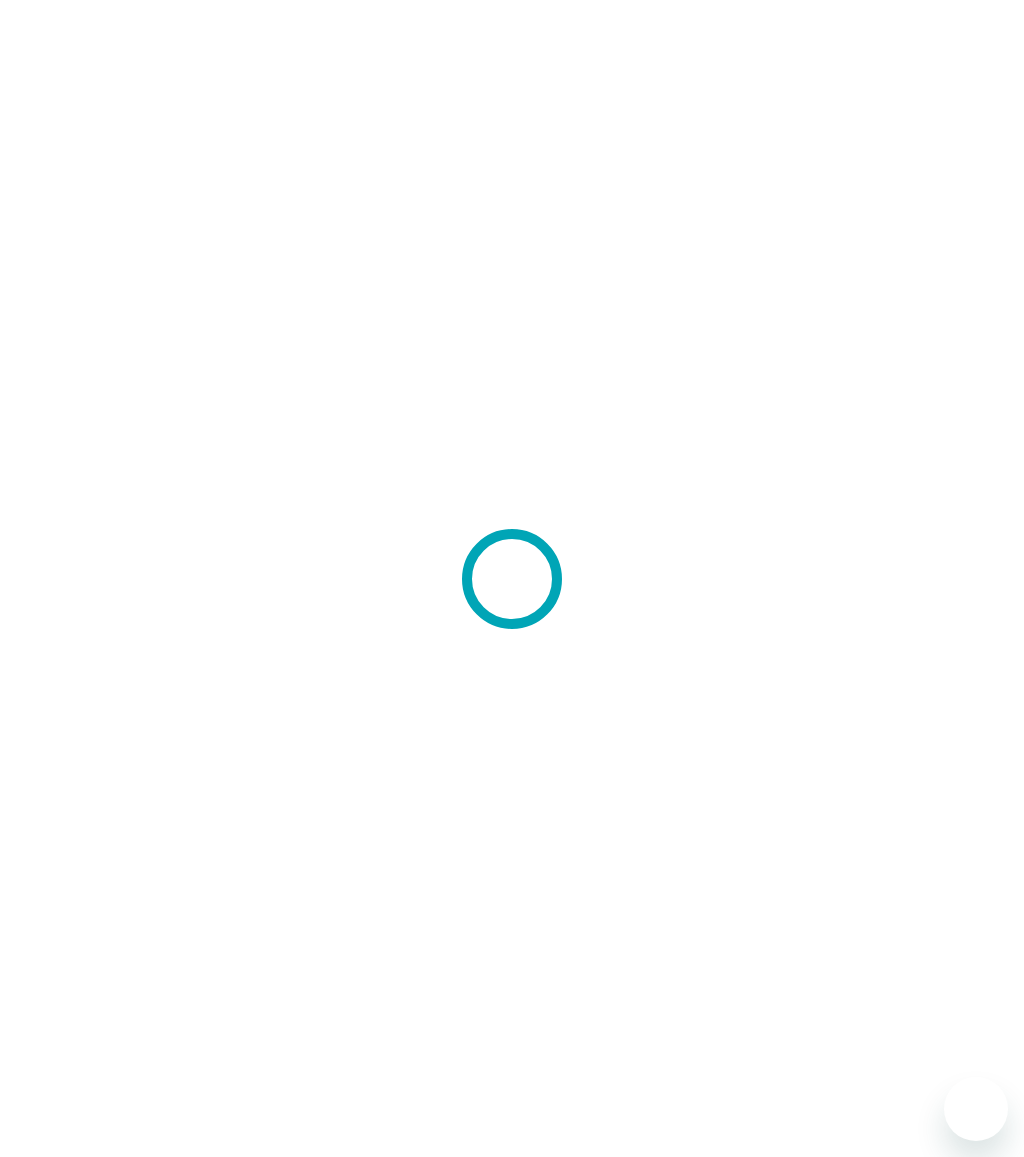 scroll, scrollTop: 0, scrollLeft: 0, axis: both 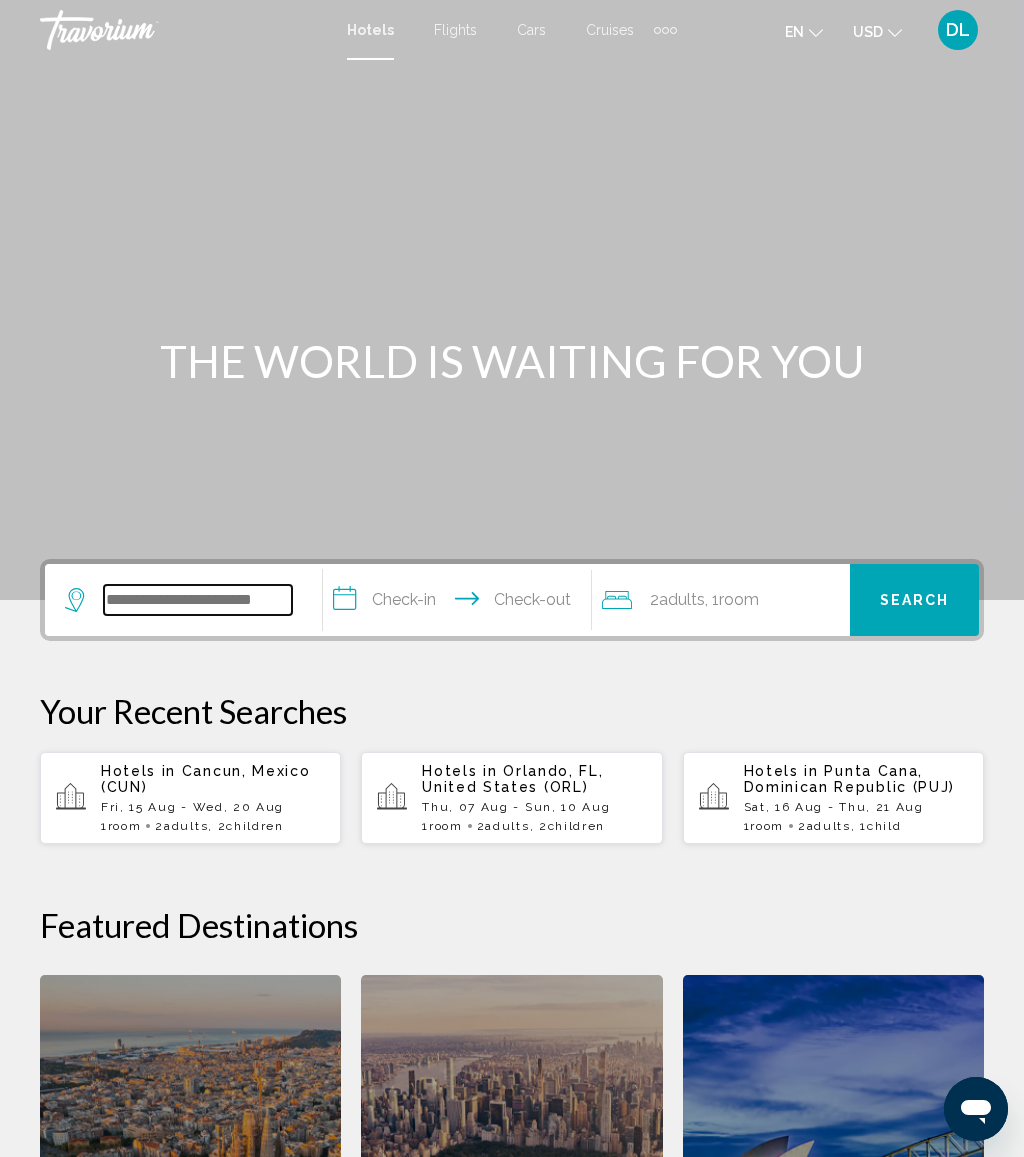 click at bounding box center (198, 600) 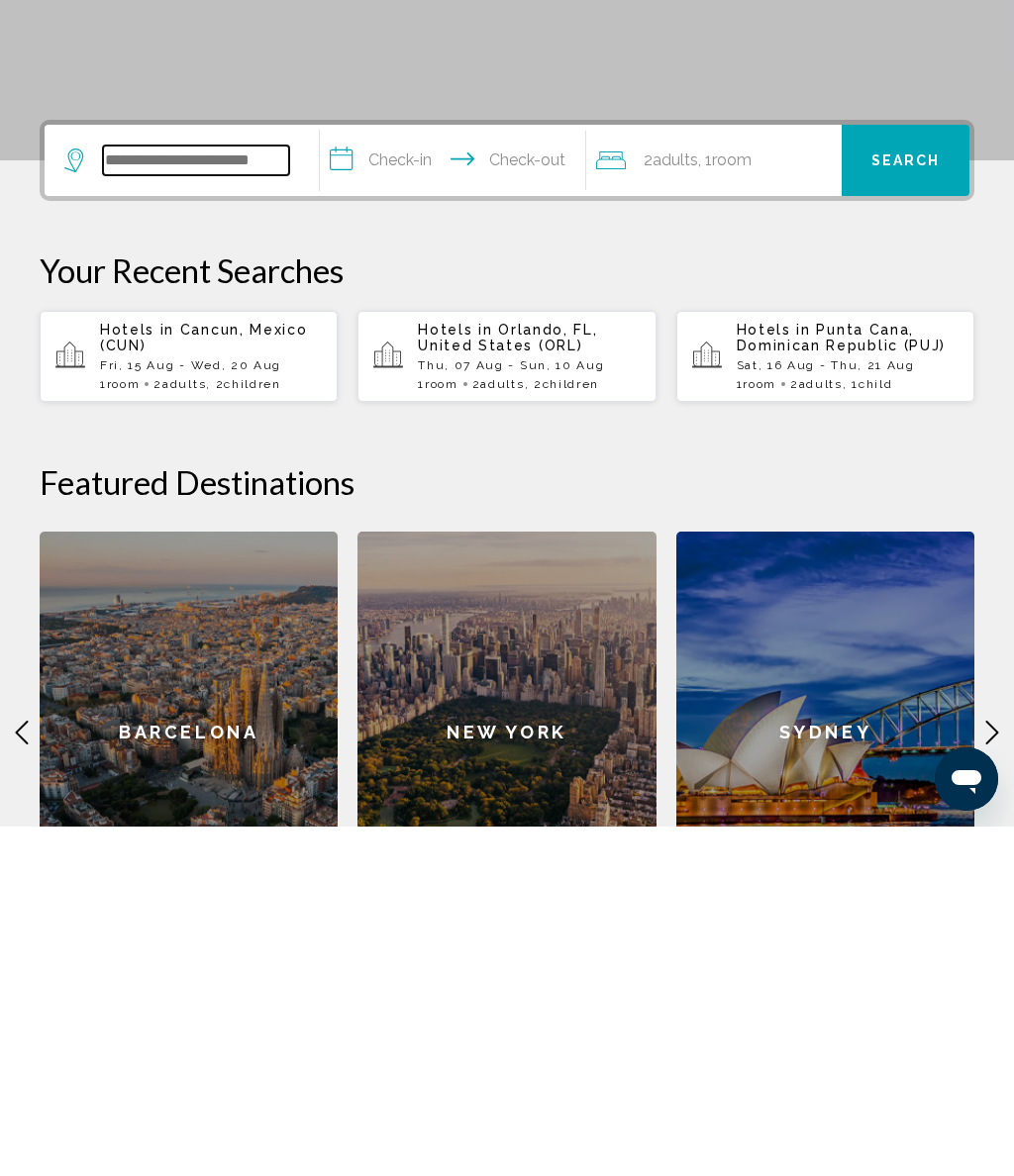 scroll, scrollTop: 140, scrollLeft: 0, axis: vertical 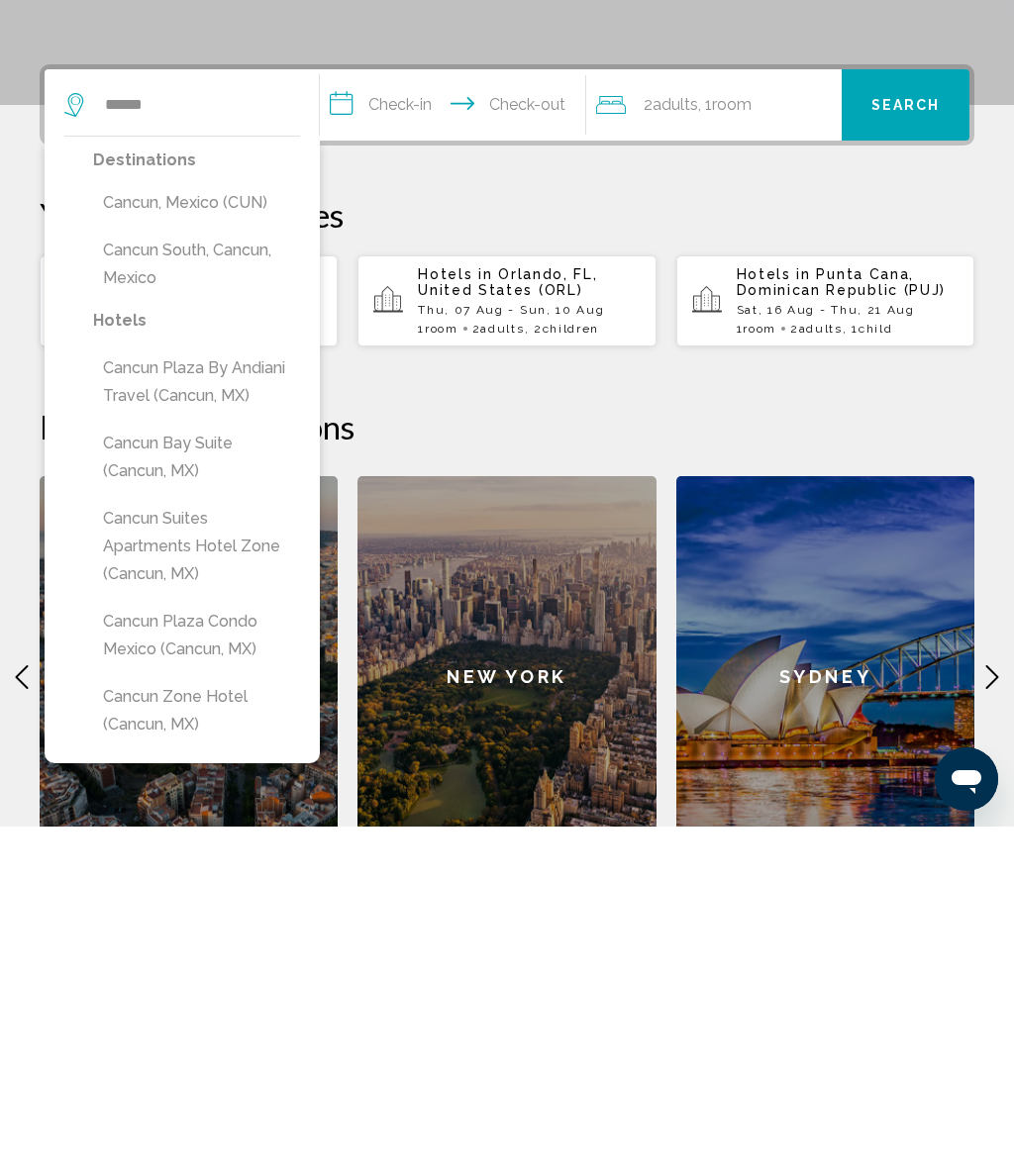 click on "Cancun, Mexico (CUN)" at bounding box center [196, 552] 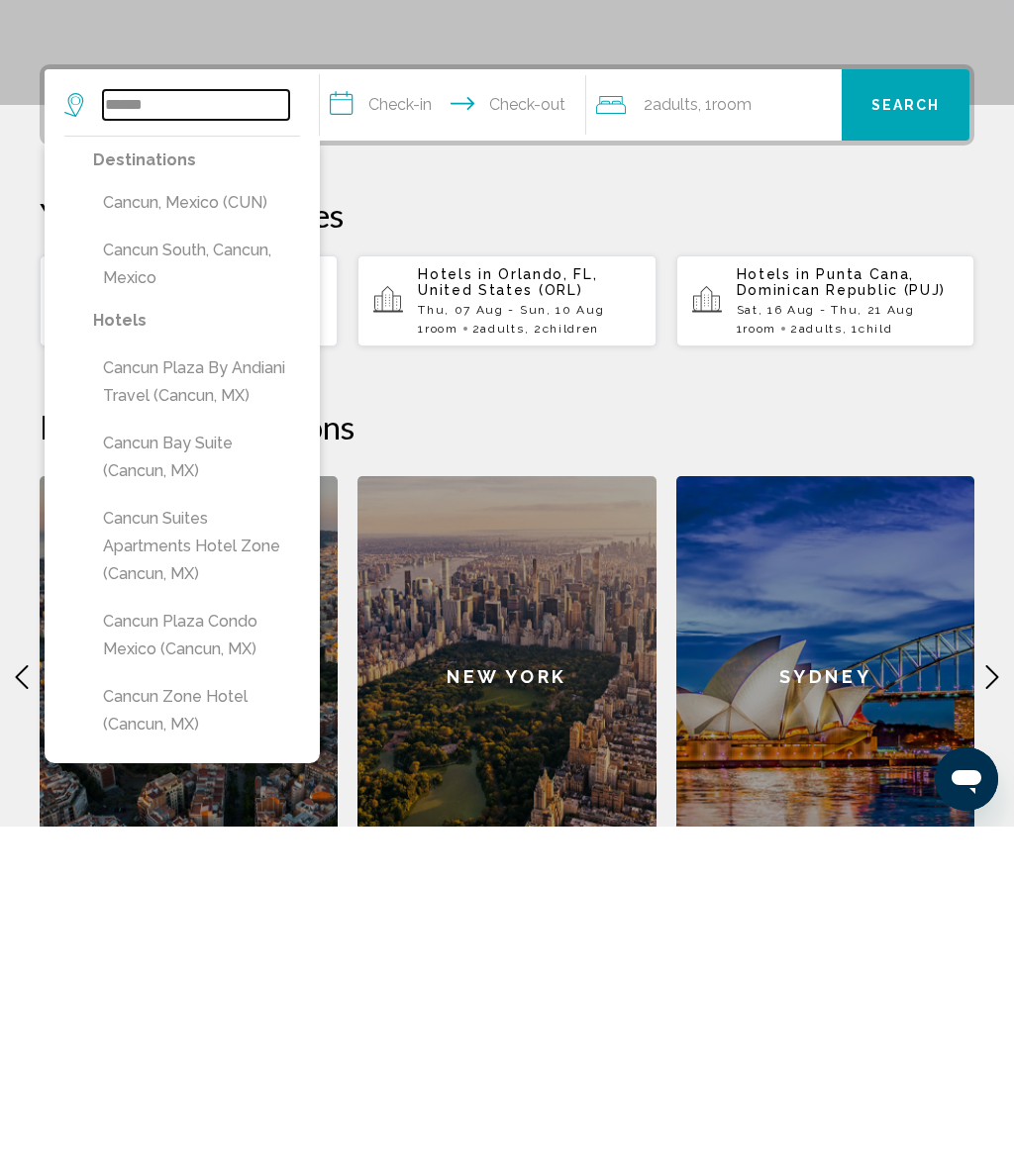 type on "**********" 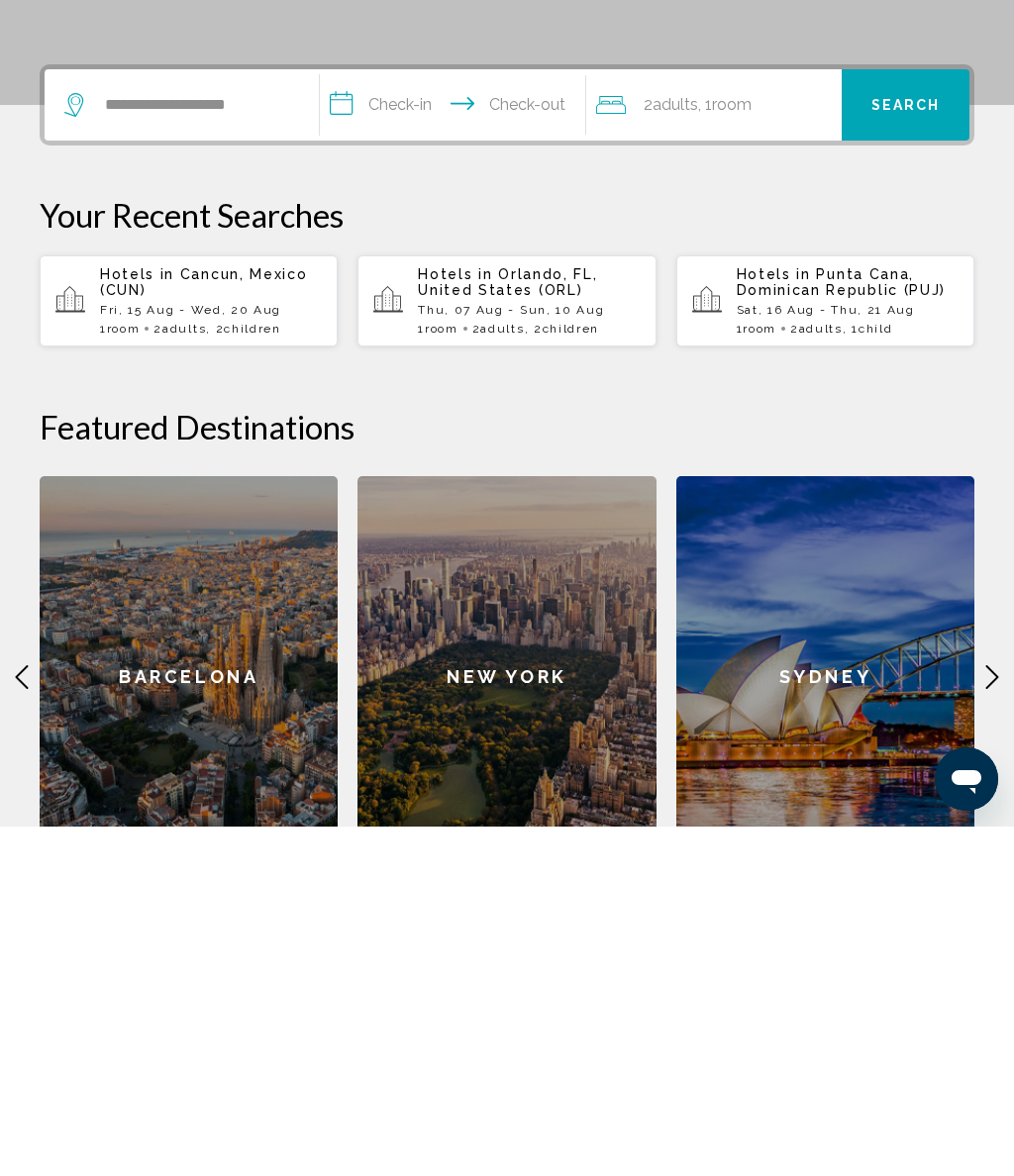 click on "**********" at bounding box center [456, 457] 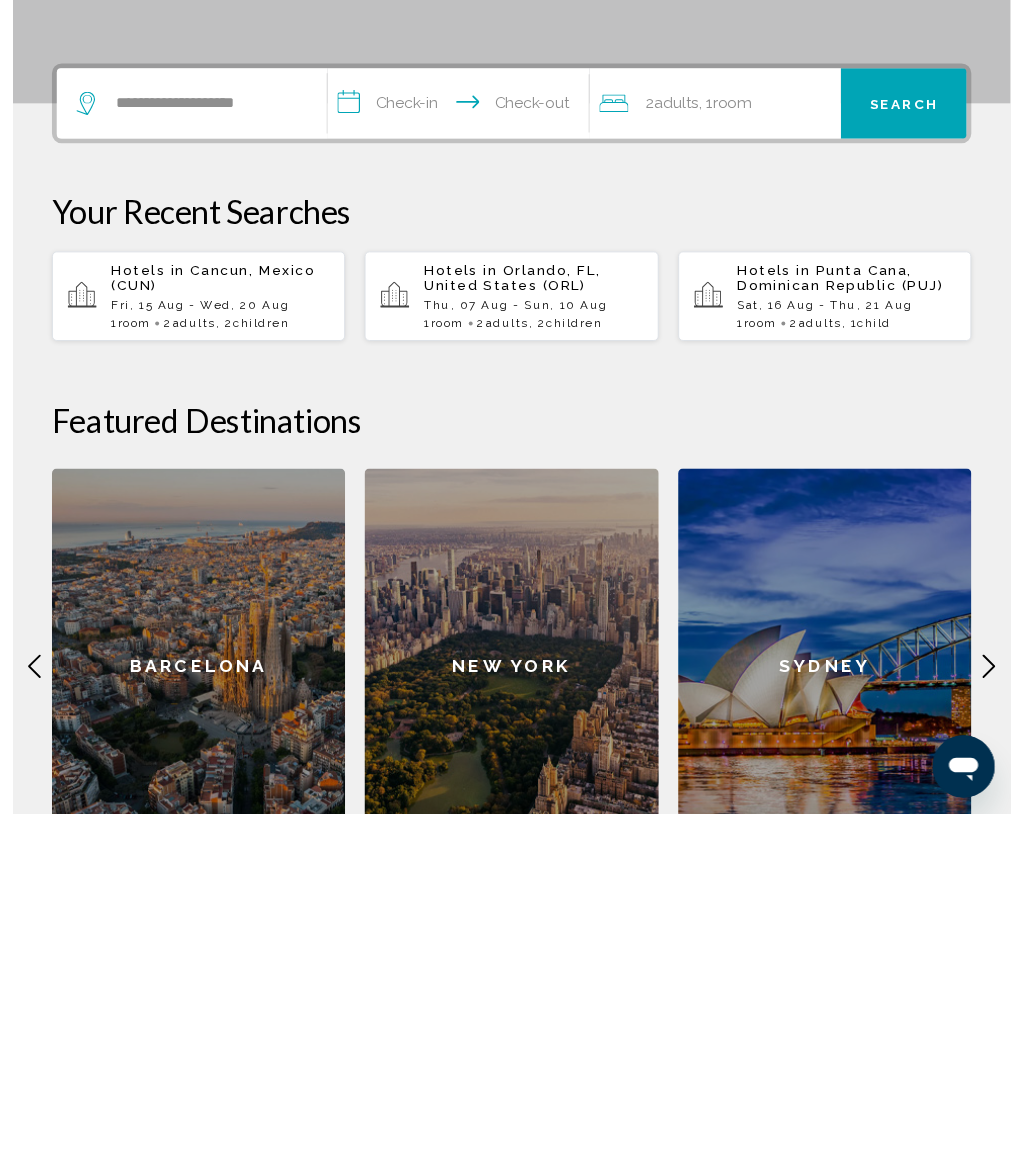 scroll, scrollTop: 494, scrollLeft: 0, axis: vertical 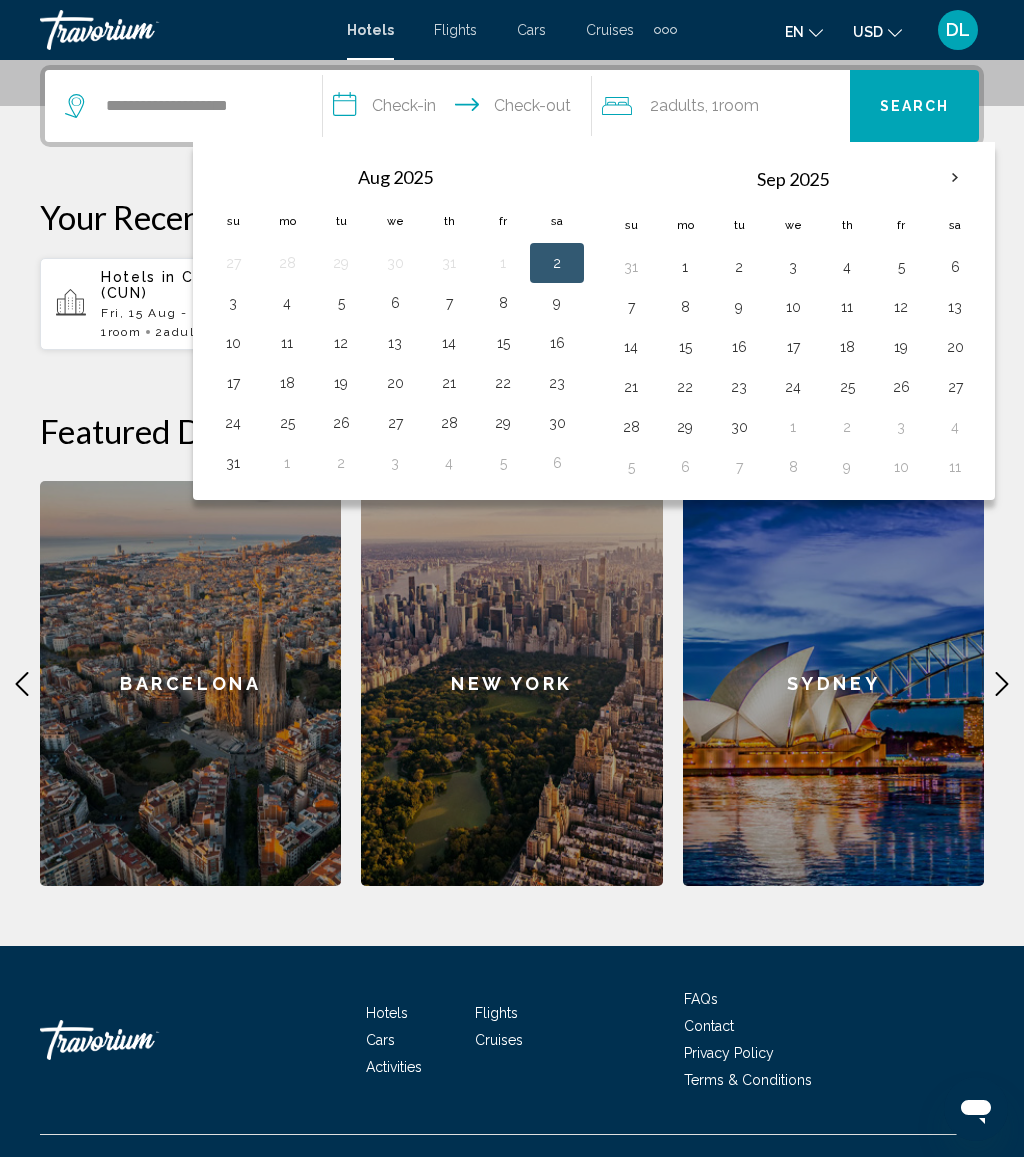 click at bounding box center (955, 178) 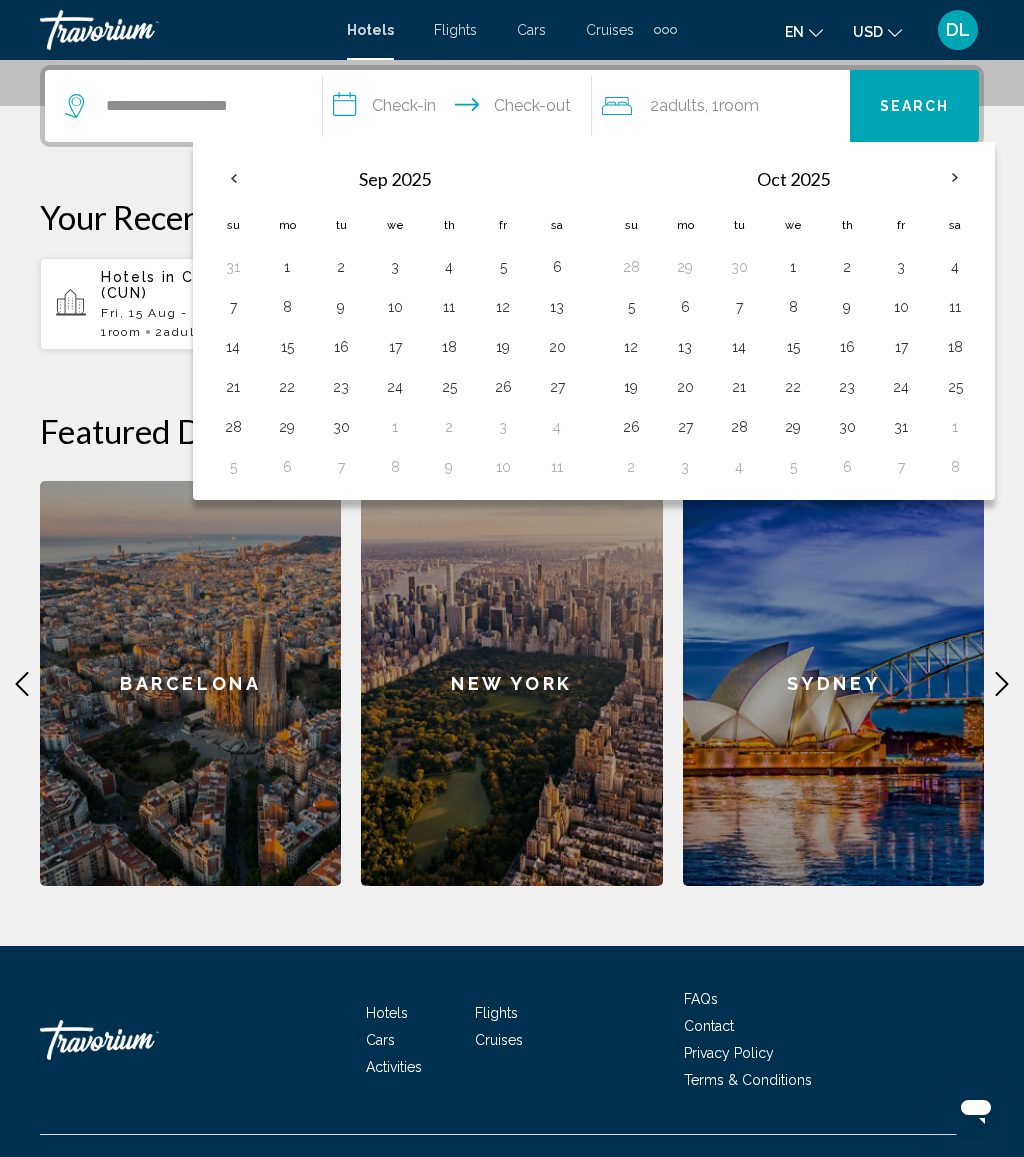 click on "30" at bounding box center [847, 427] 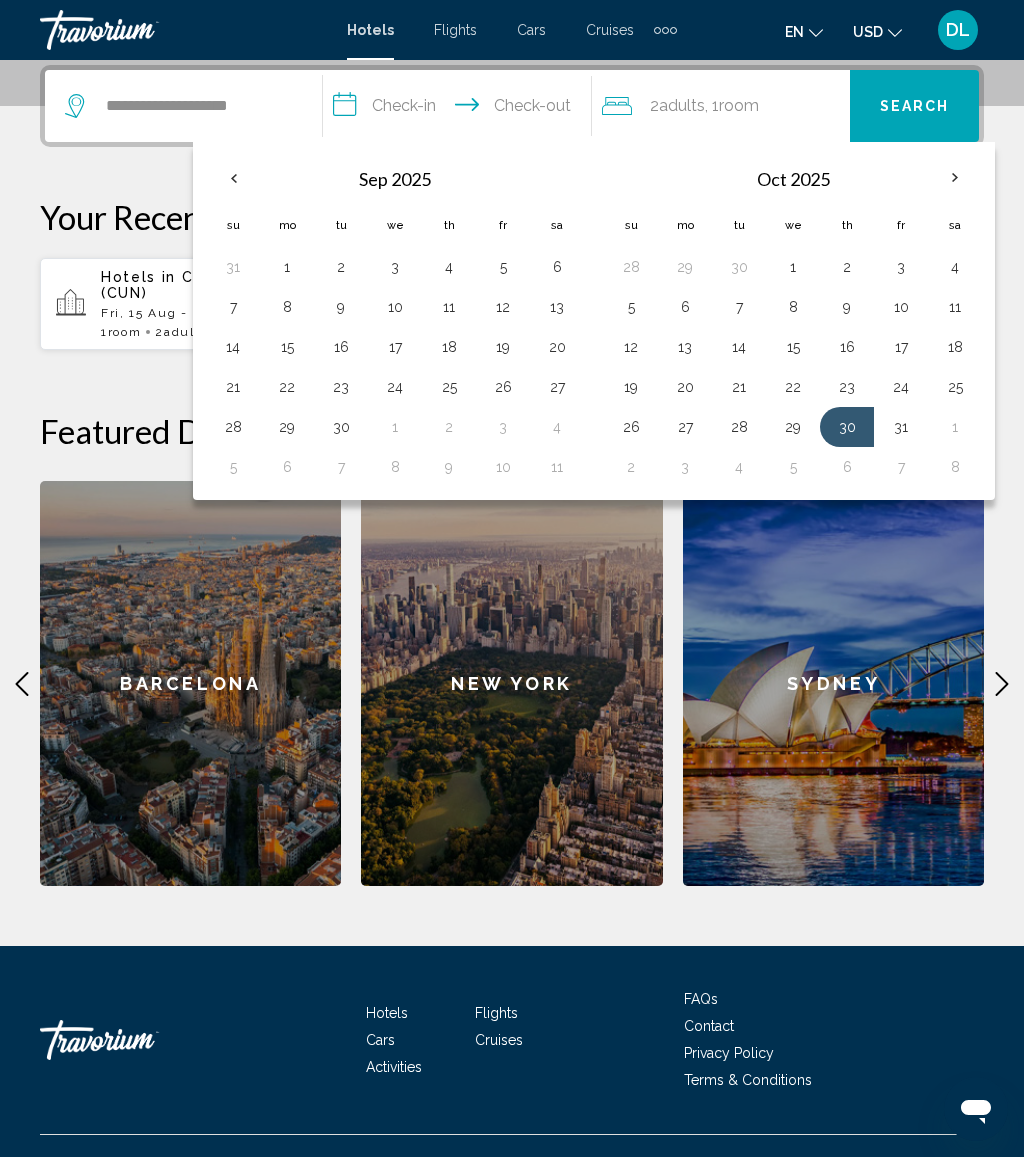 click at bounding box center [955, 178] 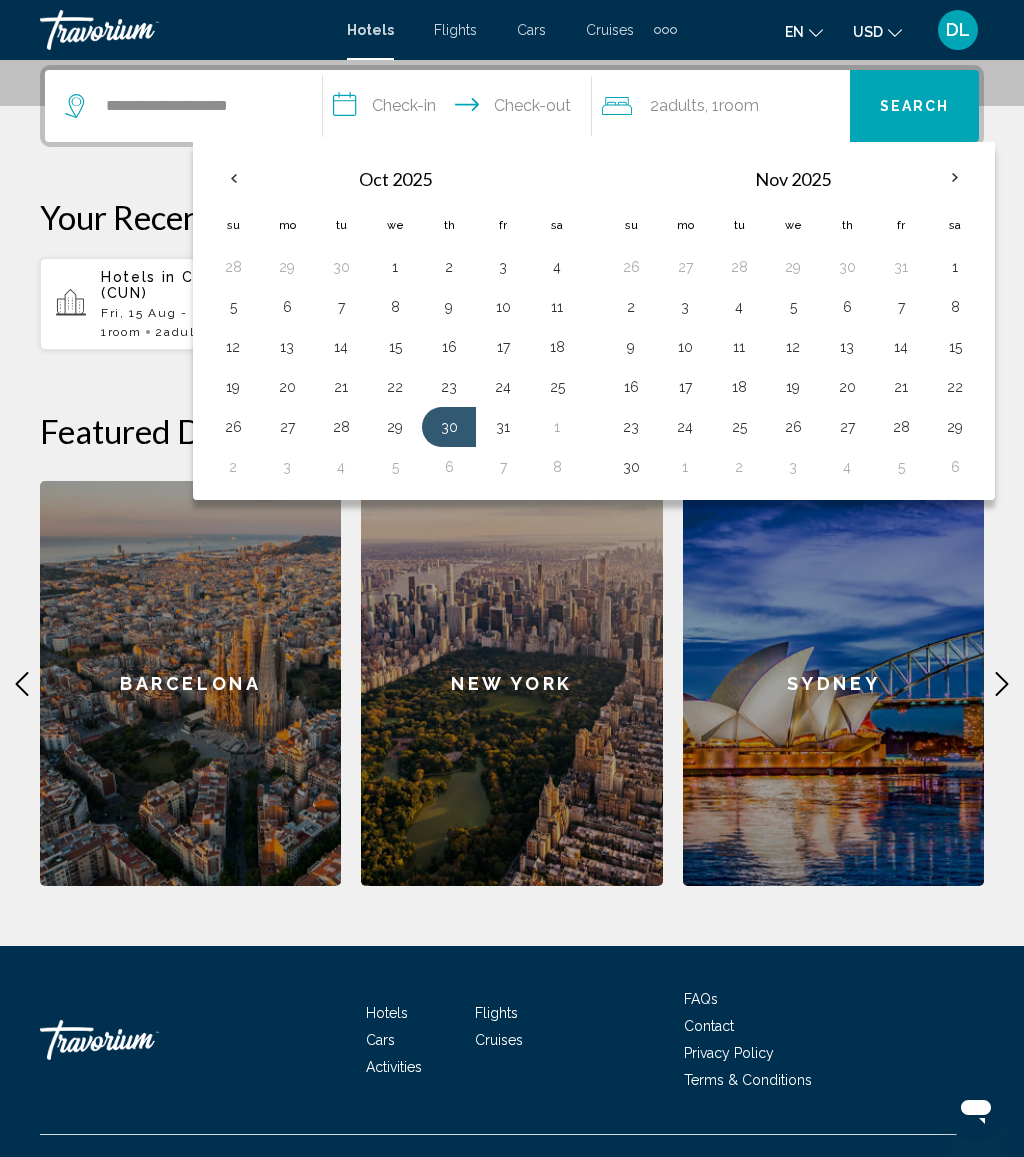 click on "2" at bounding box center [631, 307] 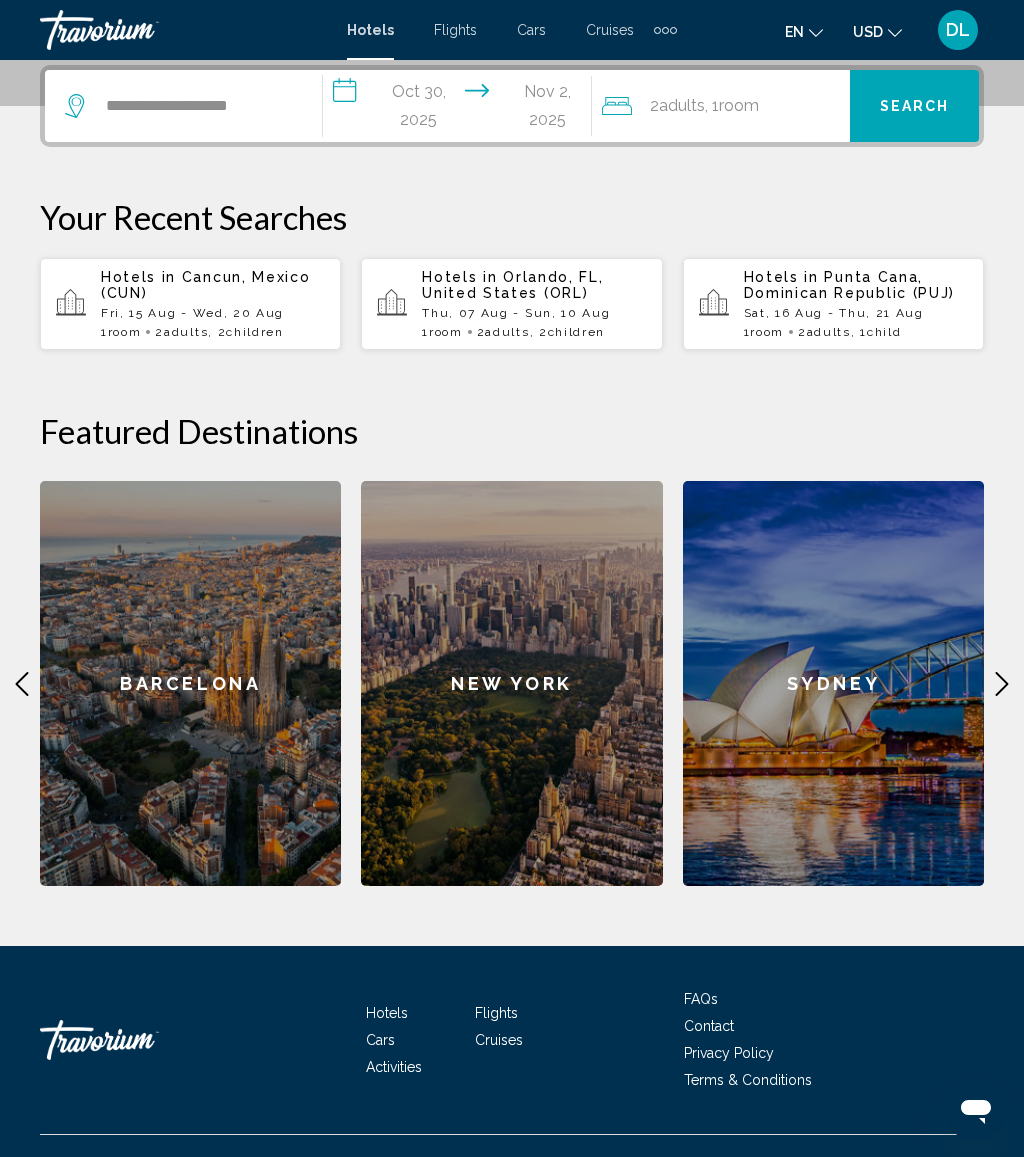 click on "Search" at bounding box center [915, 107] 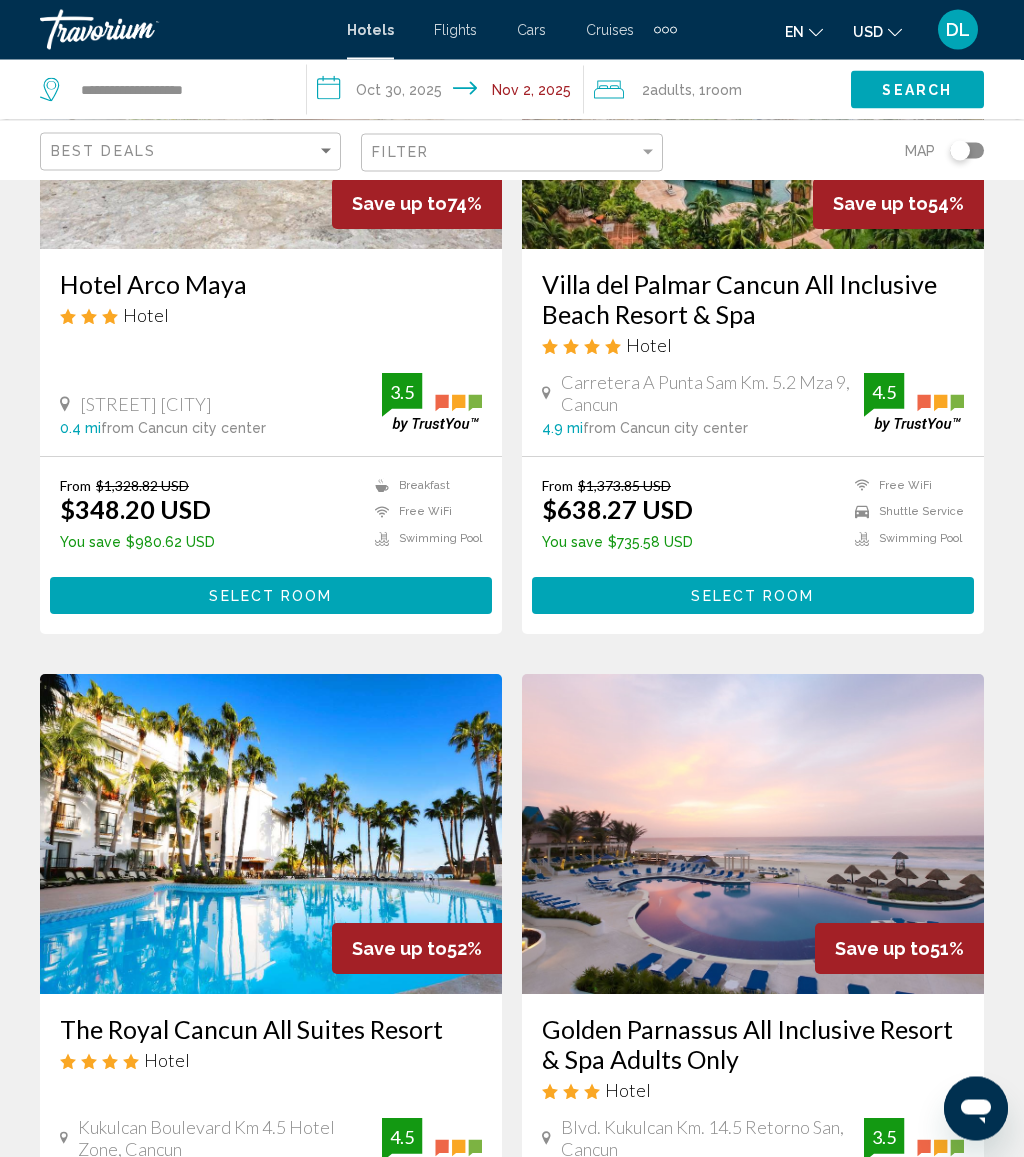 scroll, scrollTop: 232, scrollLeft: 0, axis: vertical 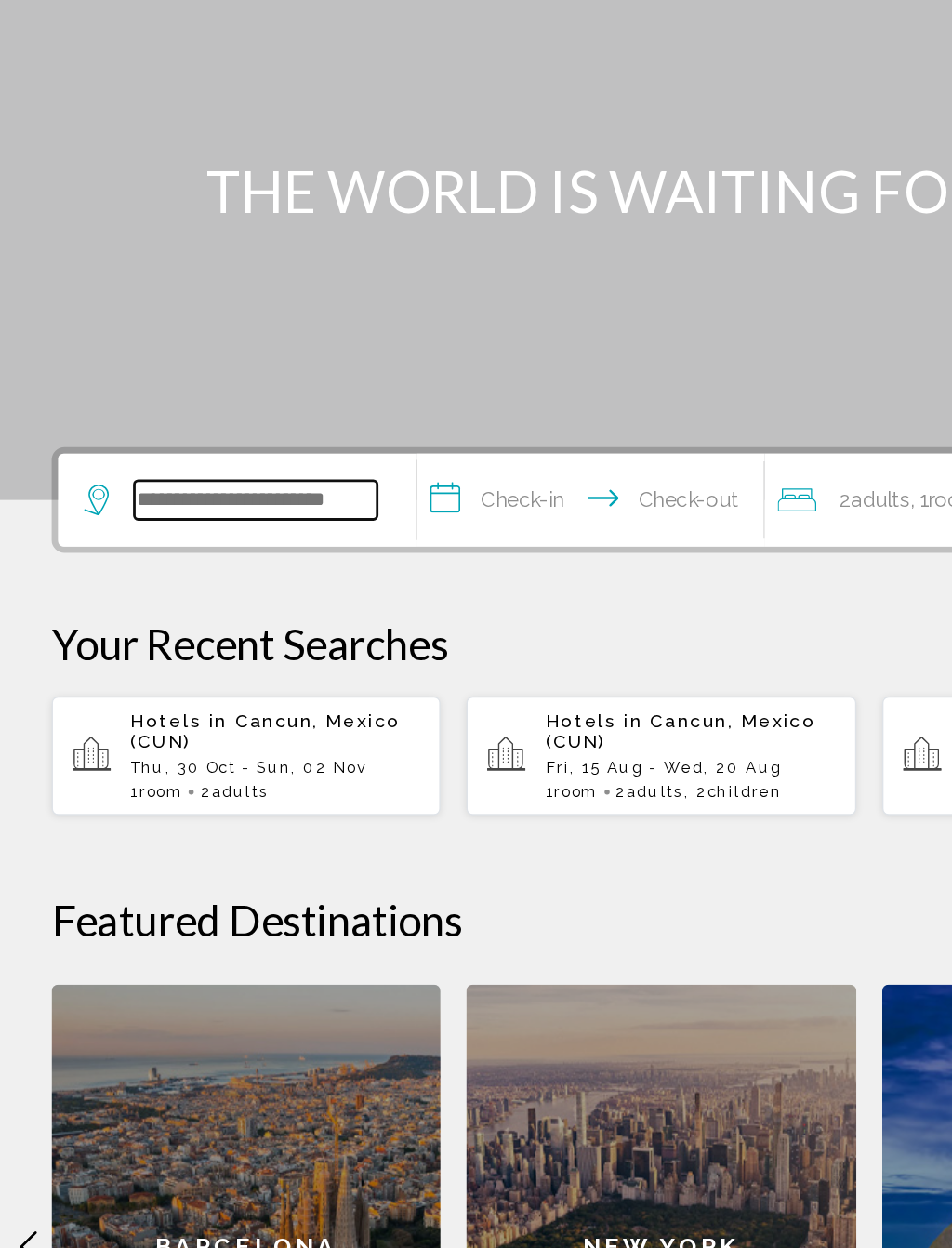 click at bounding box center (184, 558) 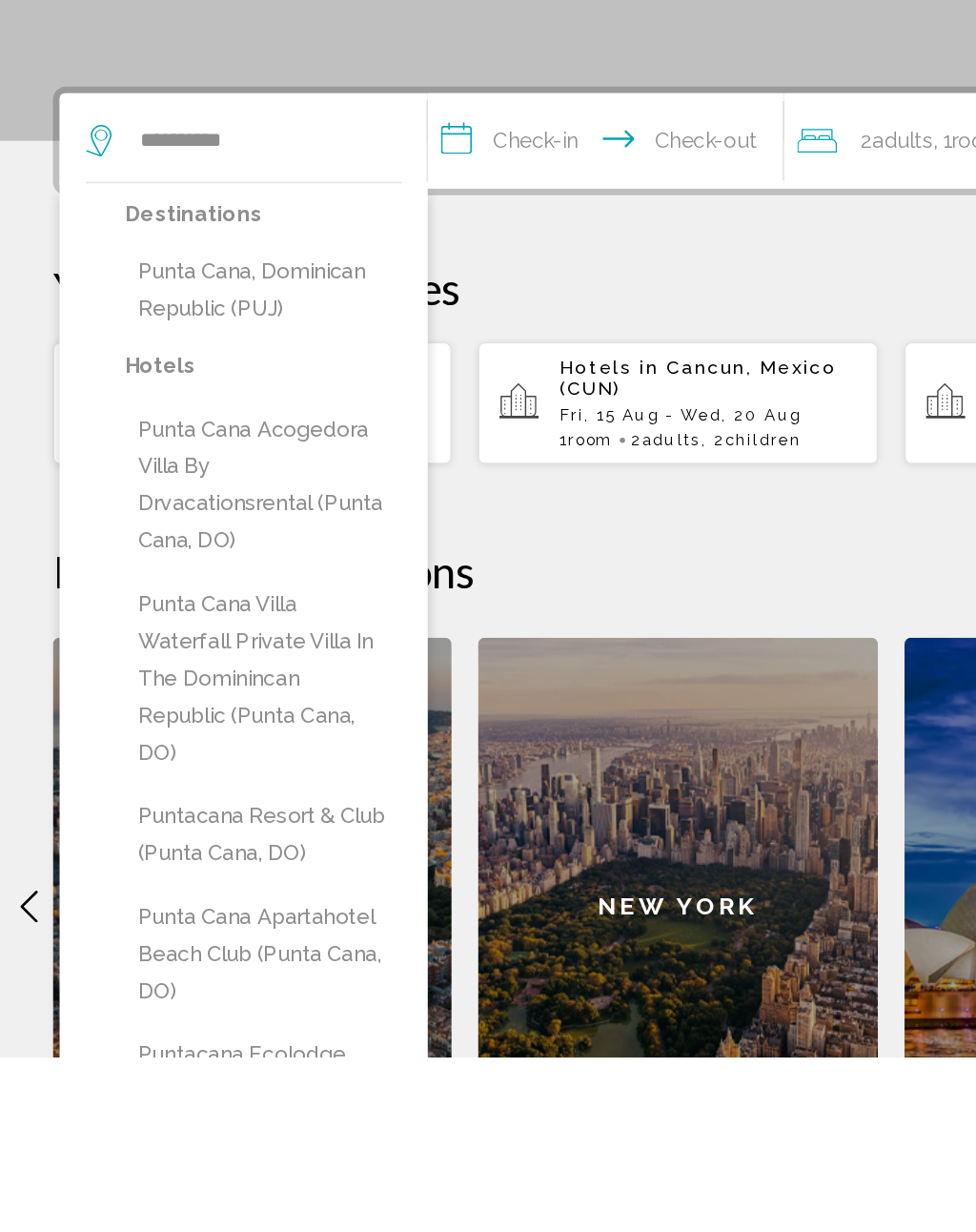 click on "Punta Cana, Dominican Republic (PUJ)" at bounding box center (189, 680) 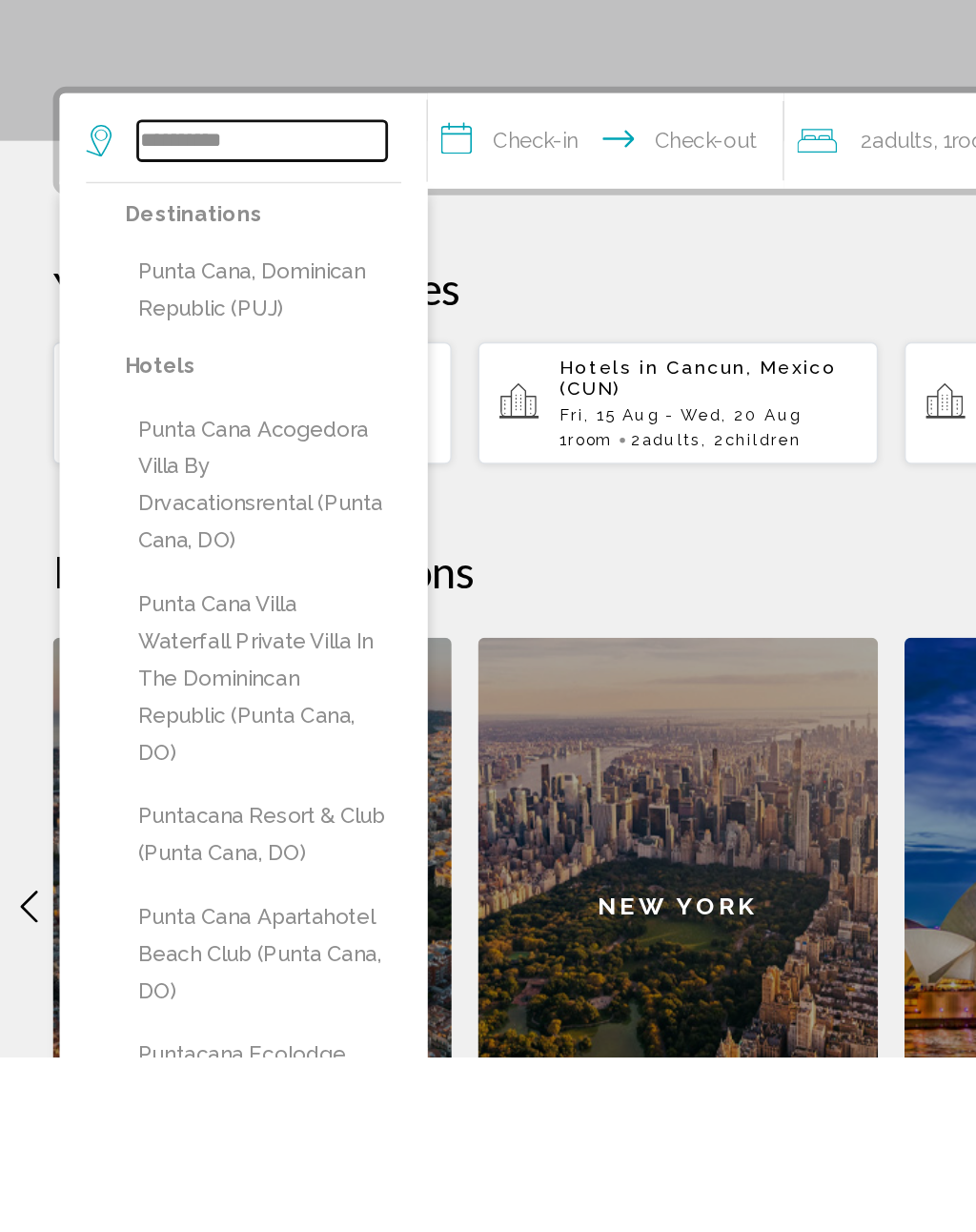 type on "**********" 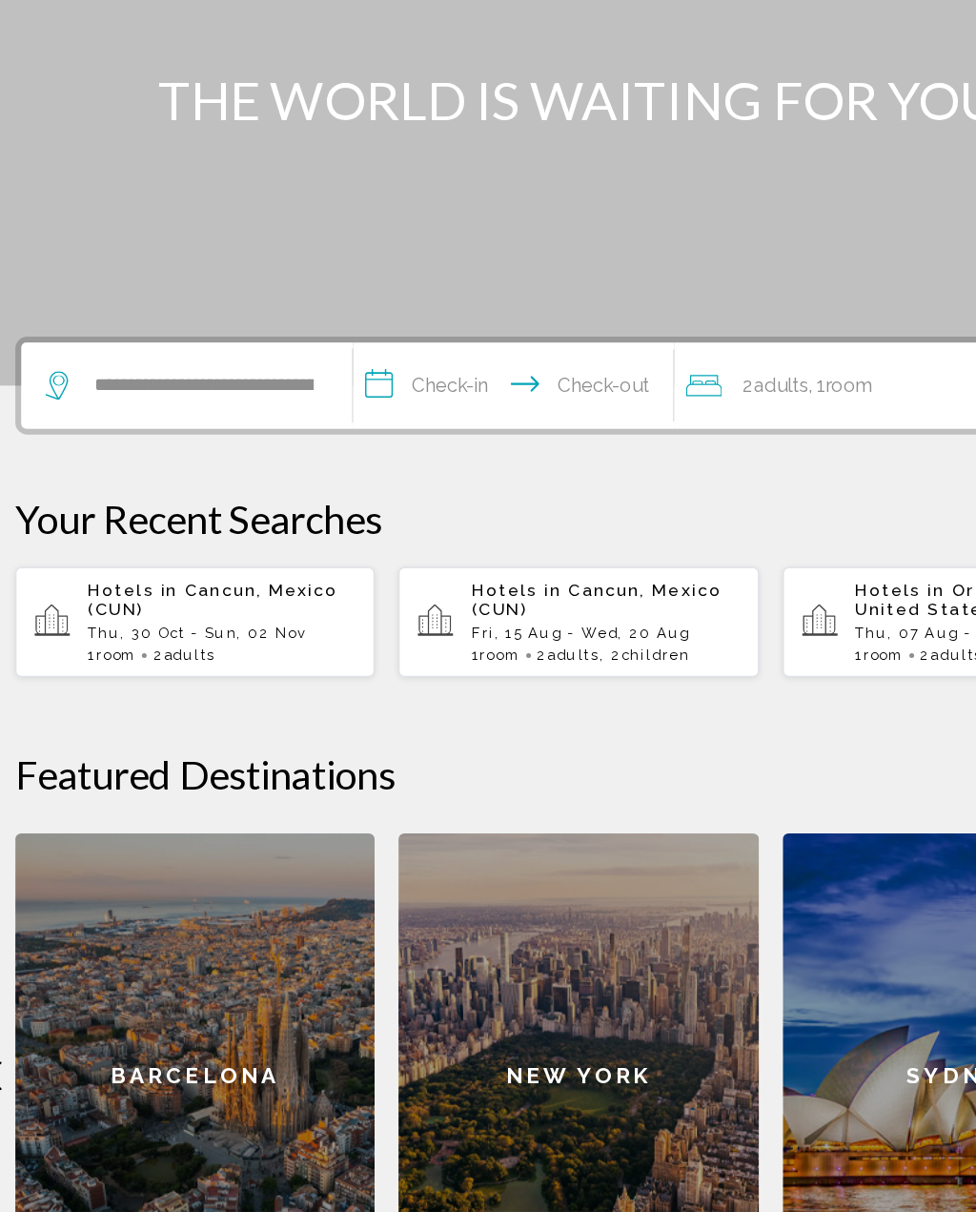 click on "**********" at bounding box center [439, 575] 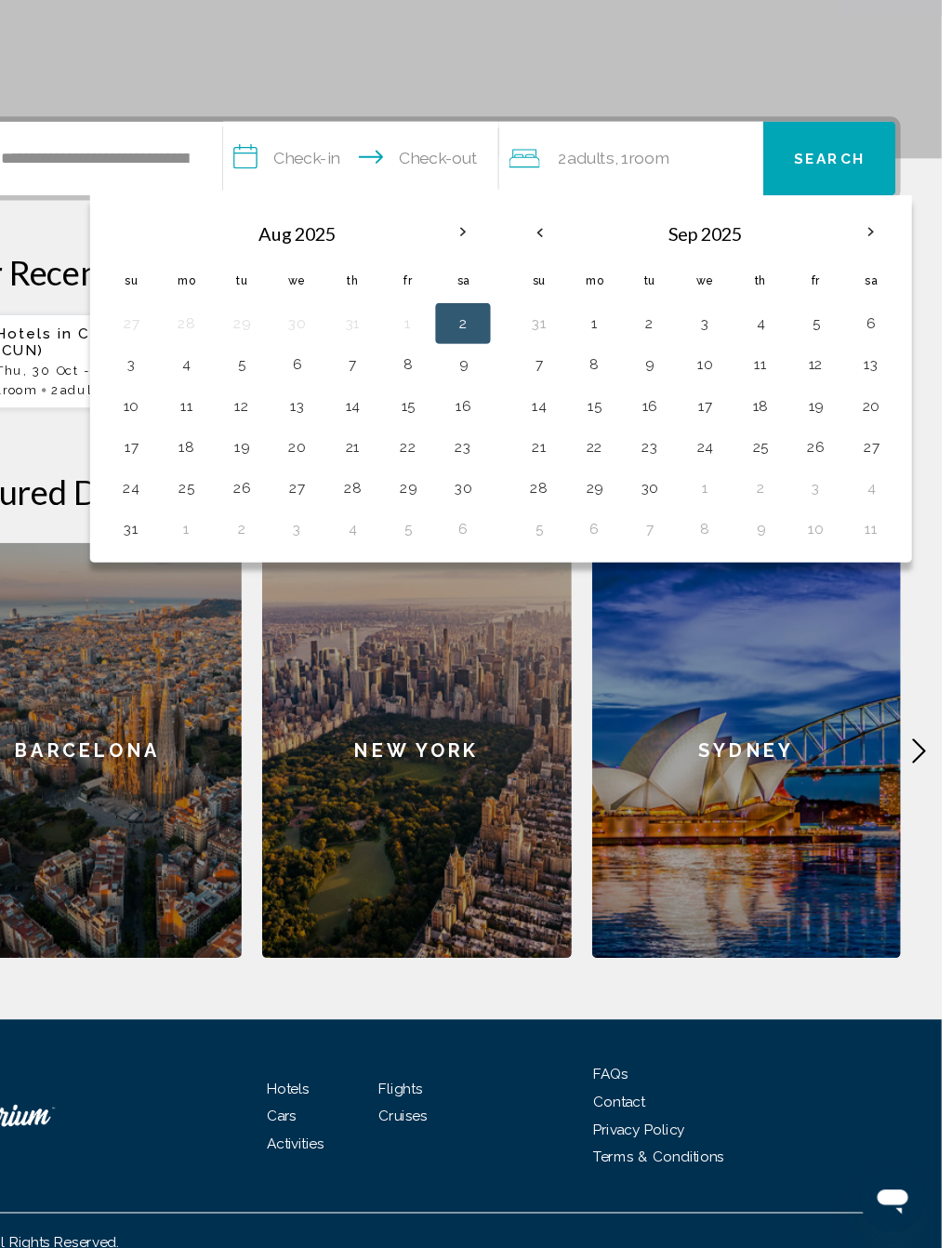 scroll, scrollTop: 317, scrollLeft: 0, axis: vertical 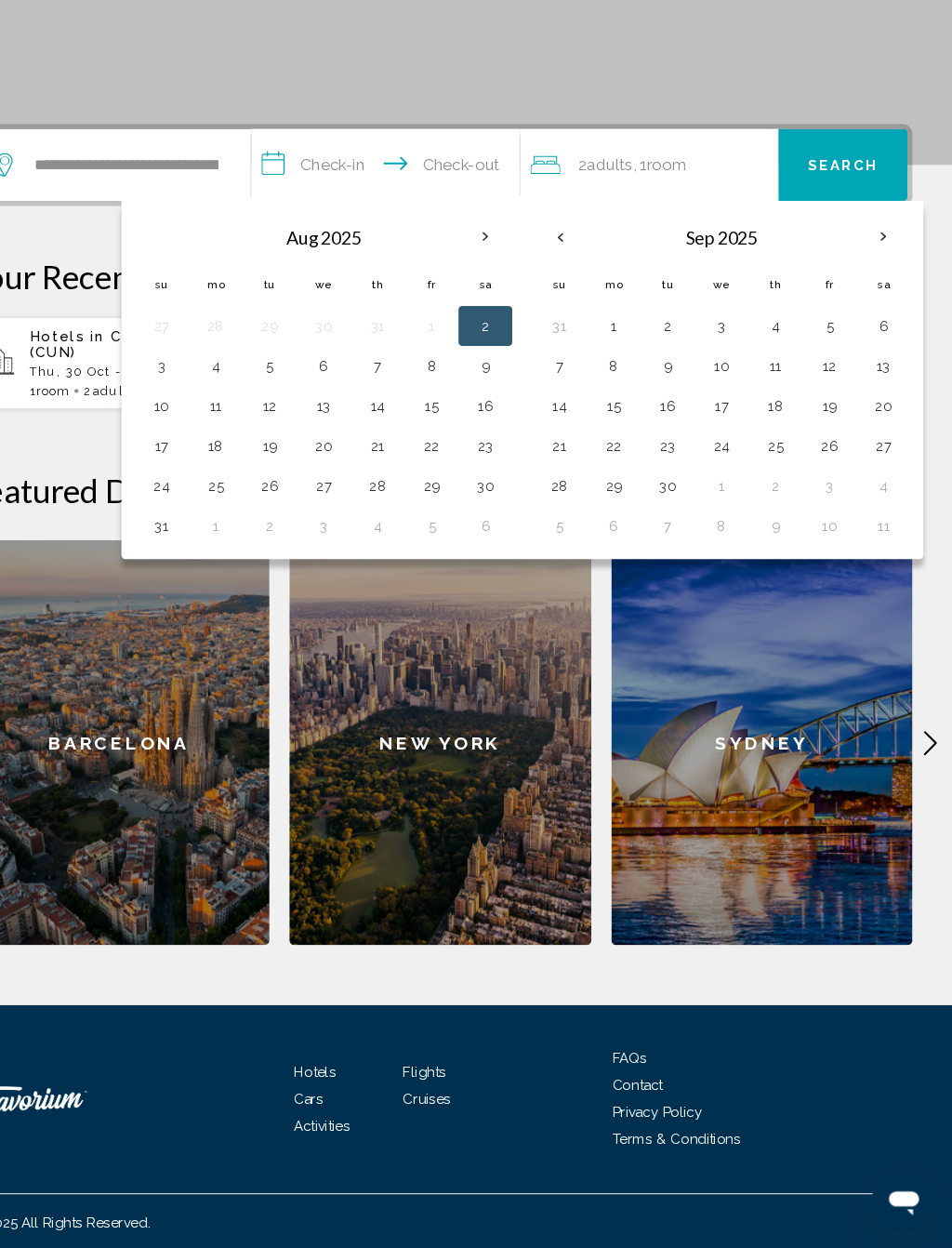 click at bounding box center (888, 308) 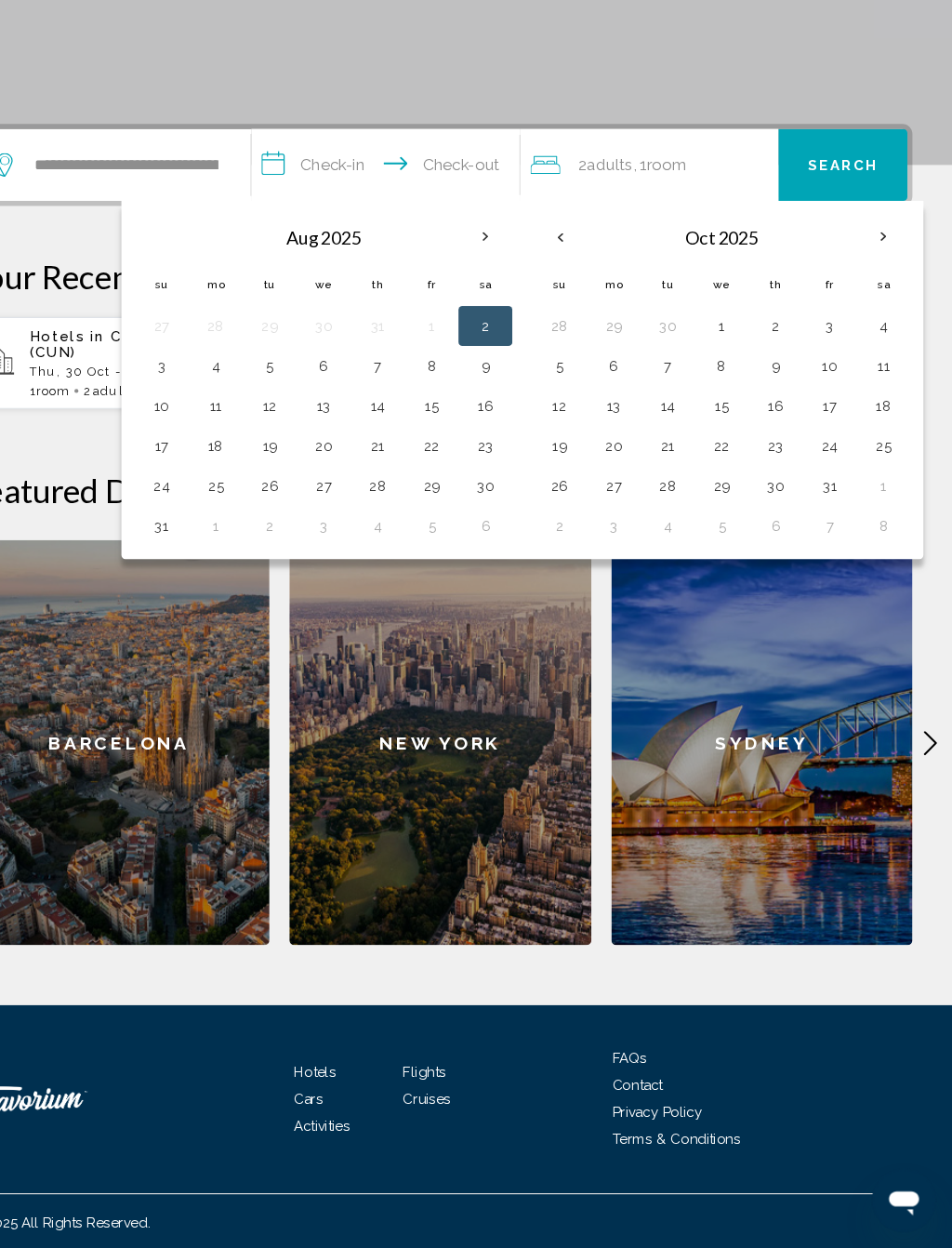 click at bounding box center [888, 308] 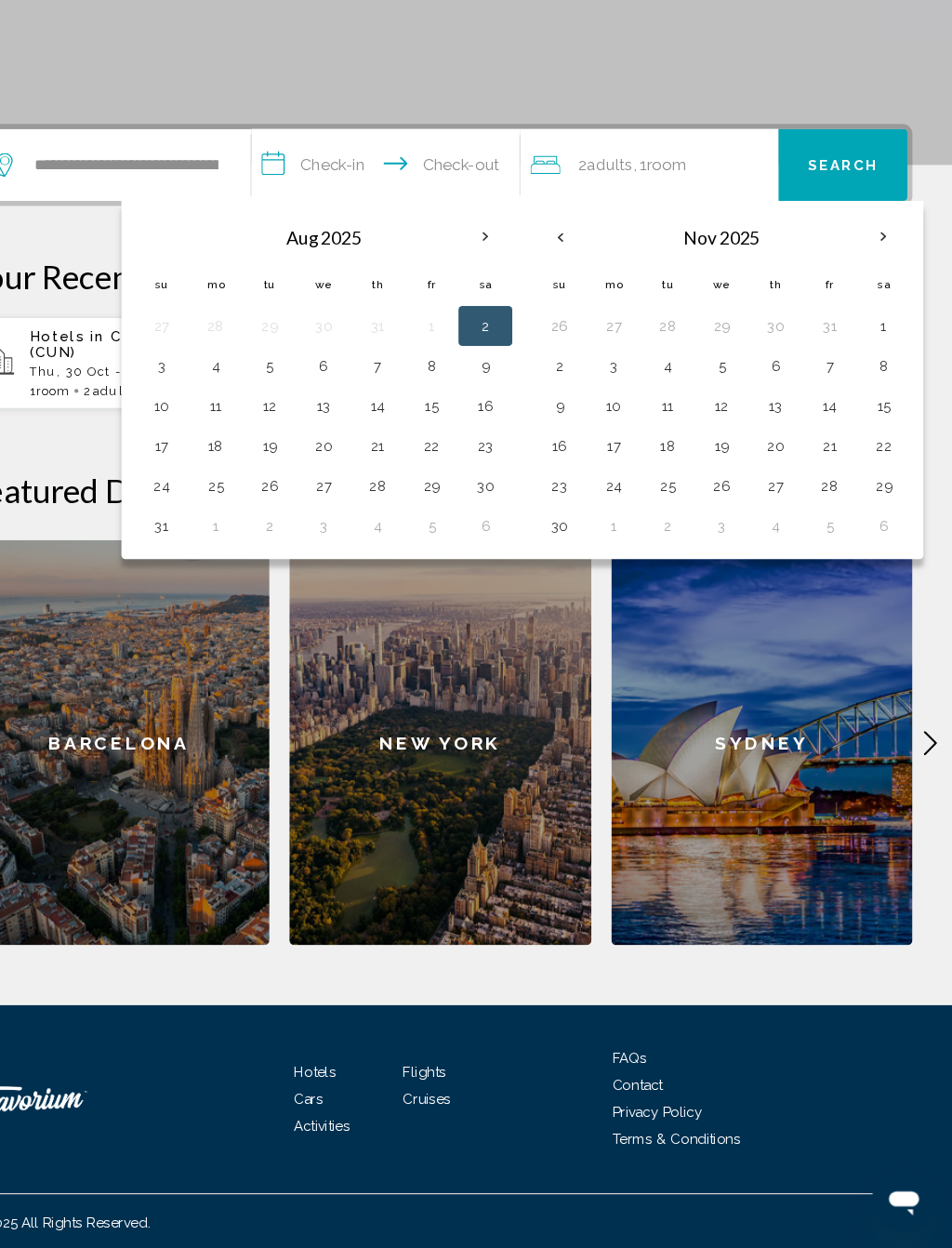 click at bounding box center [888, 308] 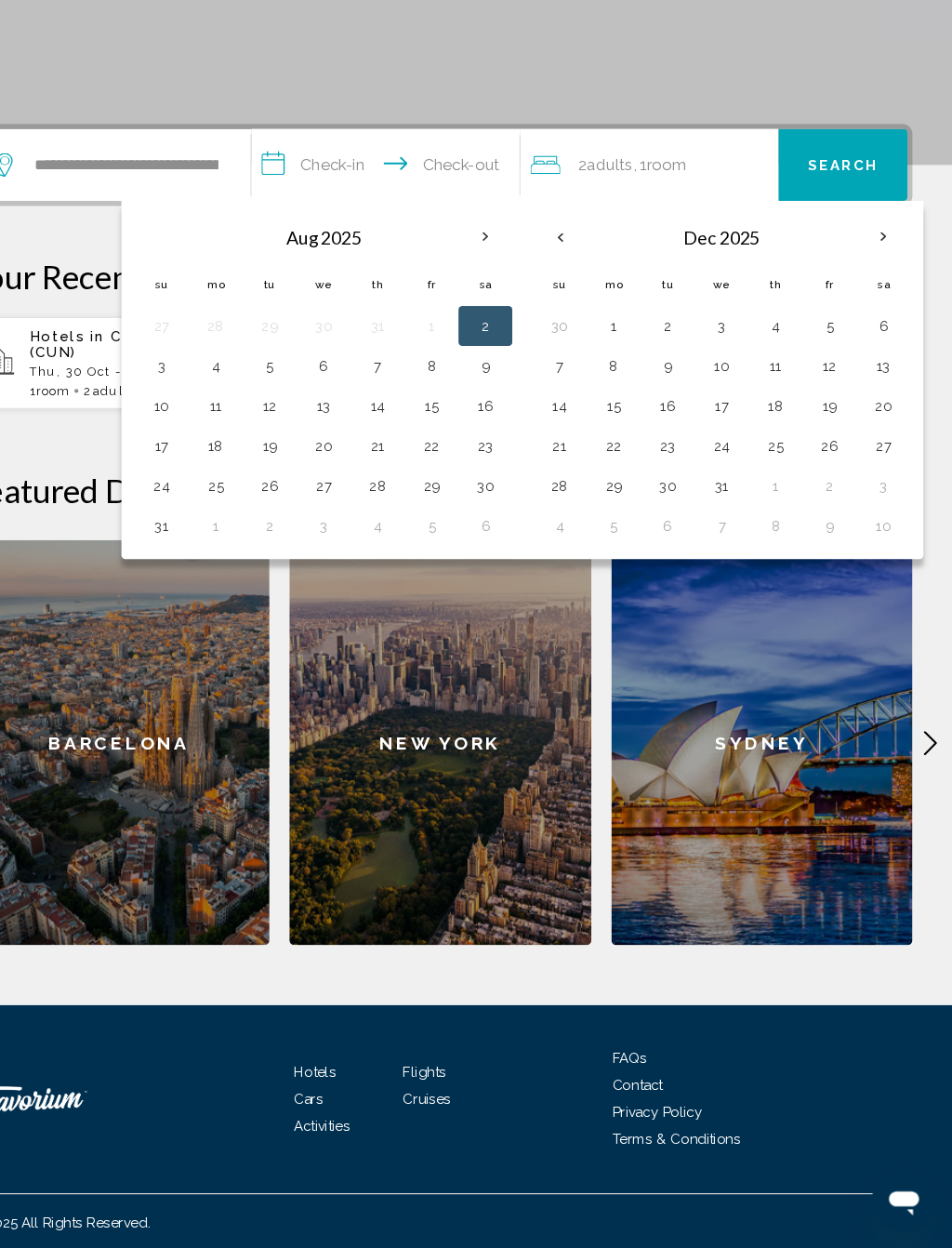 click at bounding box center (888, 308) 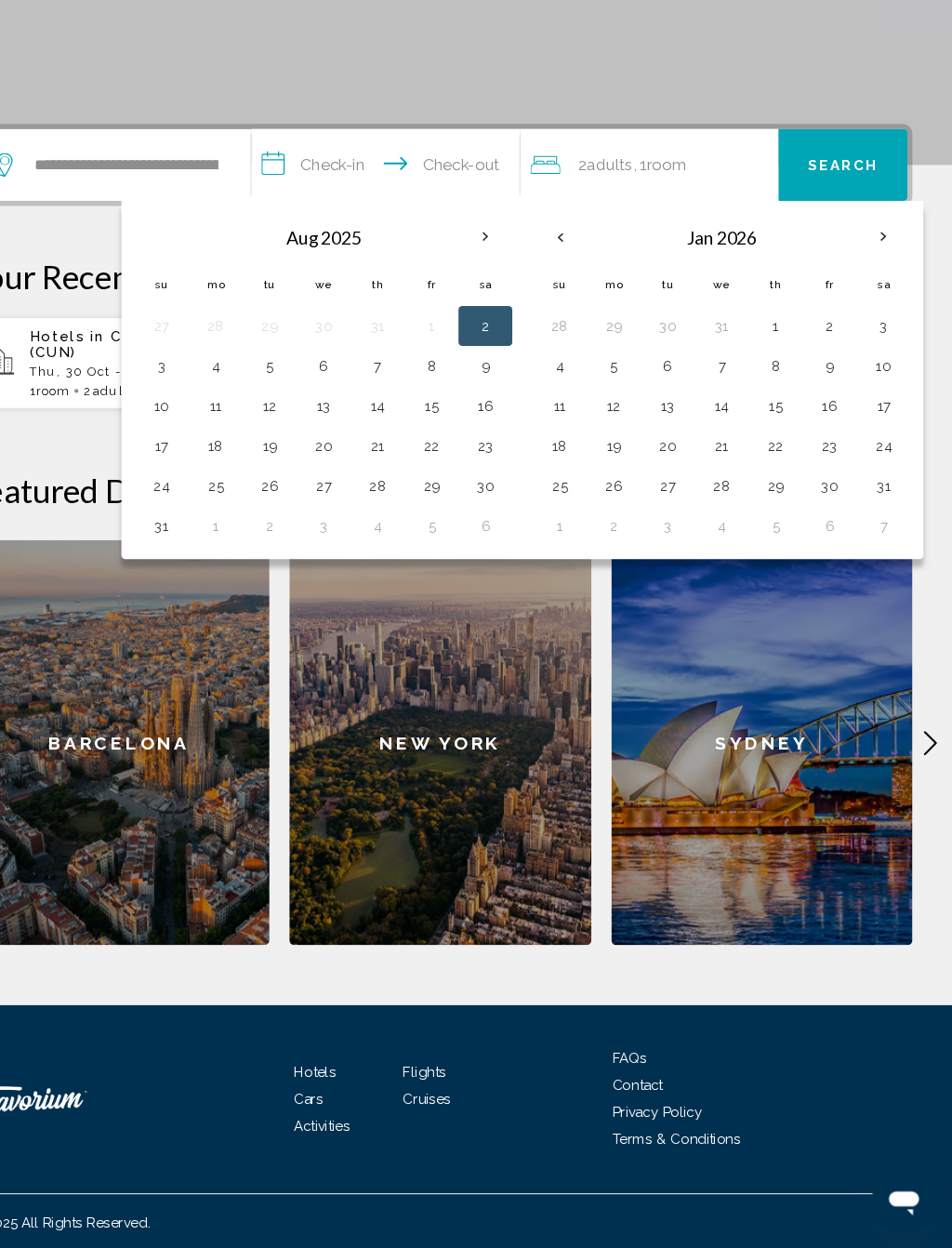 click at bounding box center (888, 308) 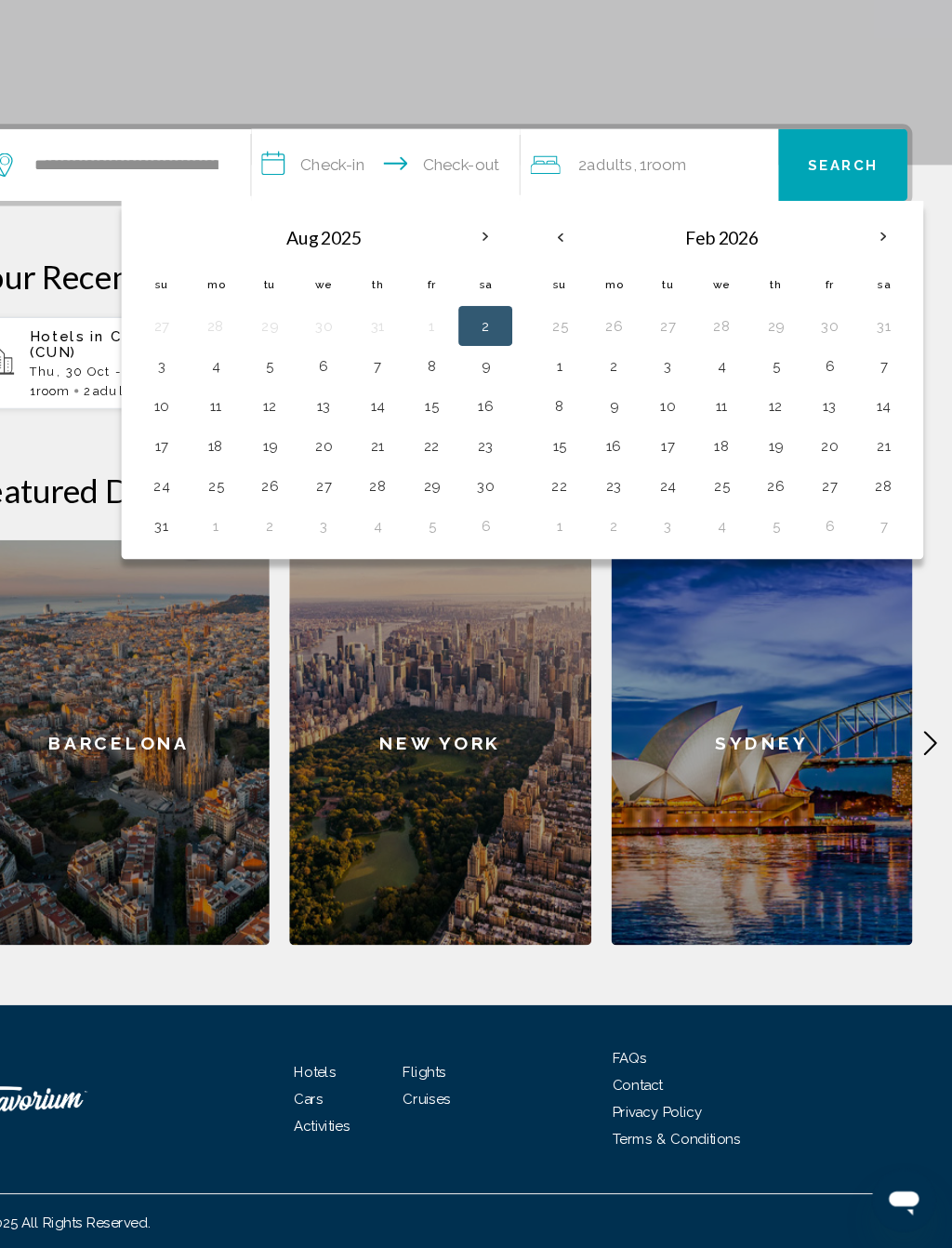 click at bounding box center (888, 308) 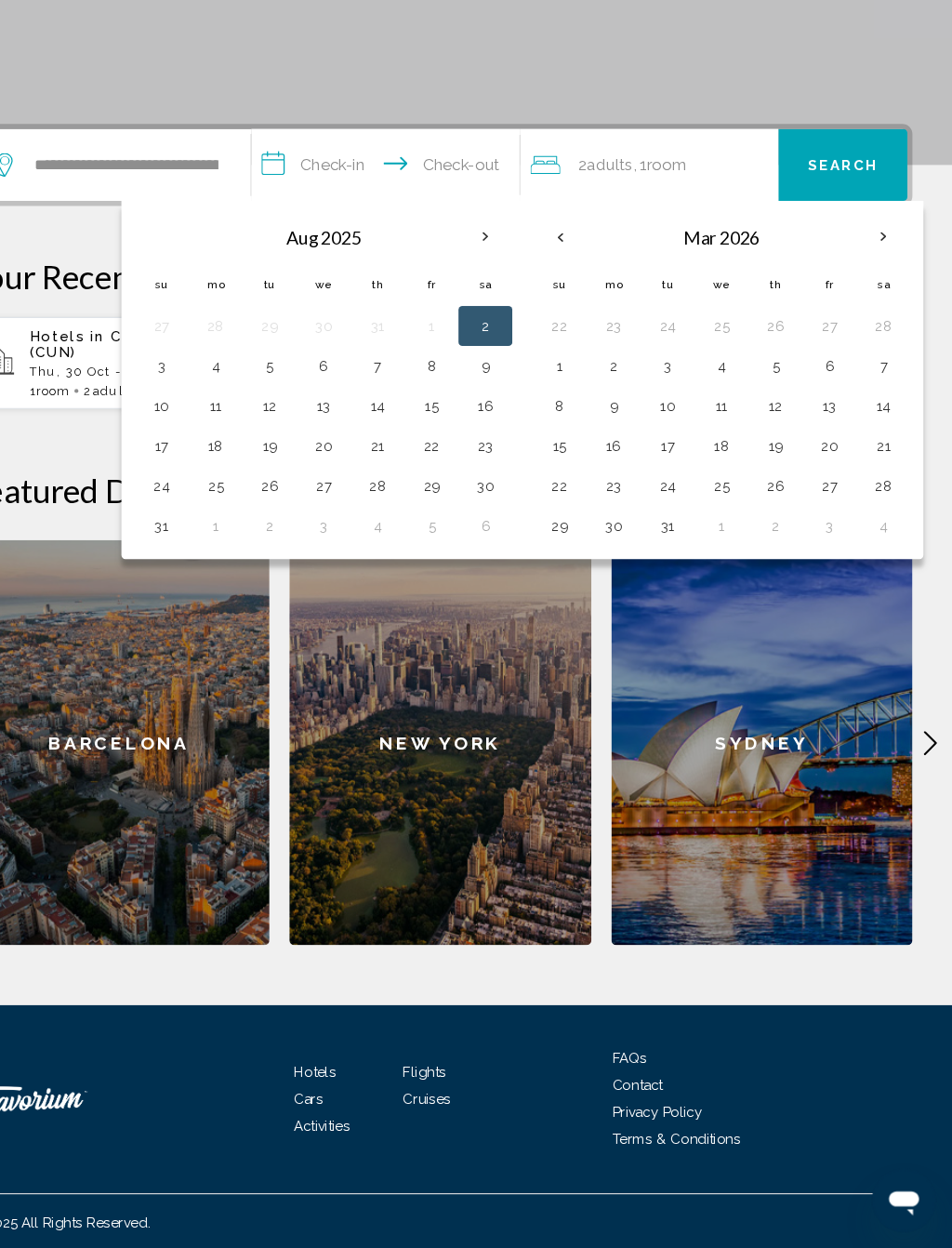 click at bounding box center (888, 308) 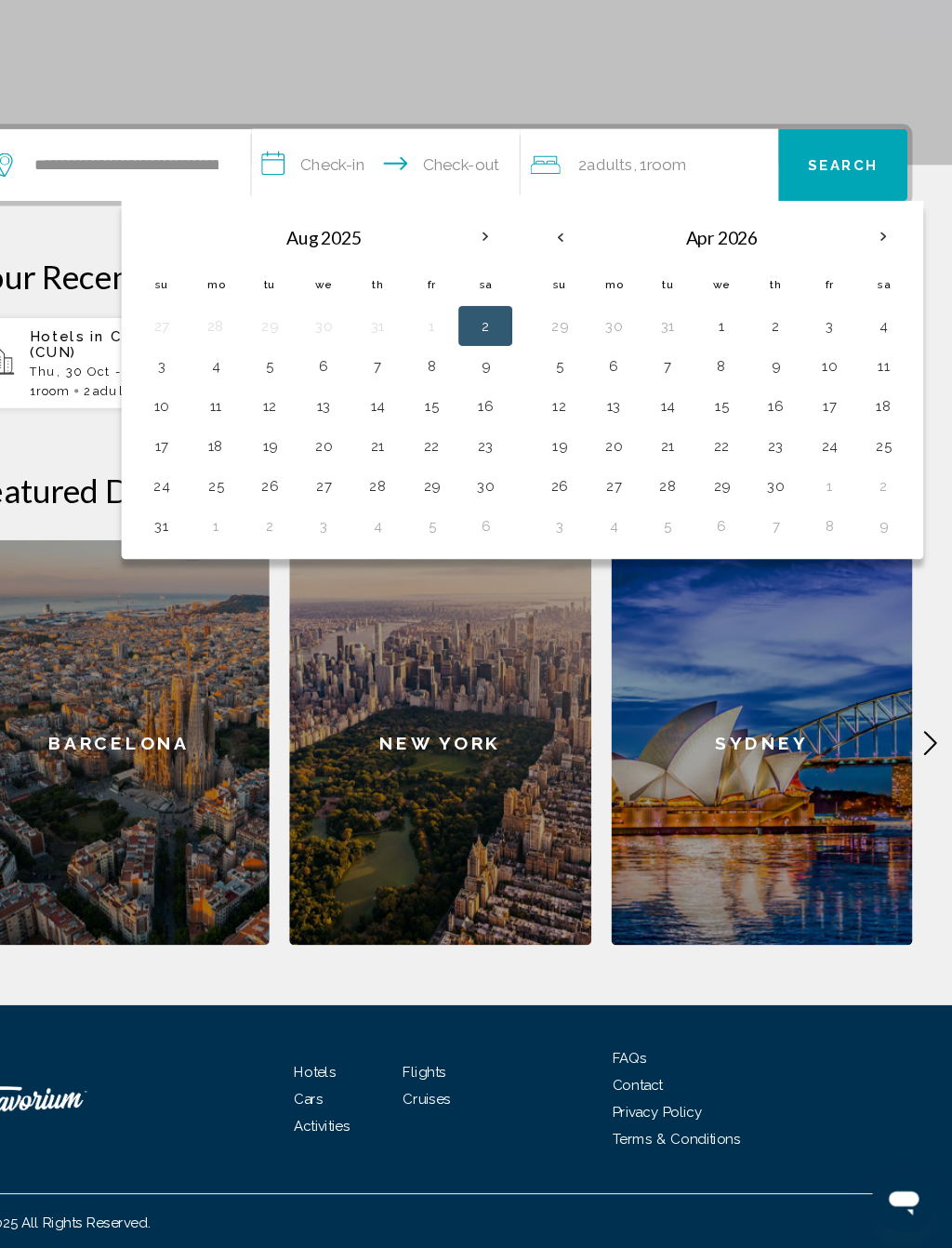 click at bounding box center (888, 308) 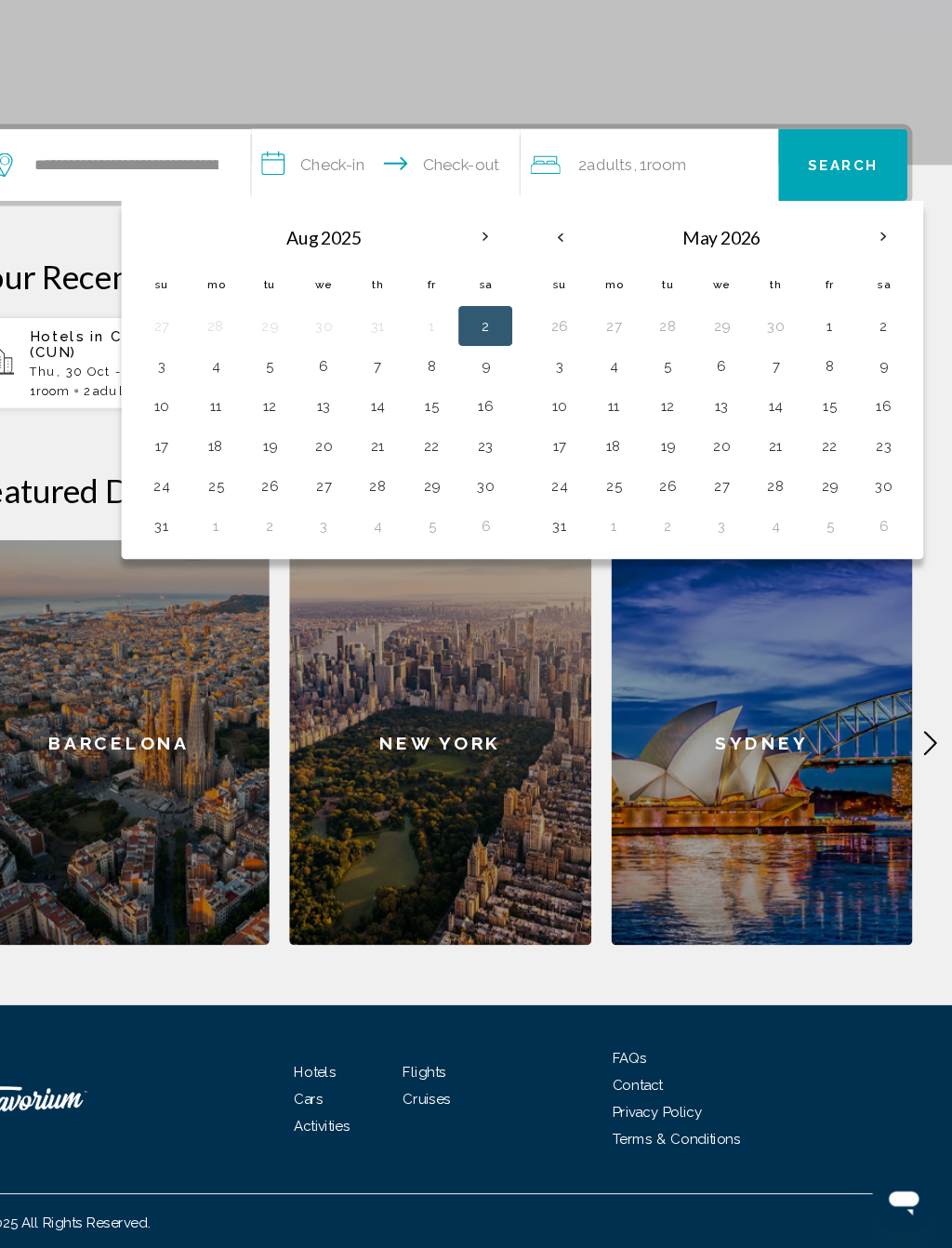 click at bounding box center (888, 308) 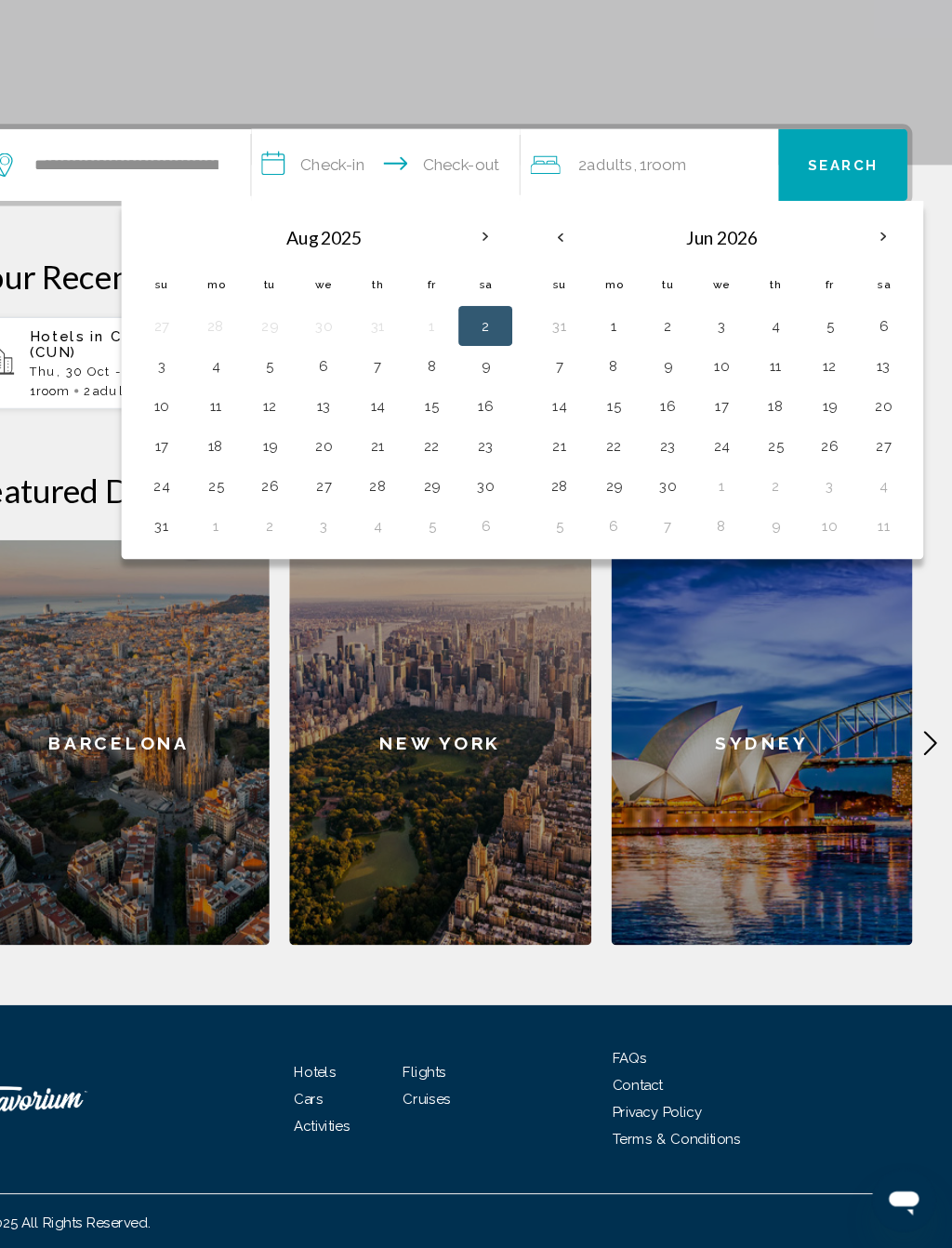 click at bounding box center [888, 308] 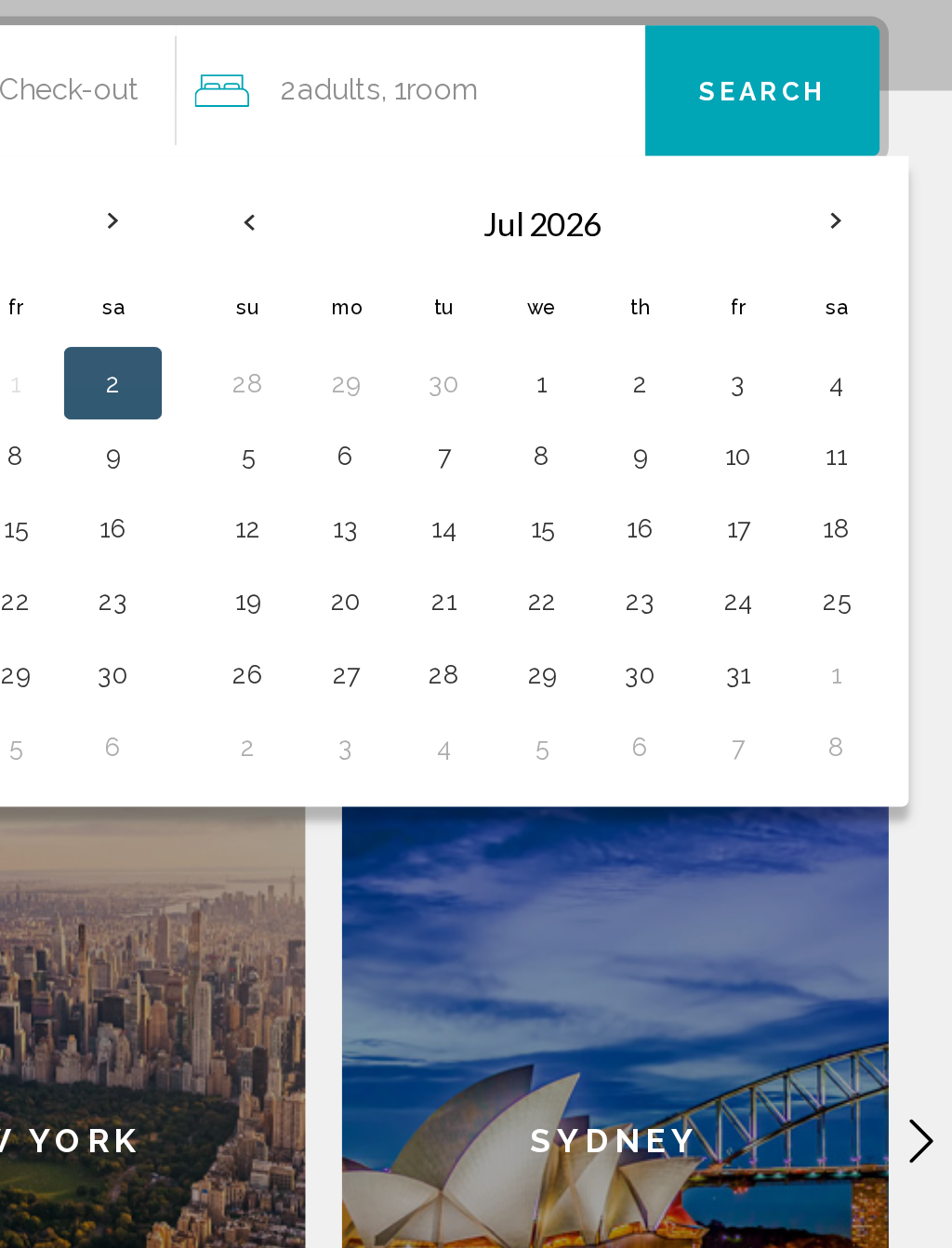 click on "1" at bounding box center [737, 391] 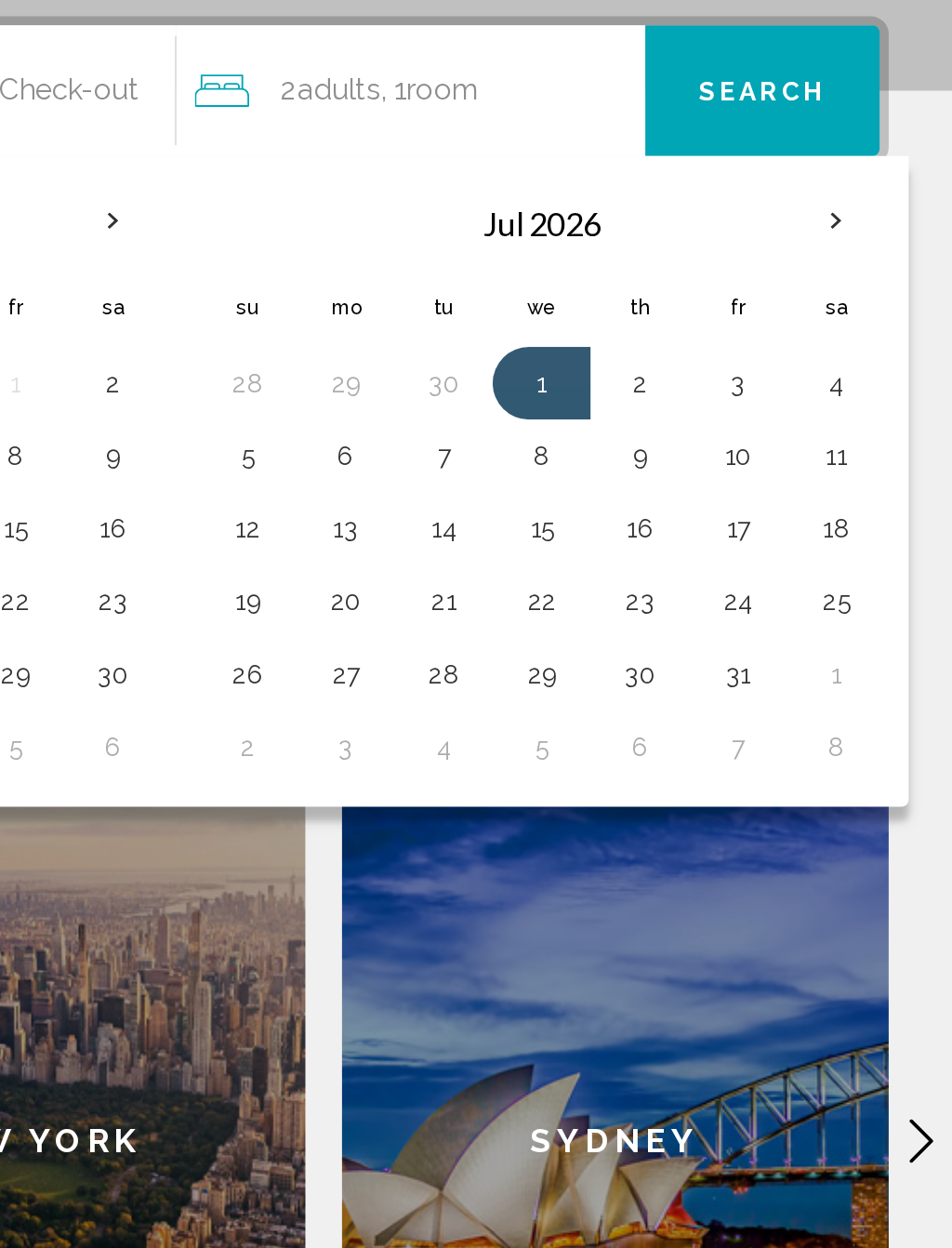 click on "7" at bounding box center (687, 428) 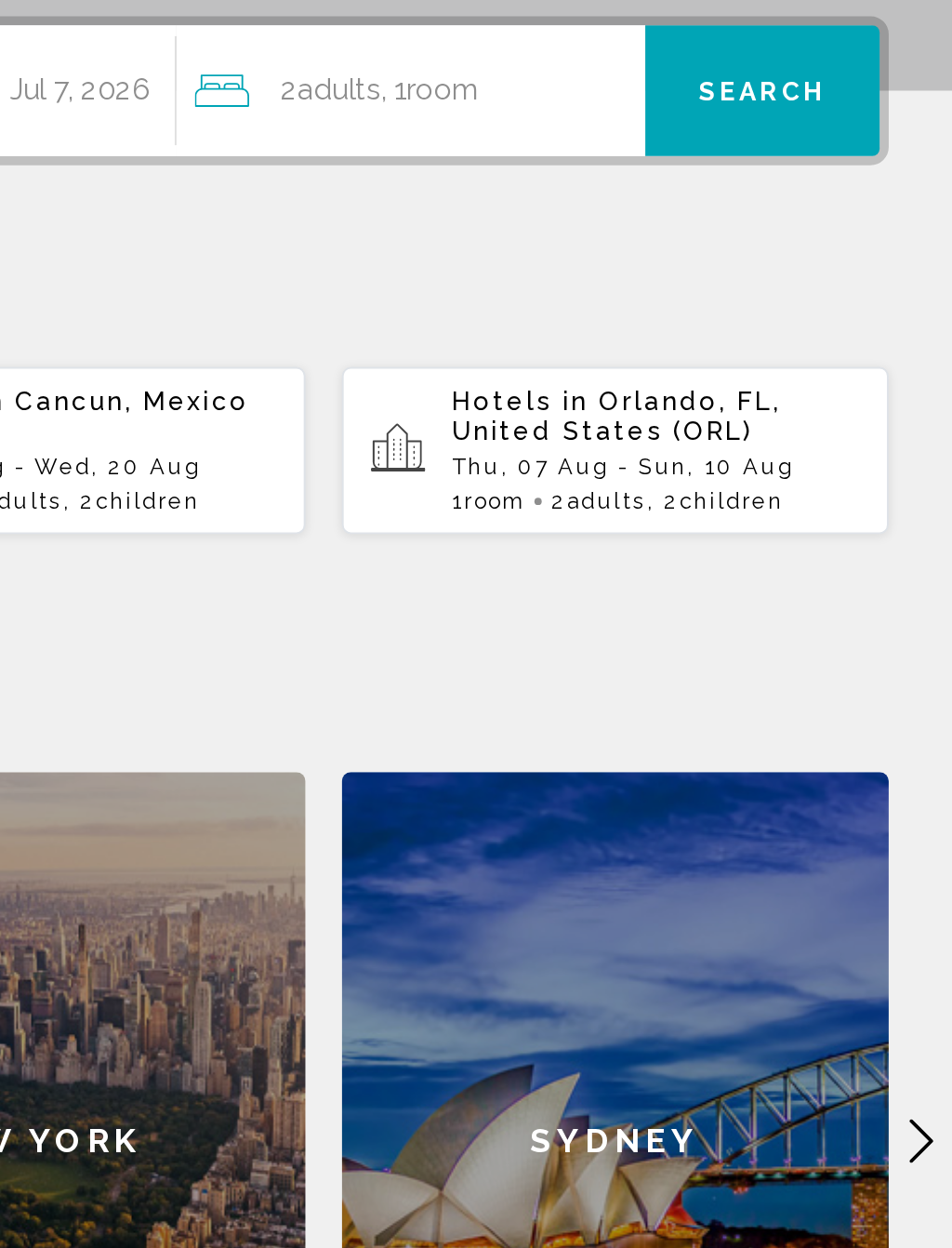 click on "2  Adult Adults , 1  Room rooms" 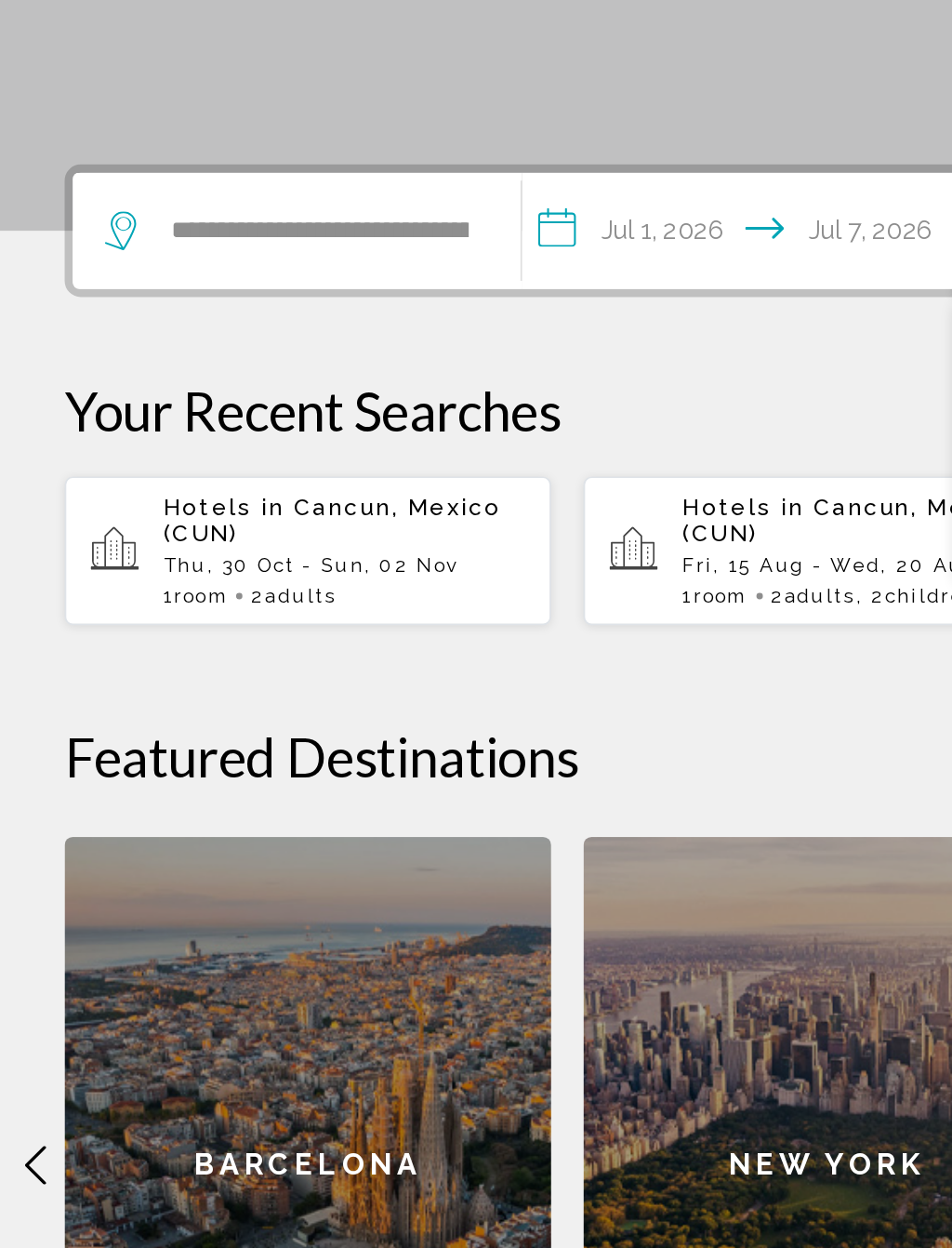 scroll, scrollTop: 260, scrollLeft: 0, axis: vertical 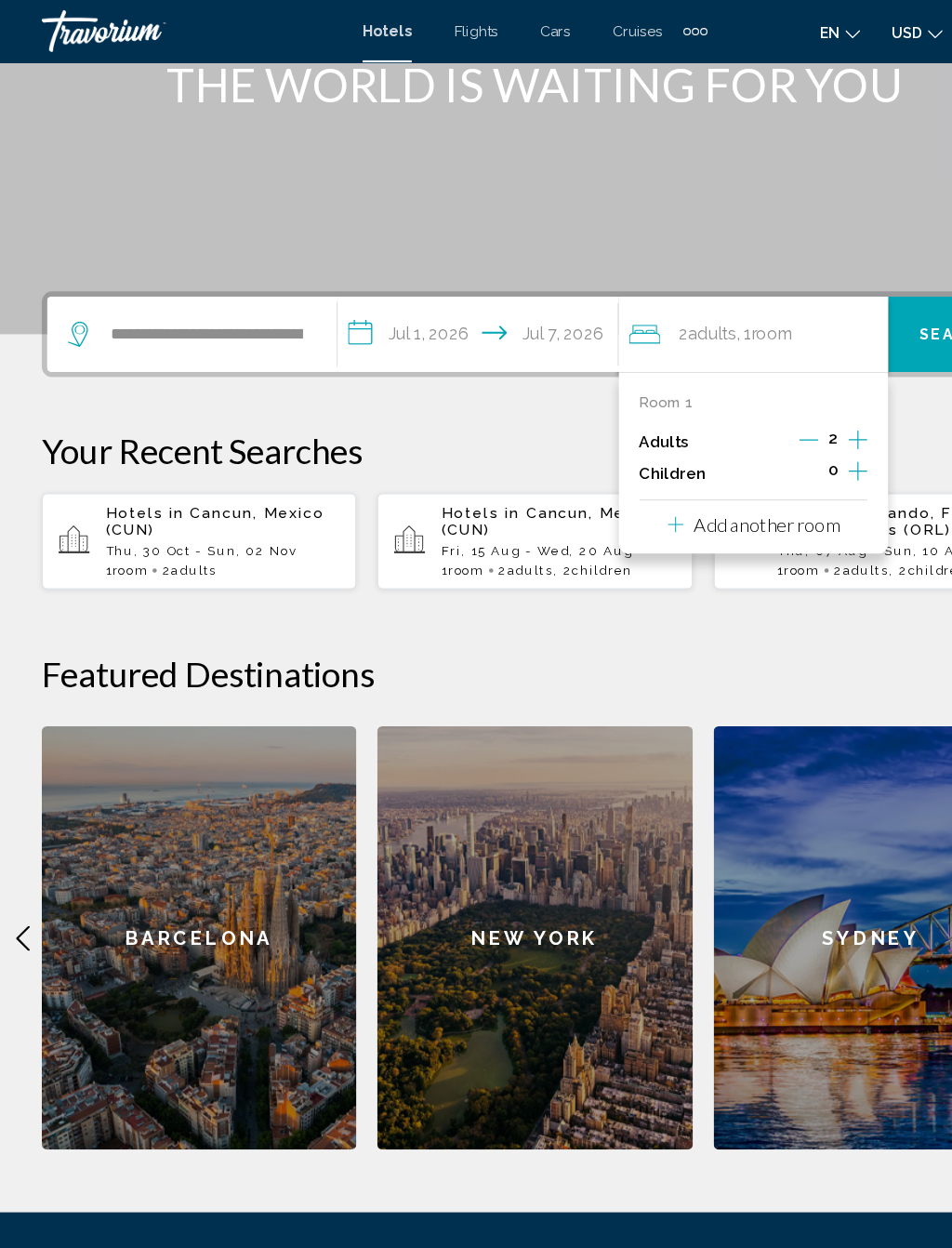 click 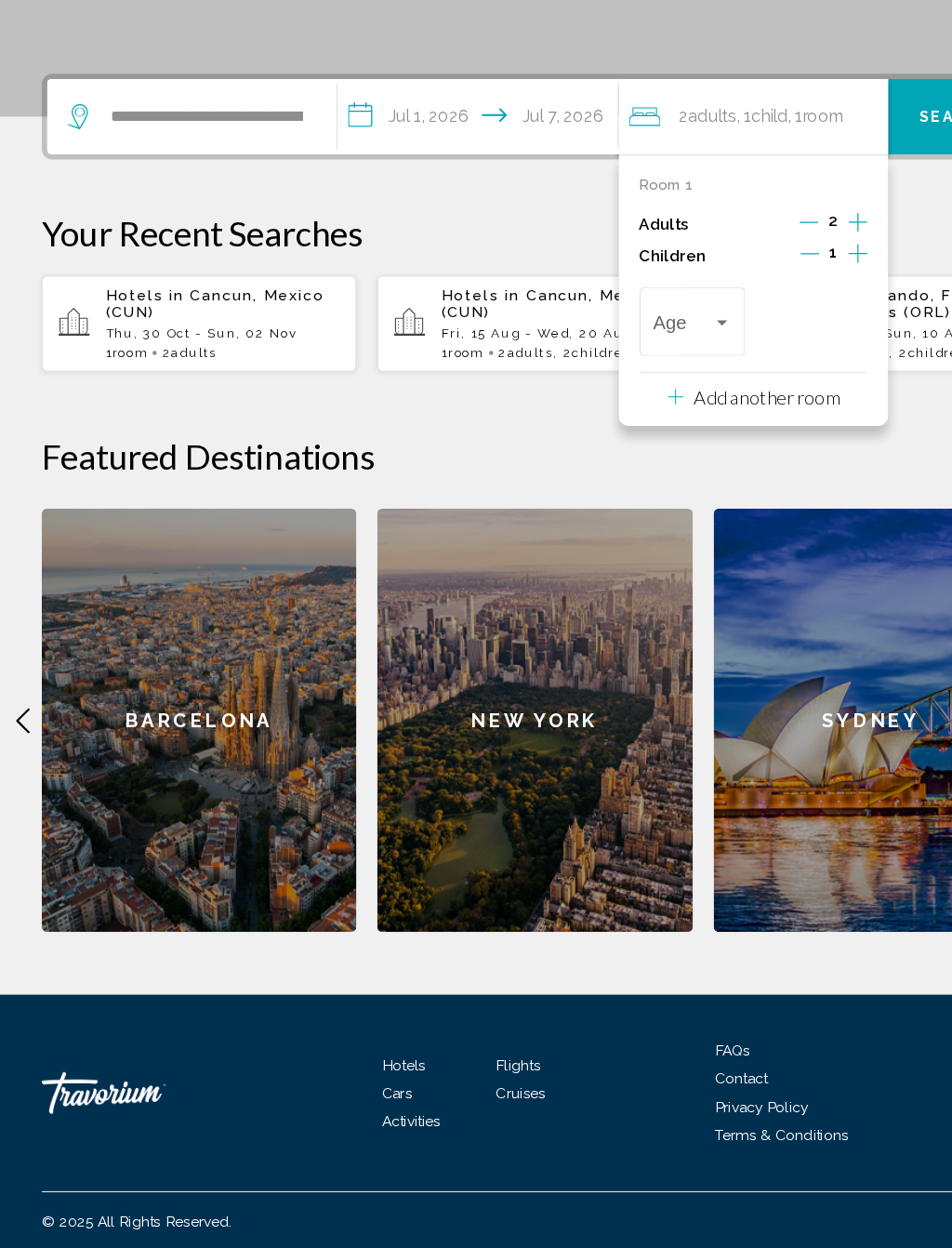 scroll, scrollTop: 317, scrollLeft: 0, axis: vertical 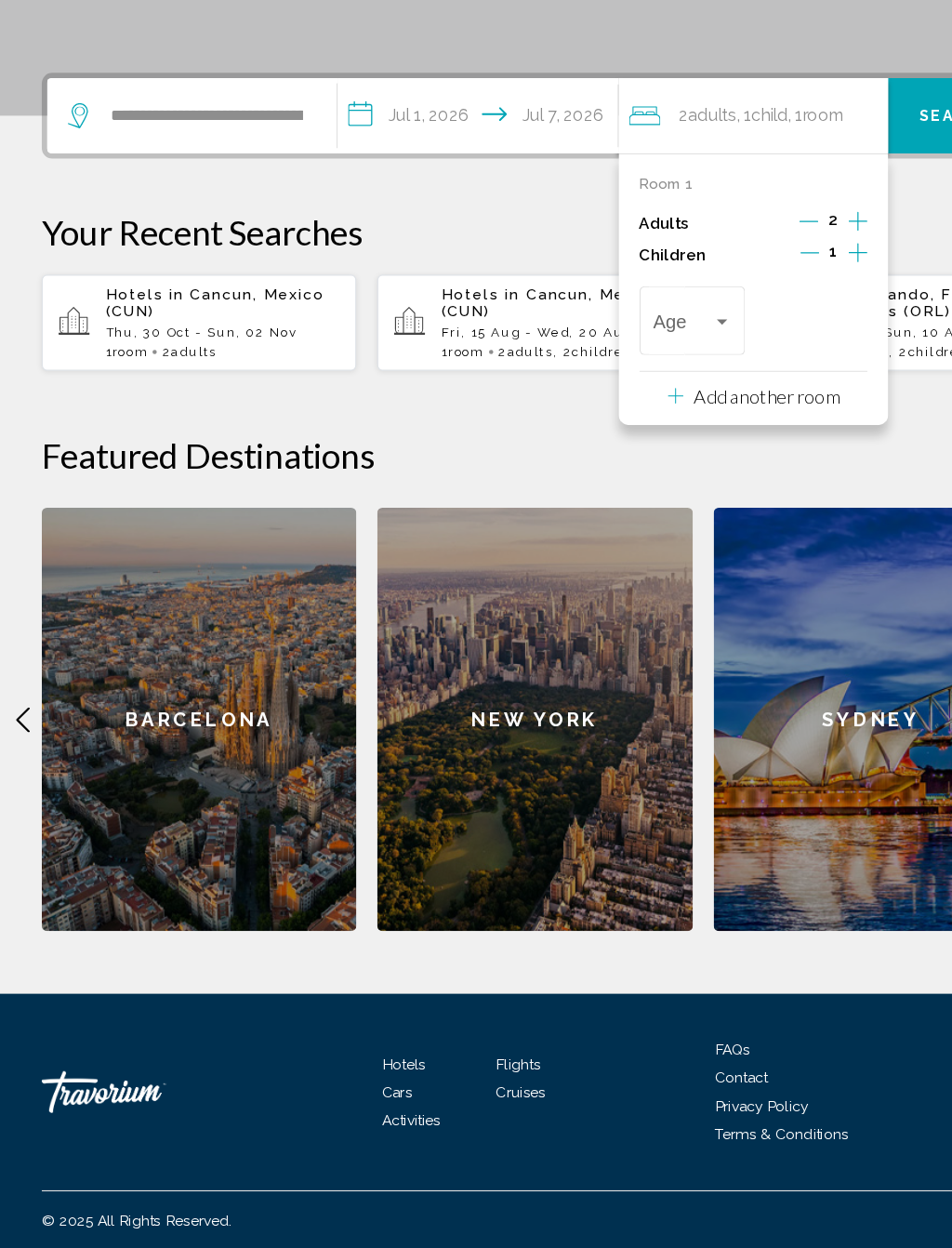 click at bounding box center (615, 428) 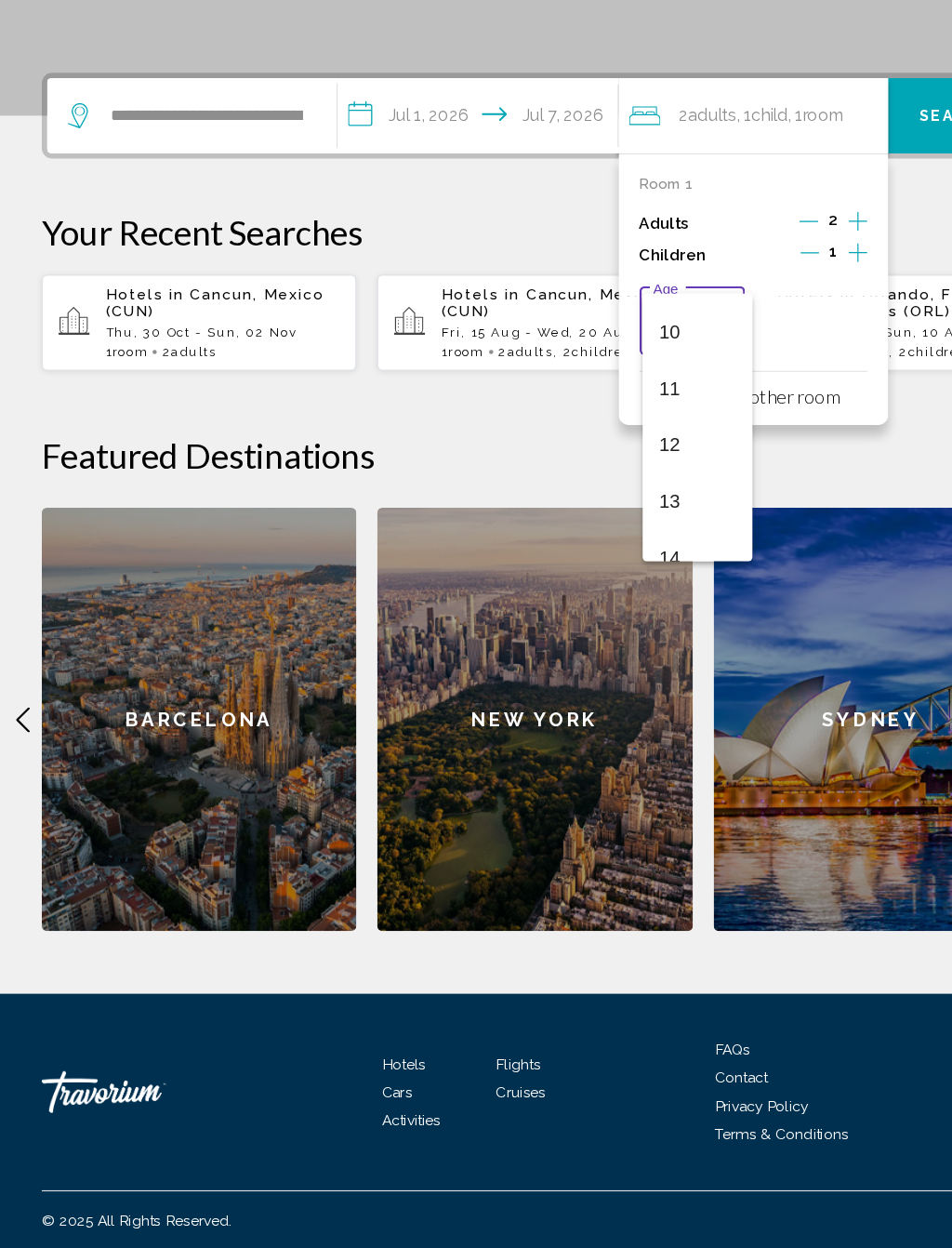 scroll, scrollTop: 588, scrollLeft: 0, axis: vertical 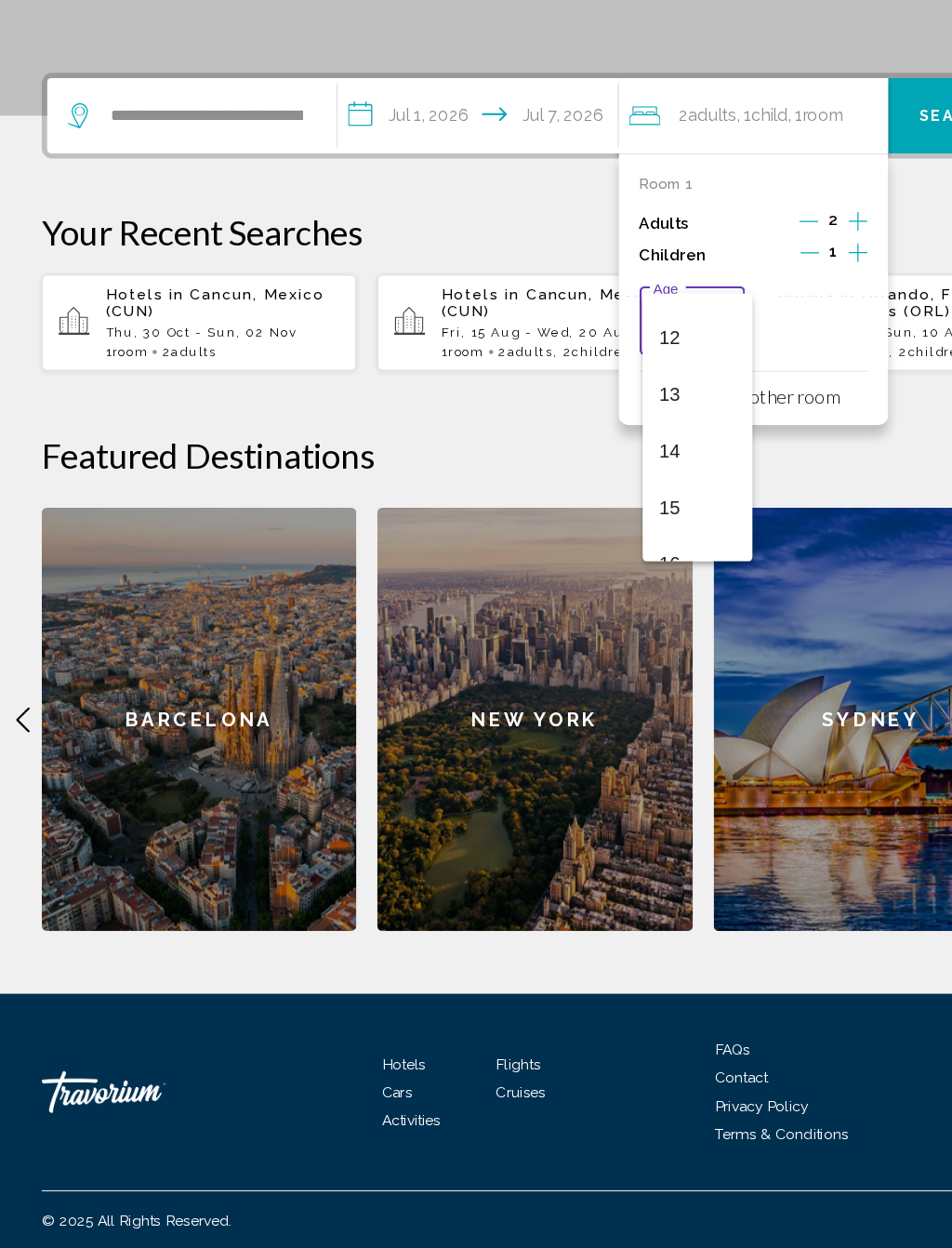 click on "12" at bounding box center (620, 439) 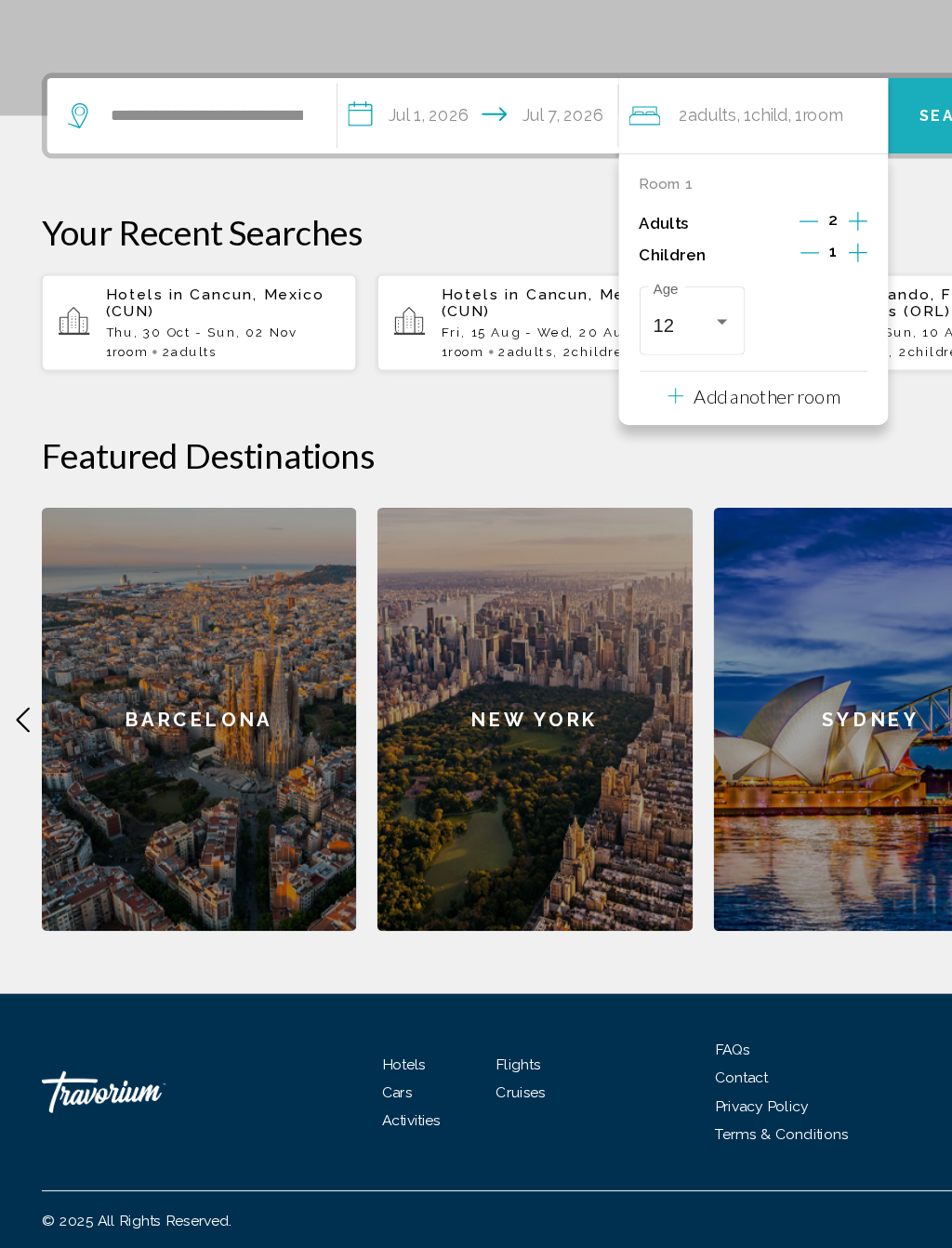 click on "Search" at bounding box center (850, 241) 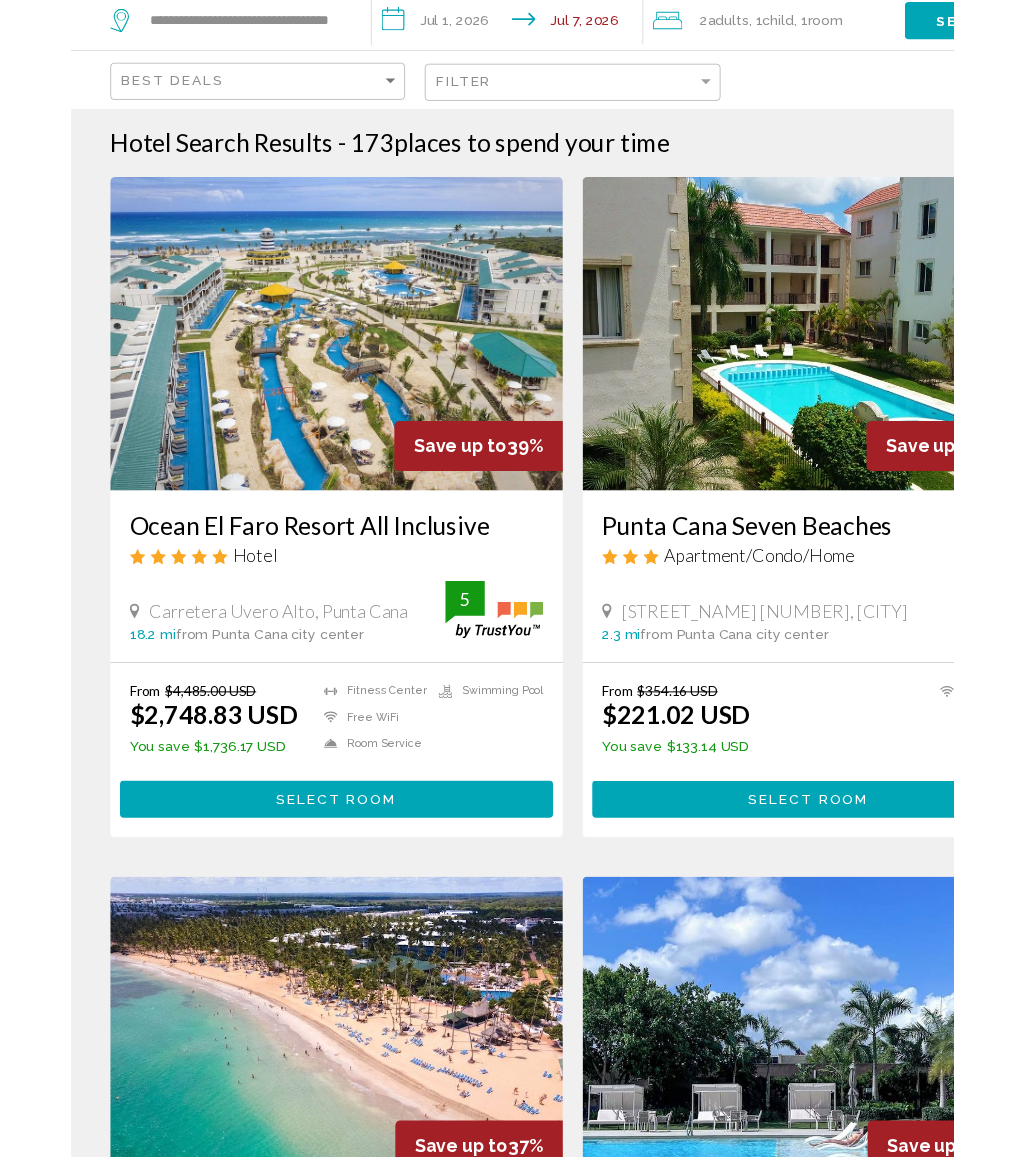 scroll, scrollTop: 107, scrollLeft: 0, axis: vertical 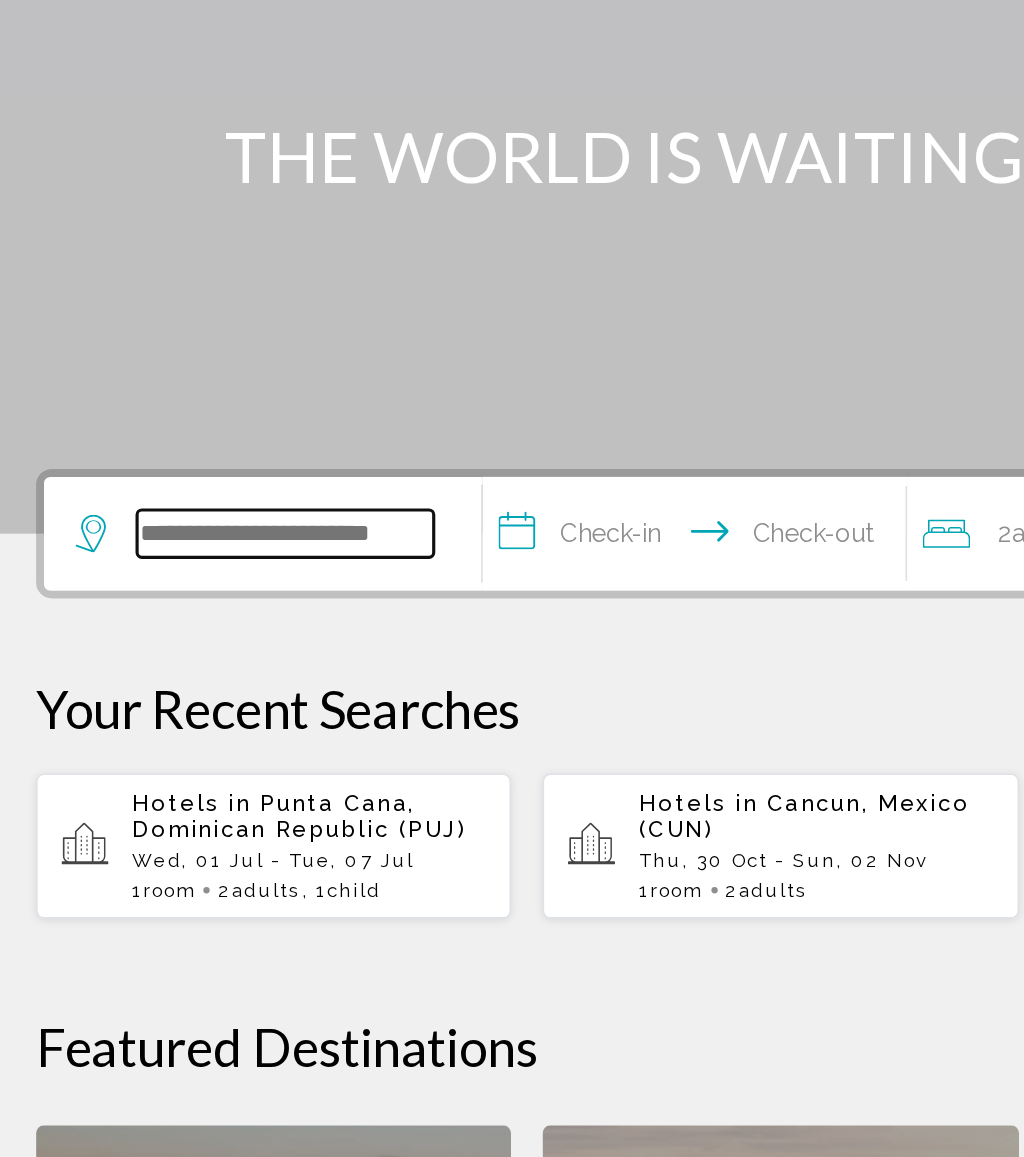 click at bounding box center (198, 600) 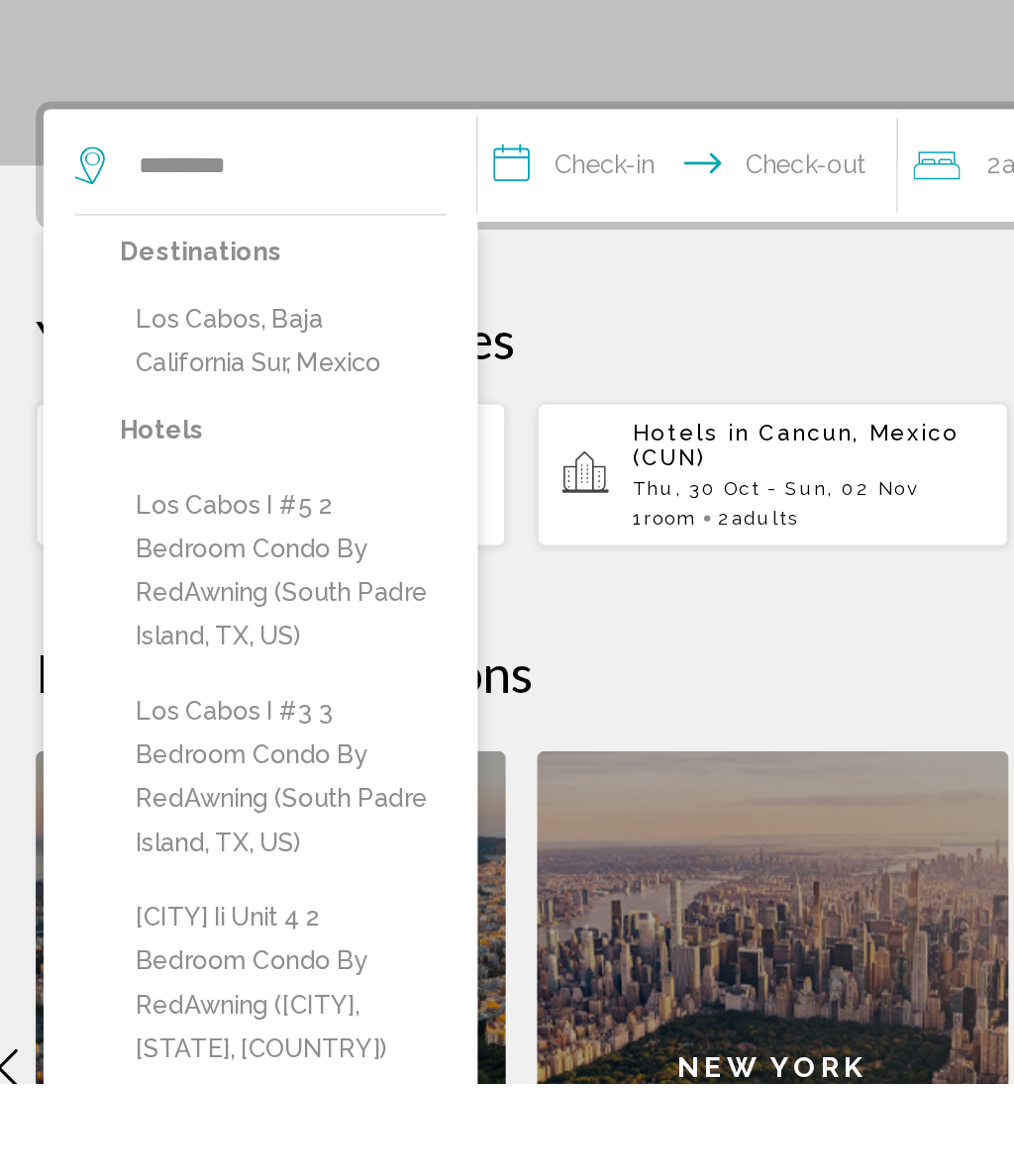 click on "Los Cabos, Baja California Sur, Mexico" at bounding box center (196, 706) 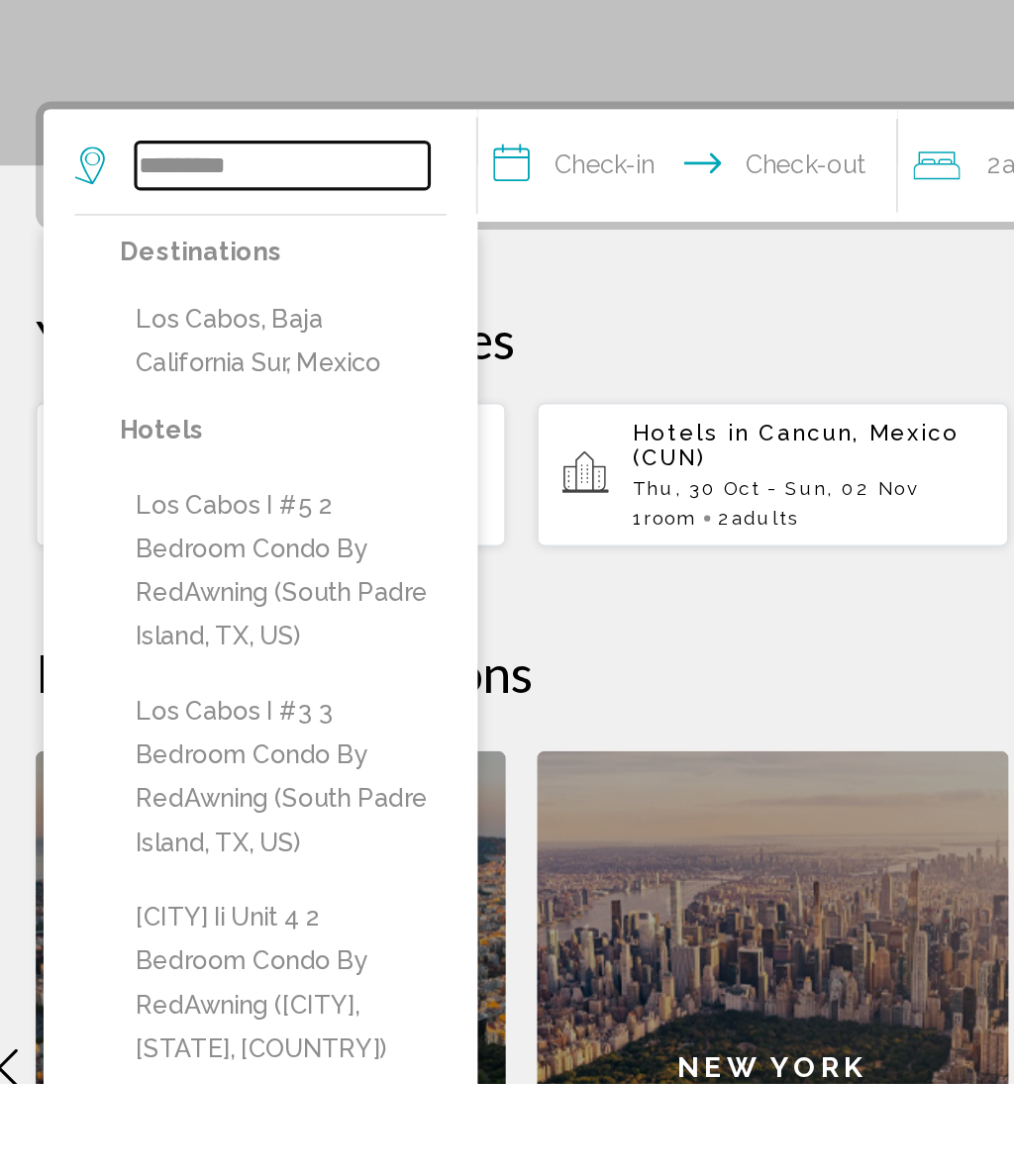 type on "**********" 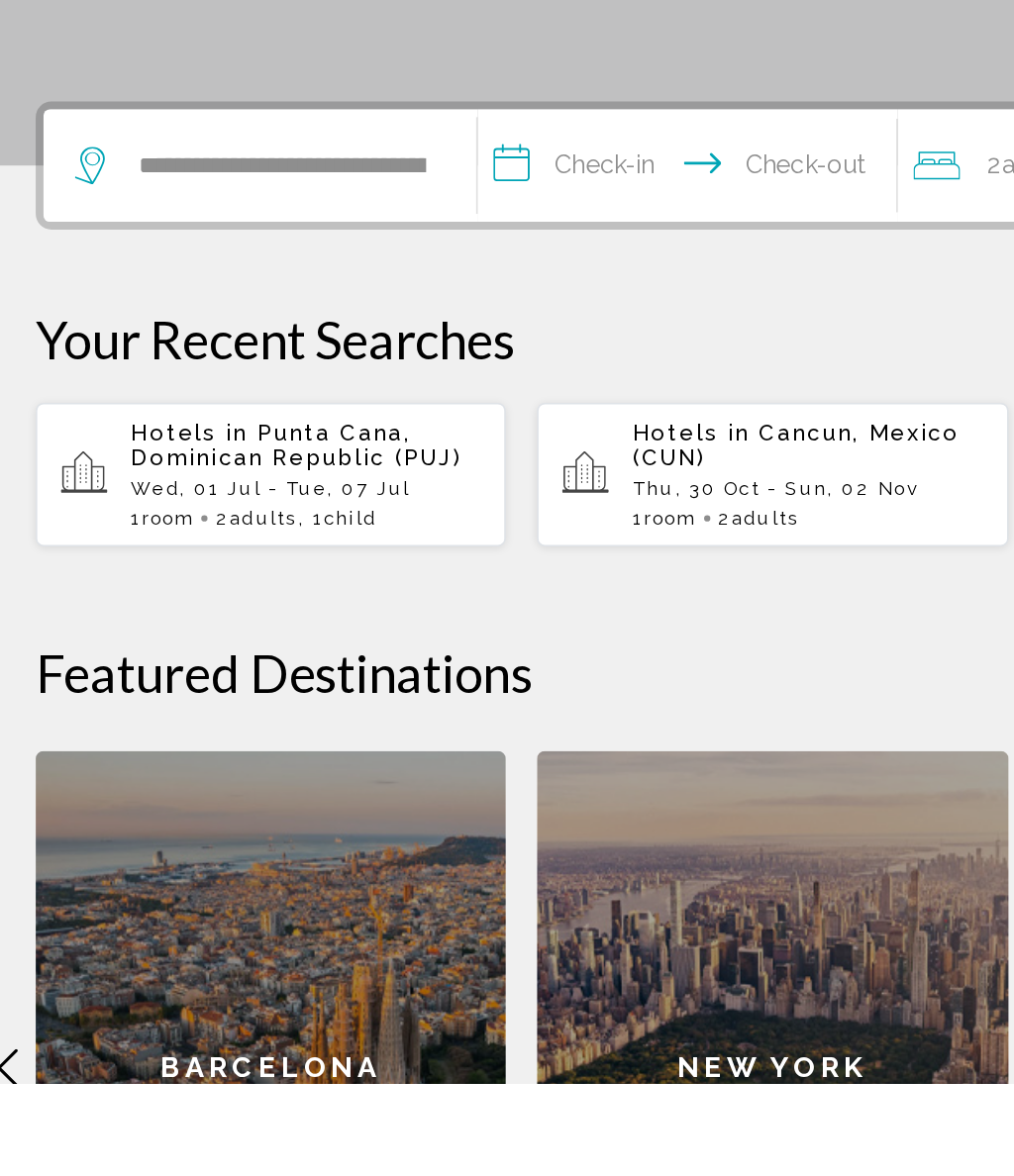click on "**********" at bounding box center [456, 597] 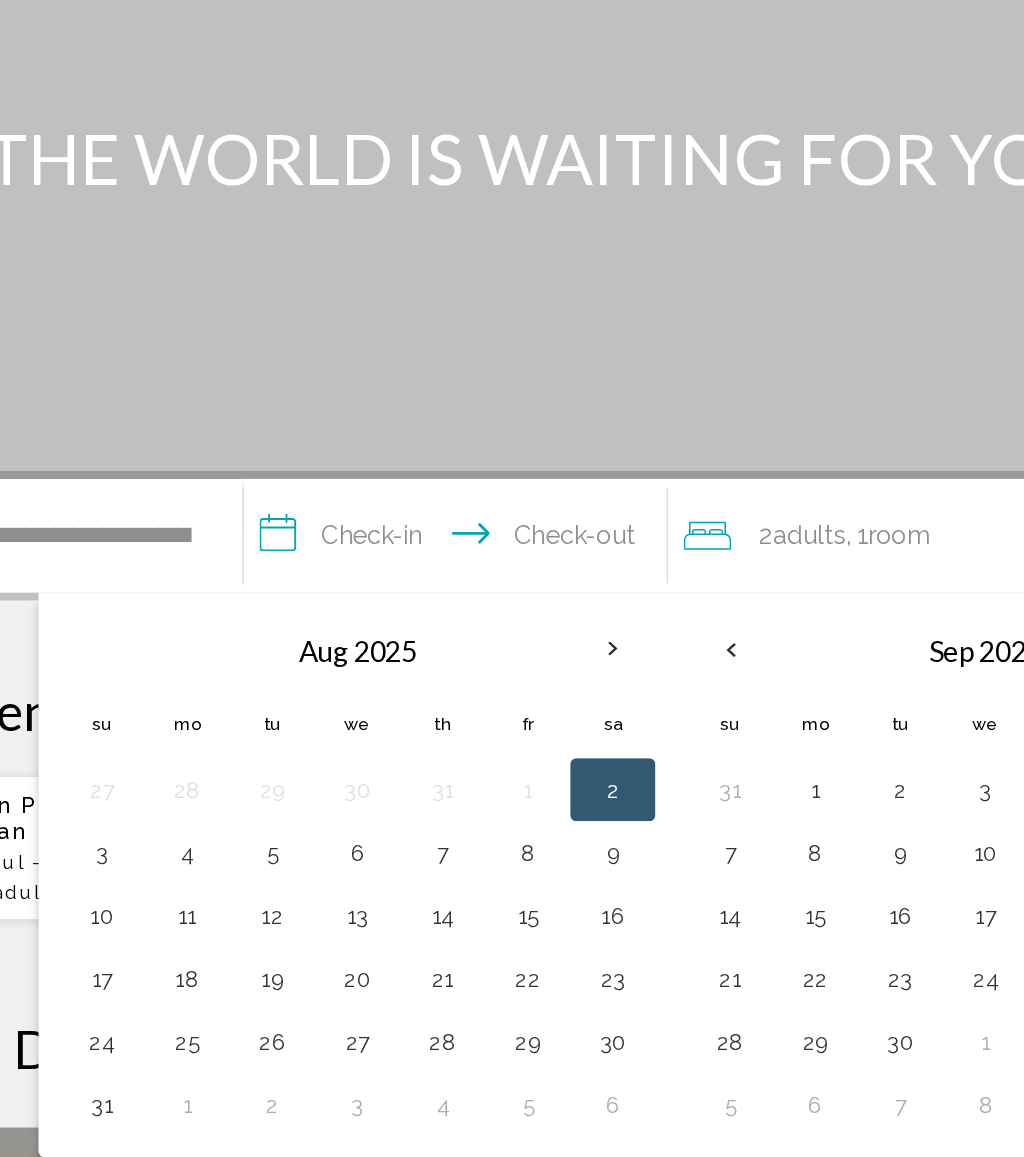 scroll, scrollTop: 211, scrollLeft: 0, axis: vertical 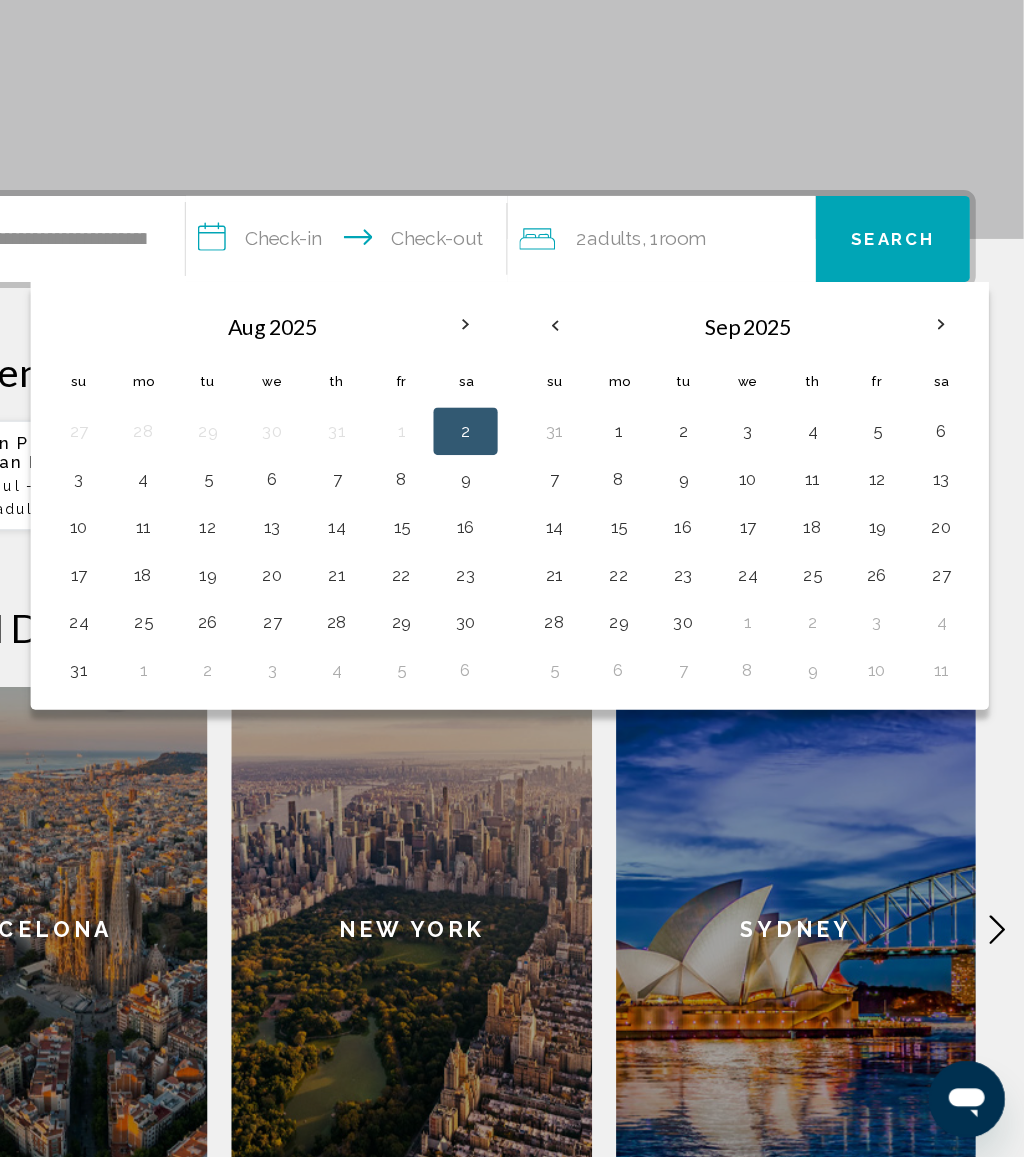 click at bounding box center [955, 461] 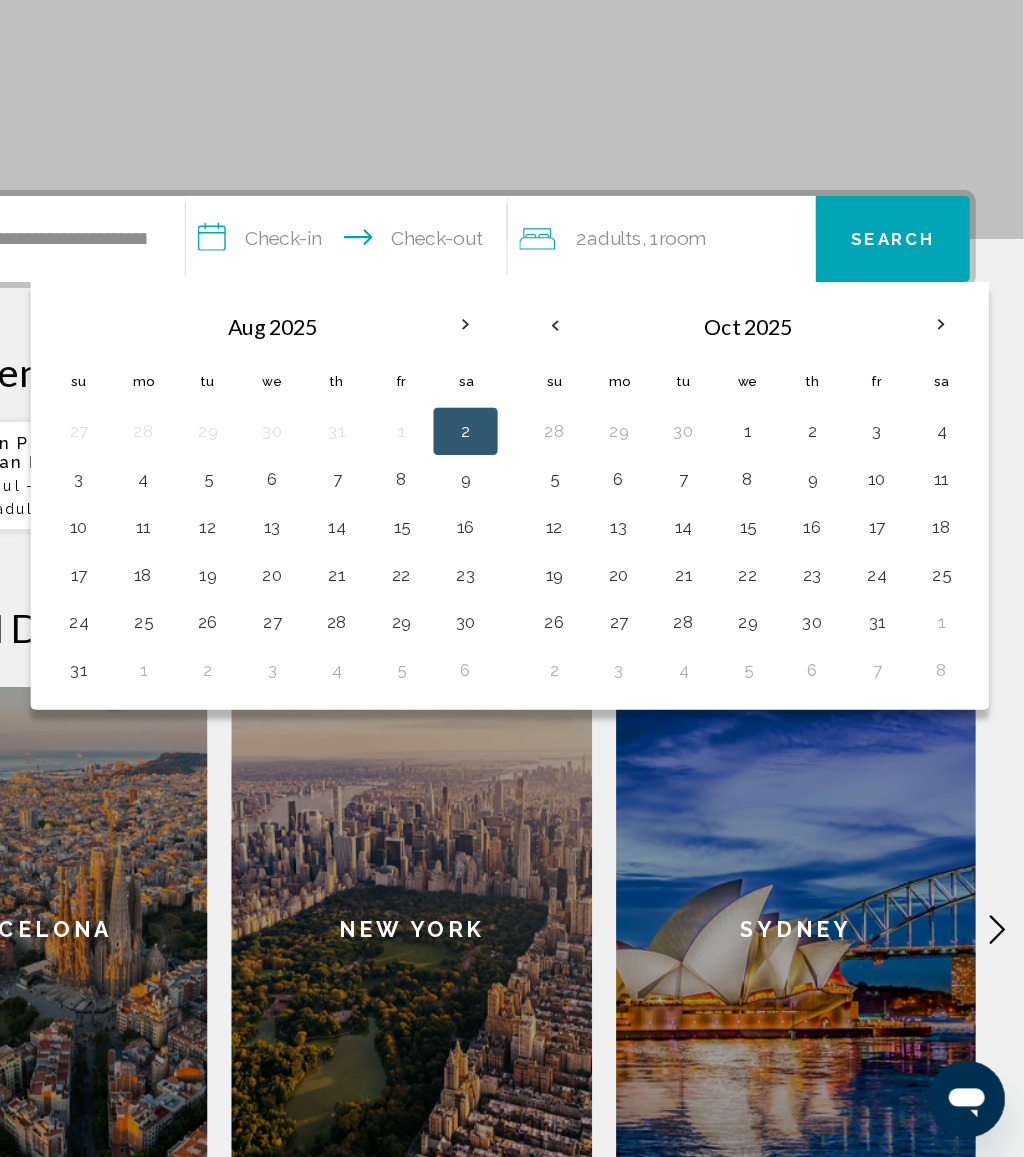 click on "11" at bounding box center [955, 590] 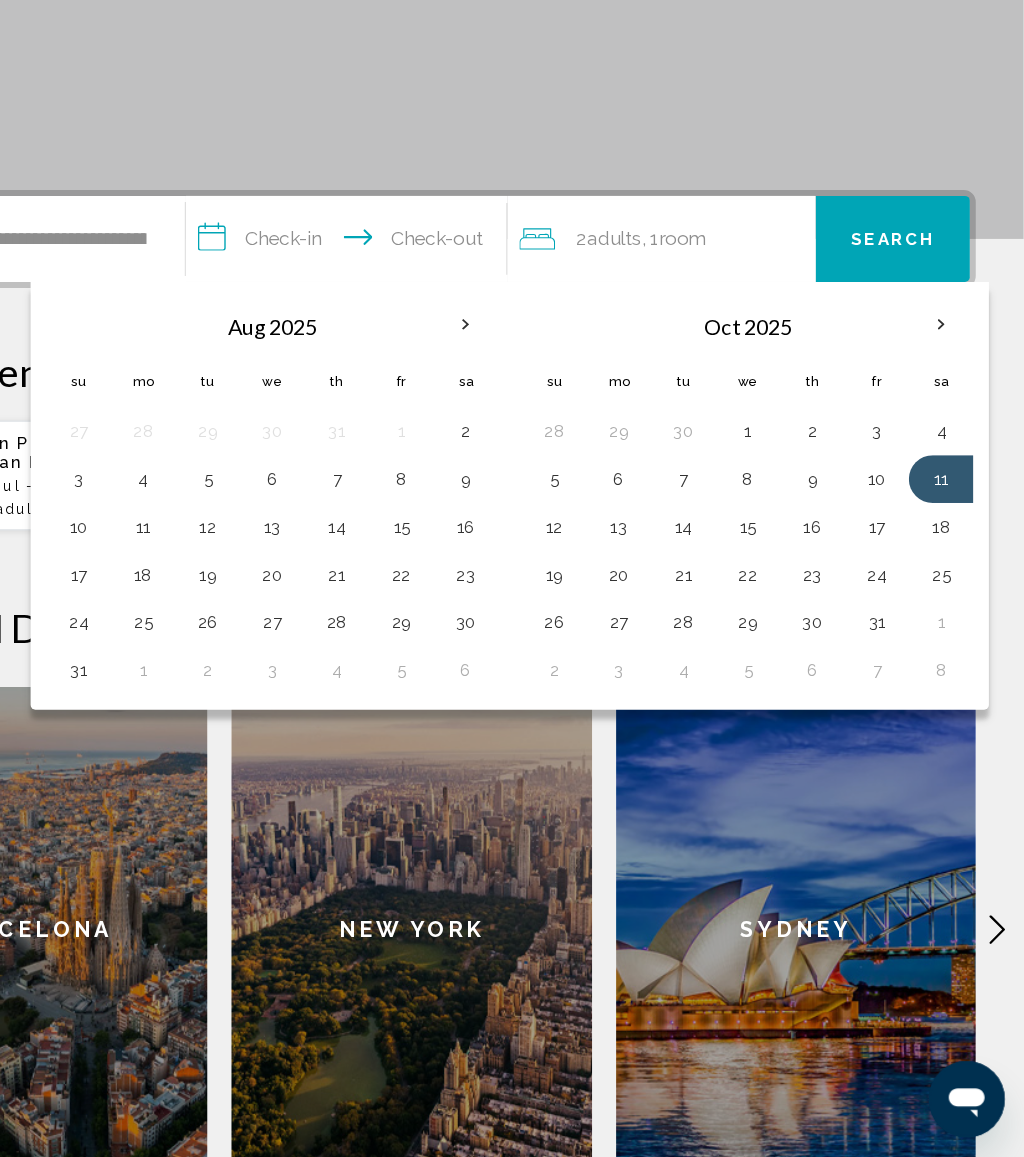 scroll, scrollTop: 210, scrollLeft: 0, axis: vertical 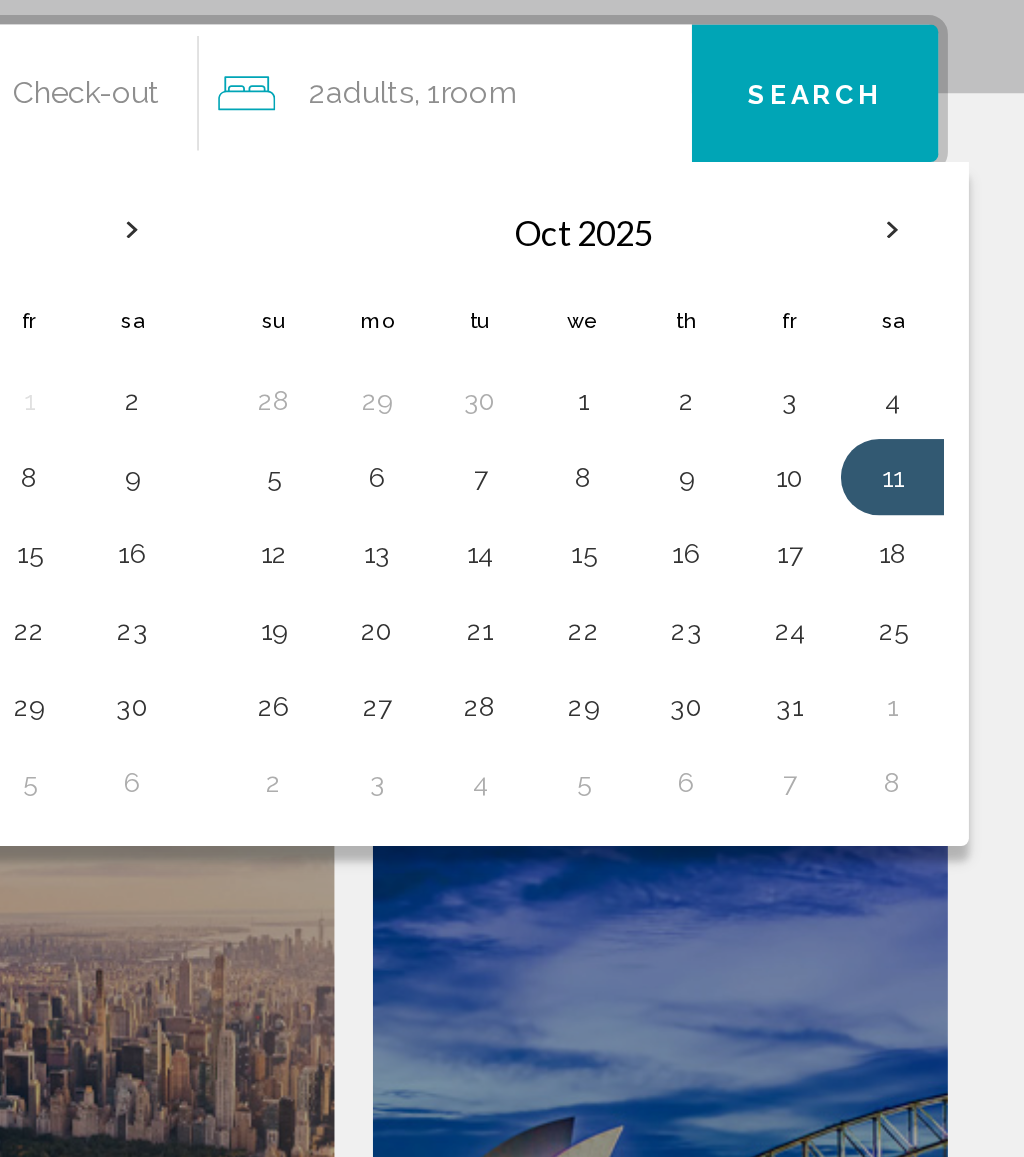 click on "17" at bounding box center (901, 631) 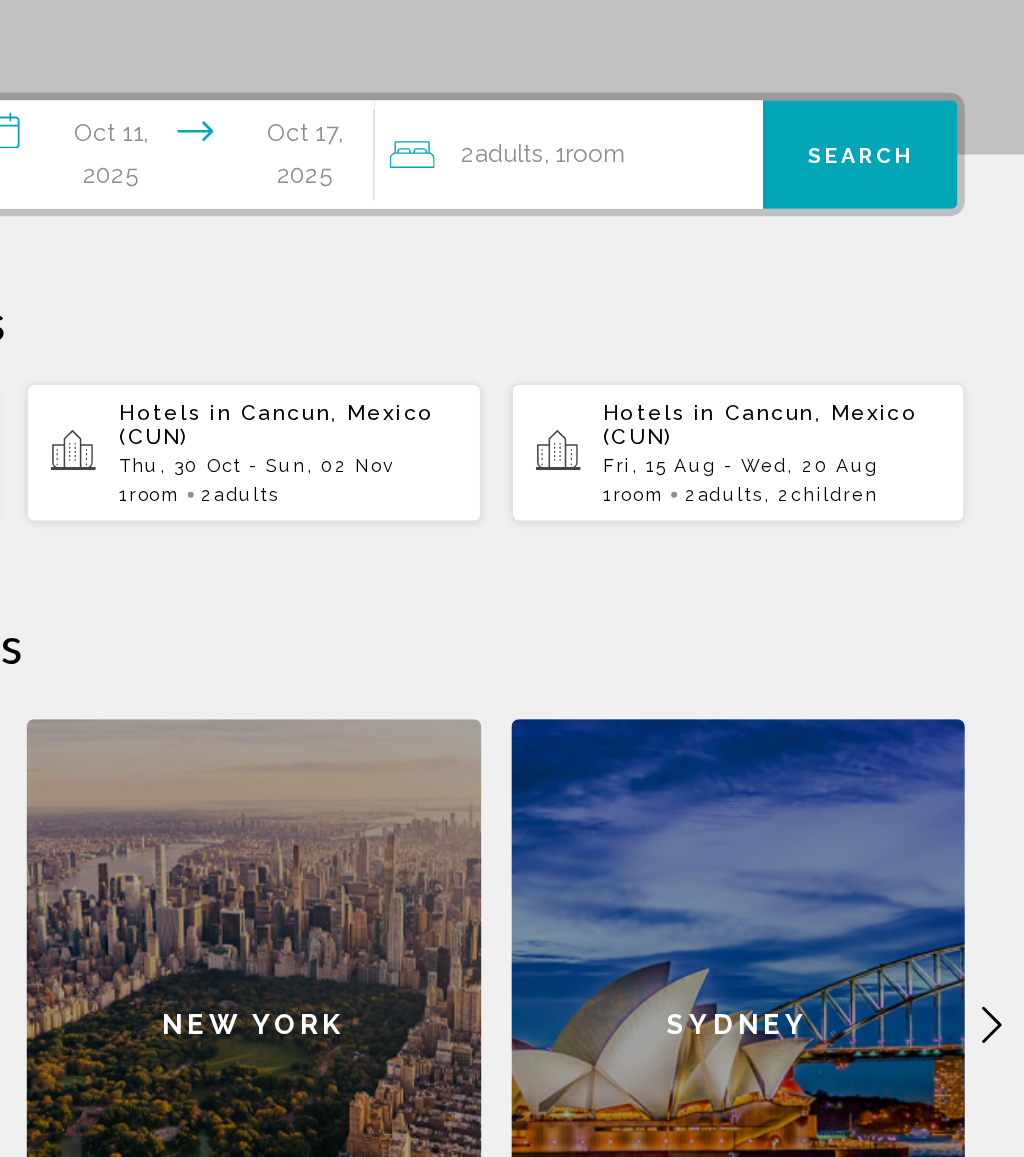 click on "2  Adult Adults , 1  Room rooms" 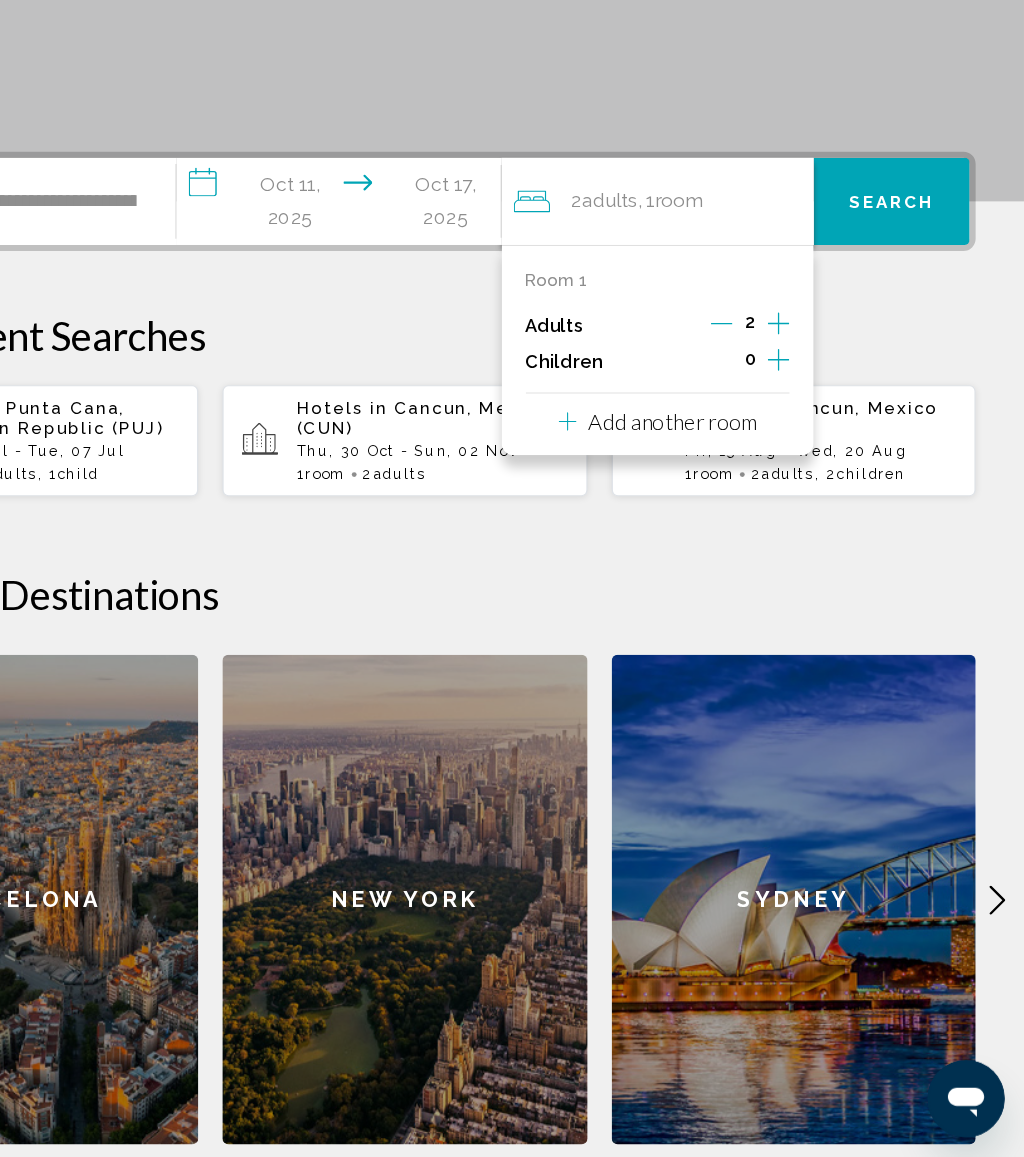 click on "Add another room" at bounding box center [733, 549] 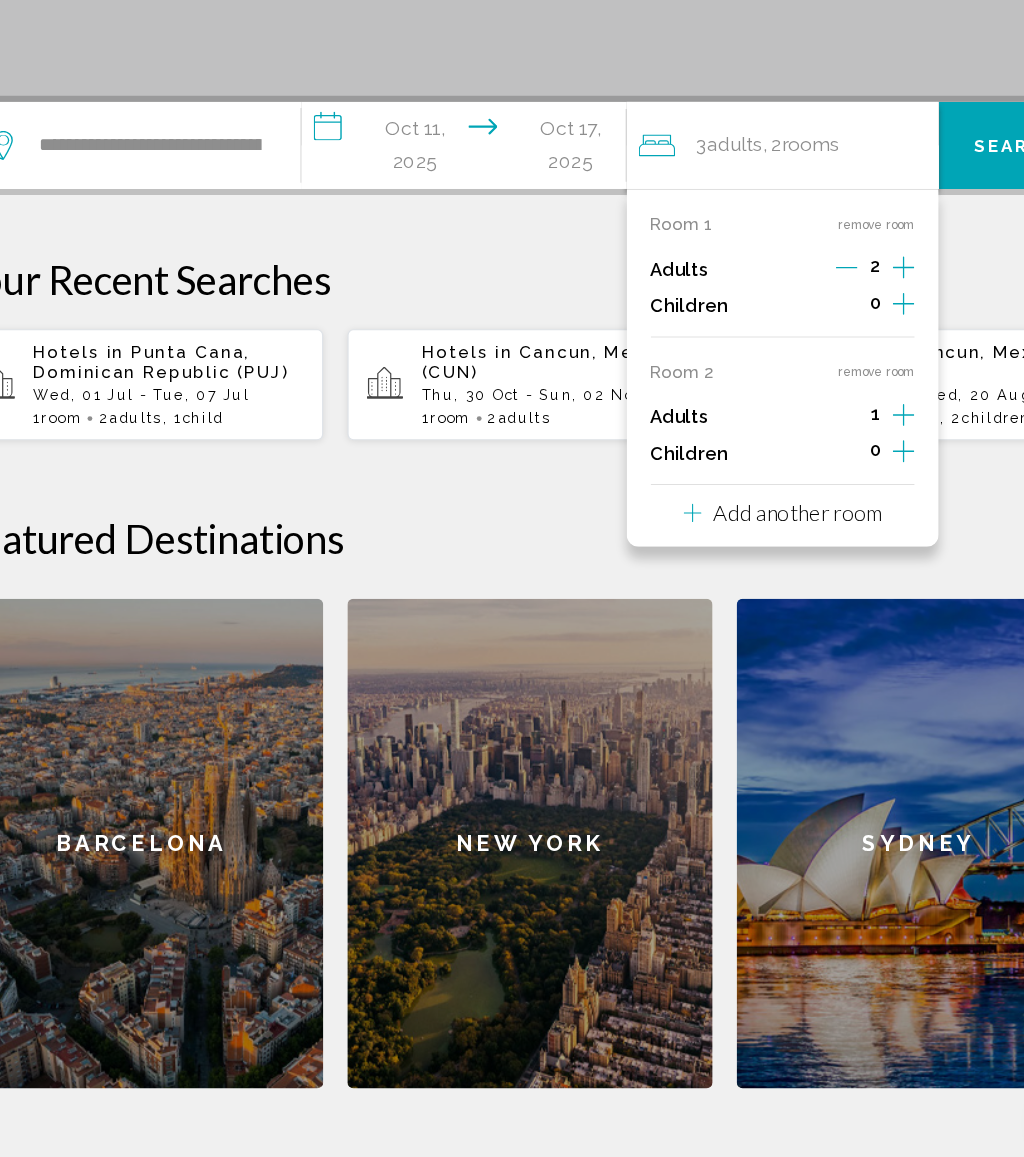 scroll, scrollTop: 294, scrollLeft: 0, axis: vertical 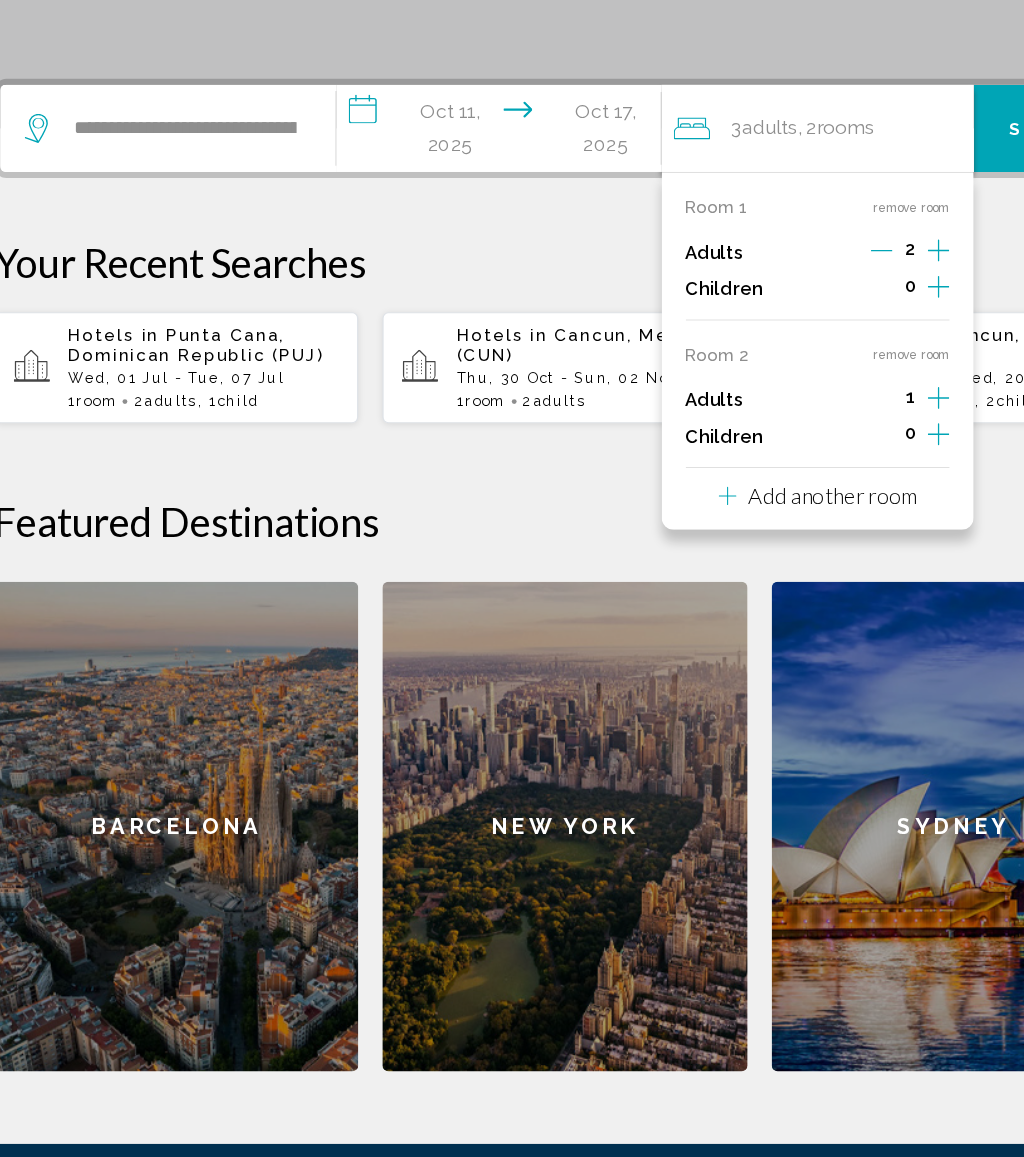 click 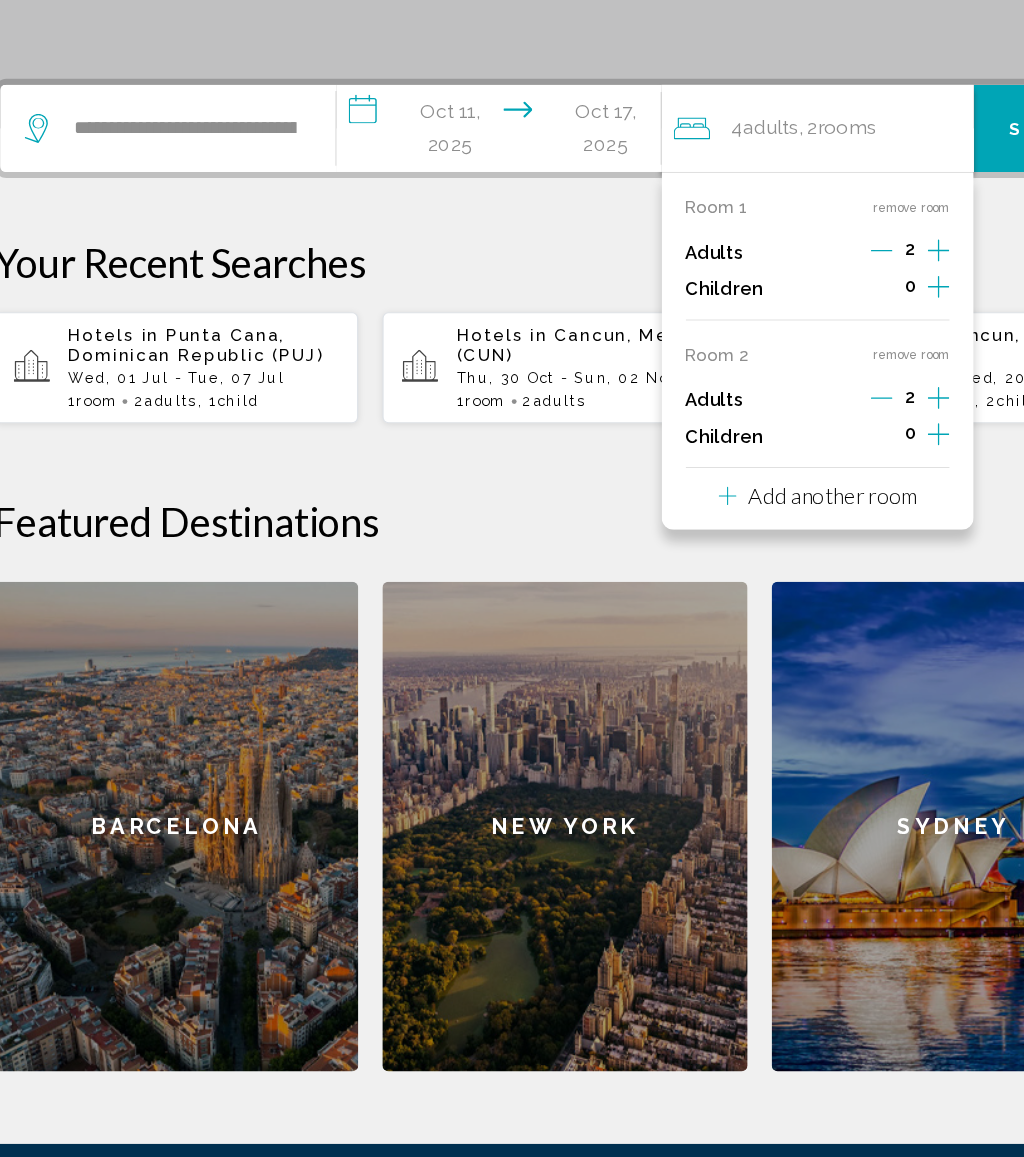 click 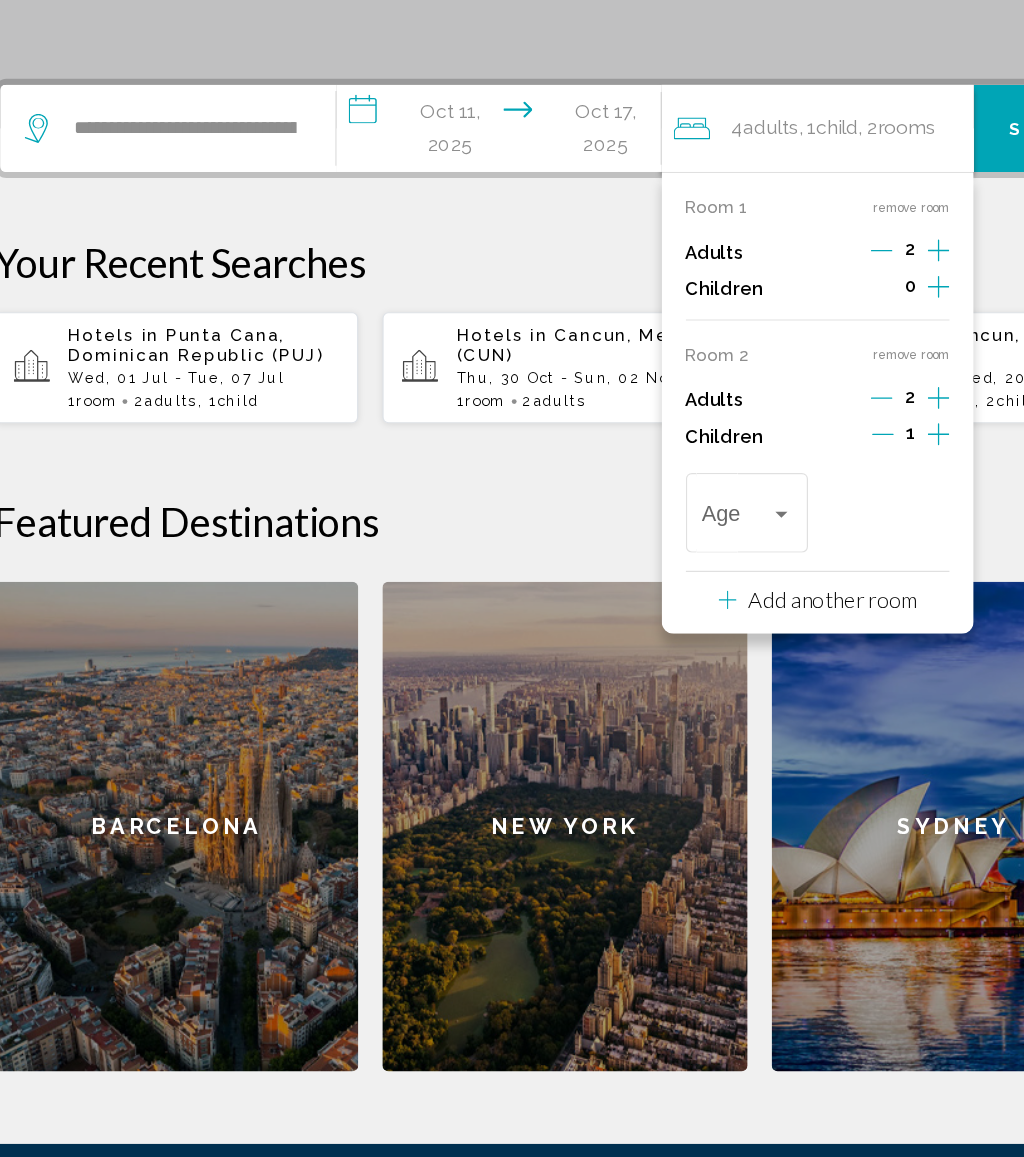 click at bounding box center (691, 625) 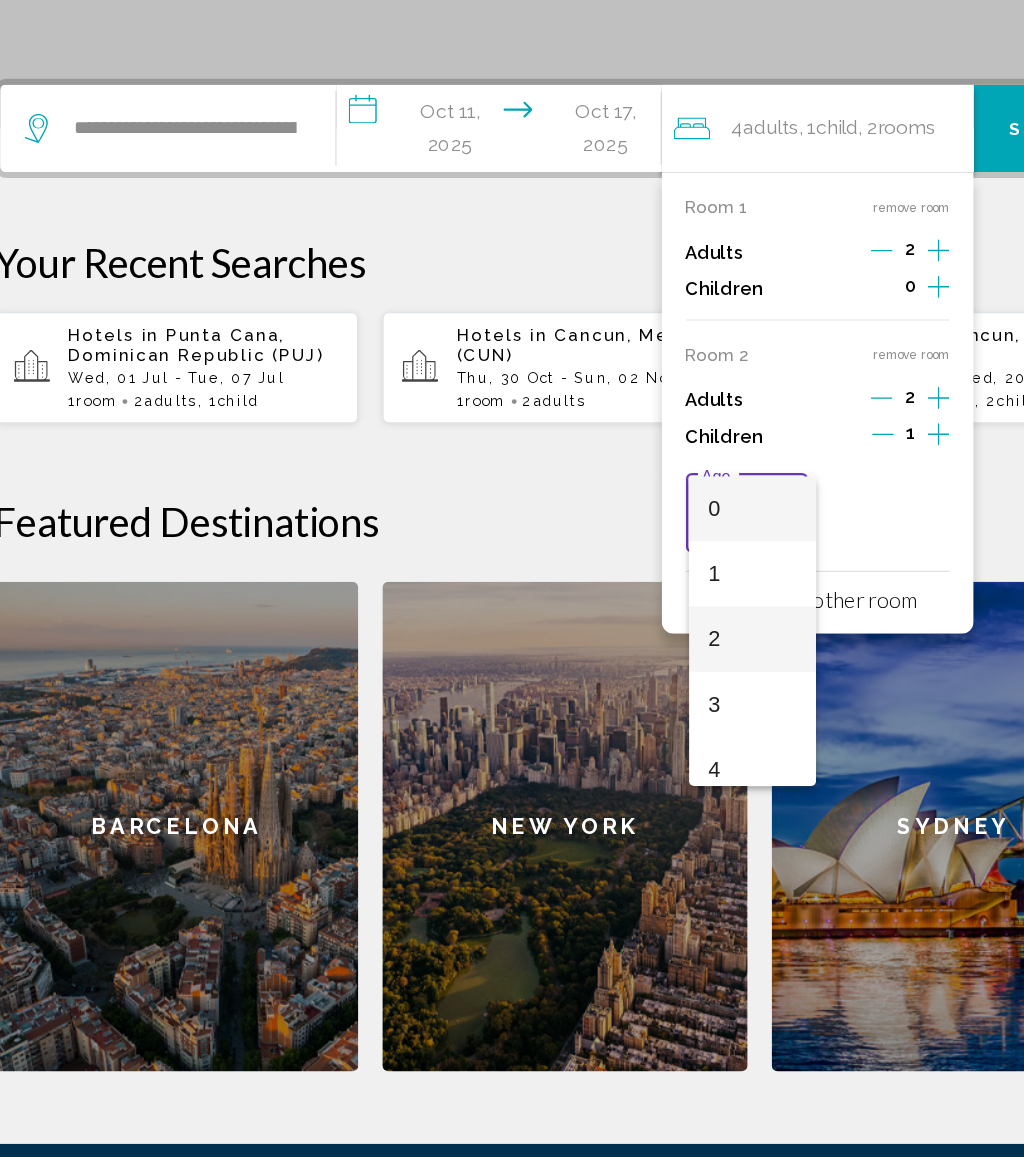 click on "2" at bounding box center [667, 729] 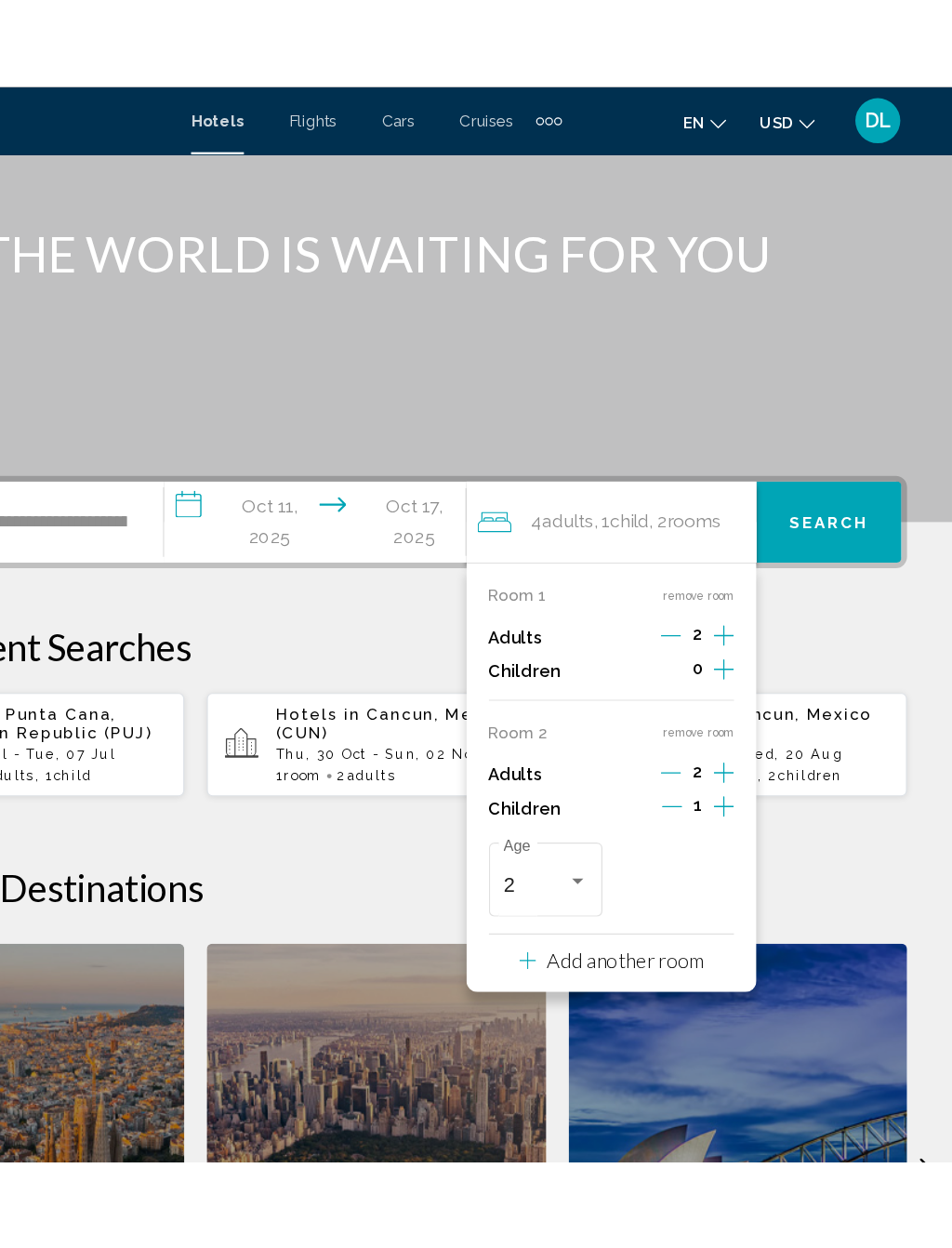 scroll, scrollTop: 196, scrollLeft: 0, axis: vertical 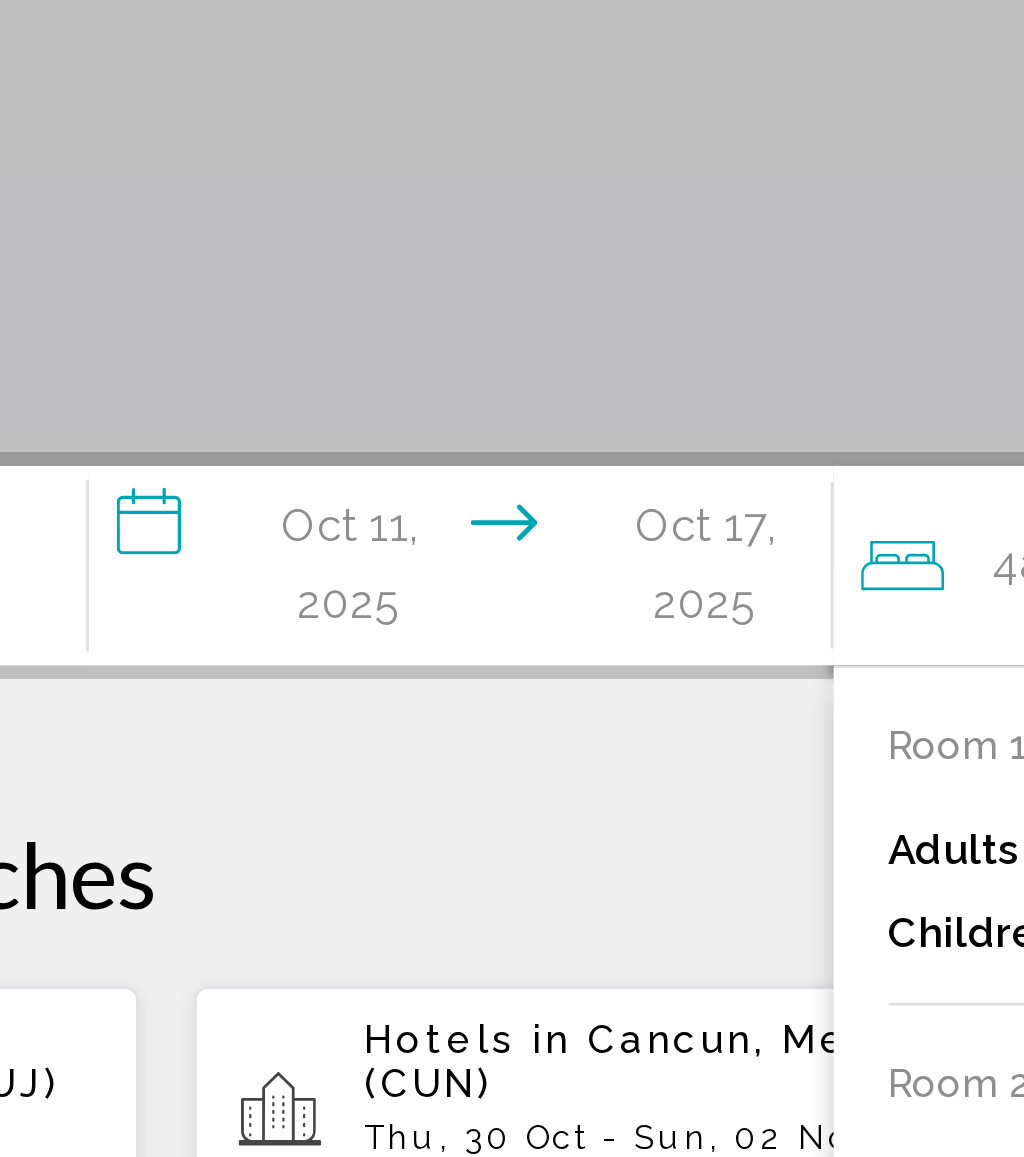 click on "**********" at bounding box center (461, 392) 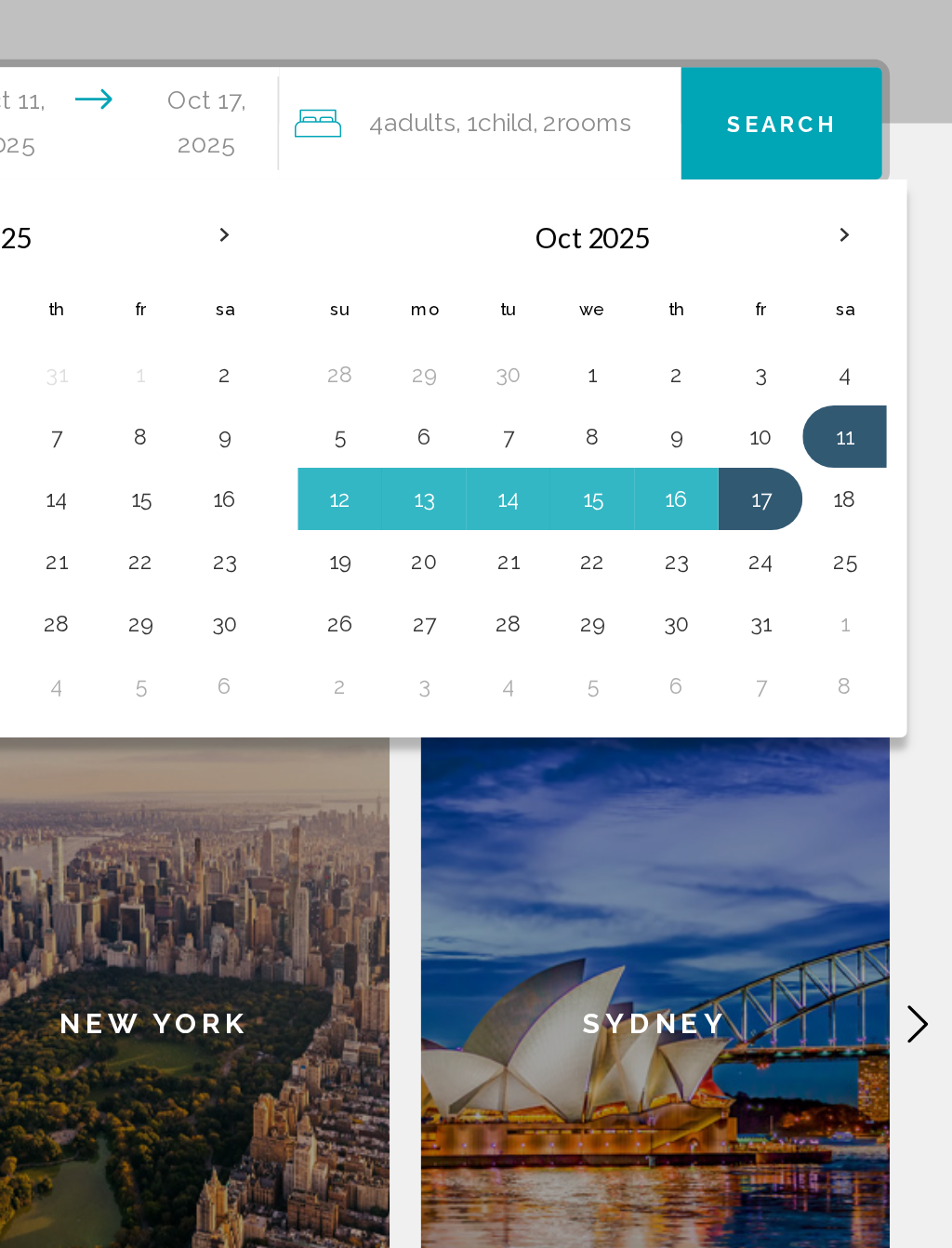click on "11" at bounding box center [888, 549] 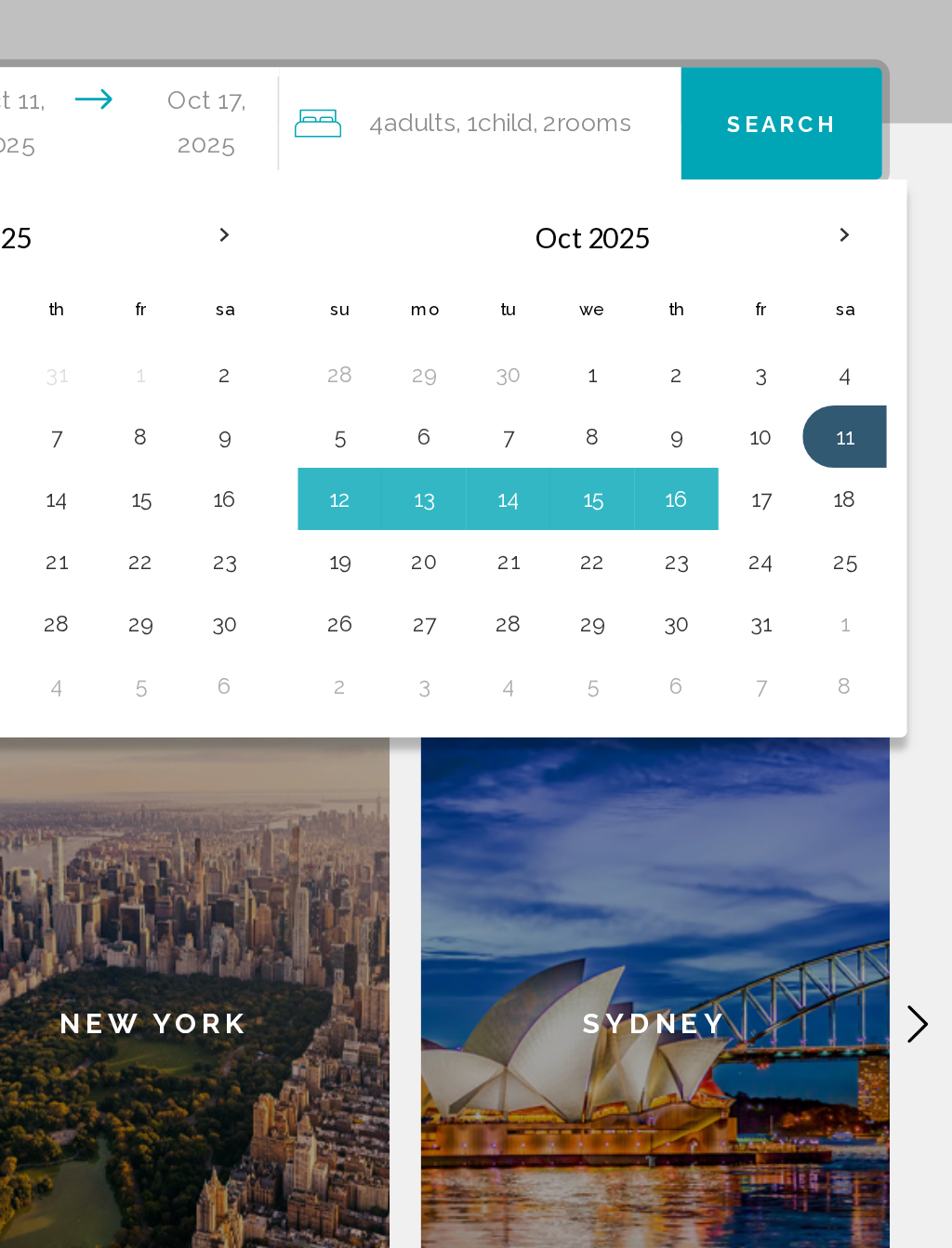 click on "18" at bounding box center [888, 586] 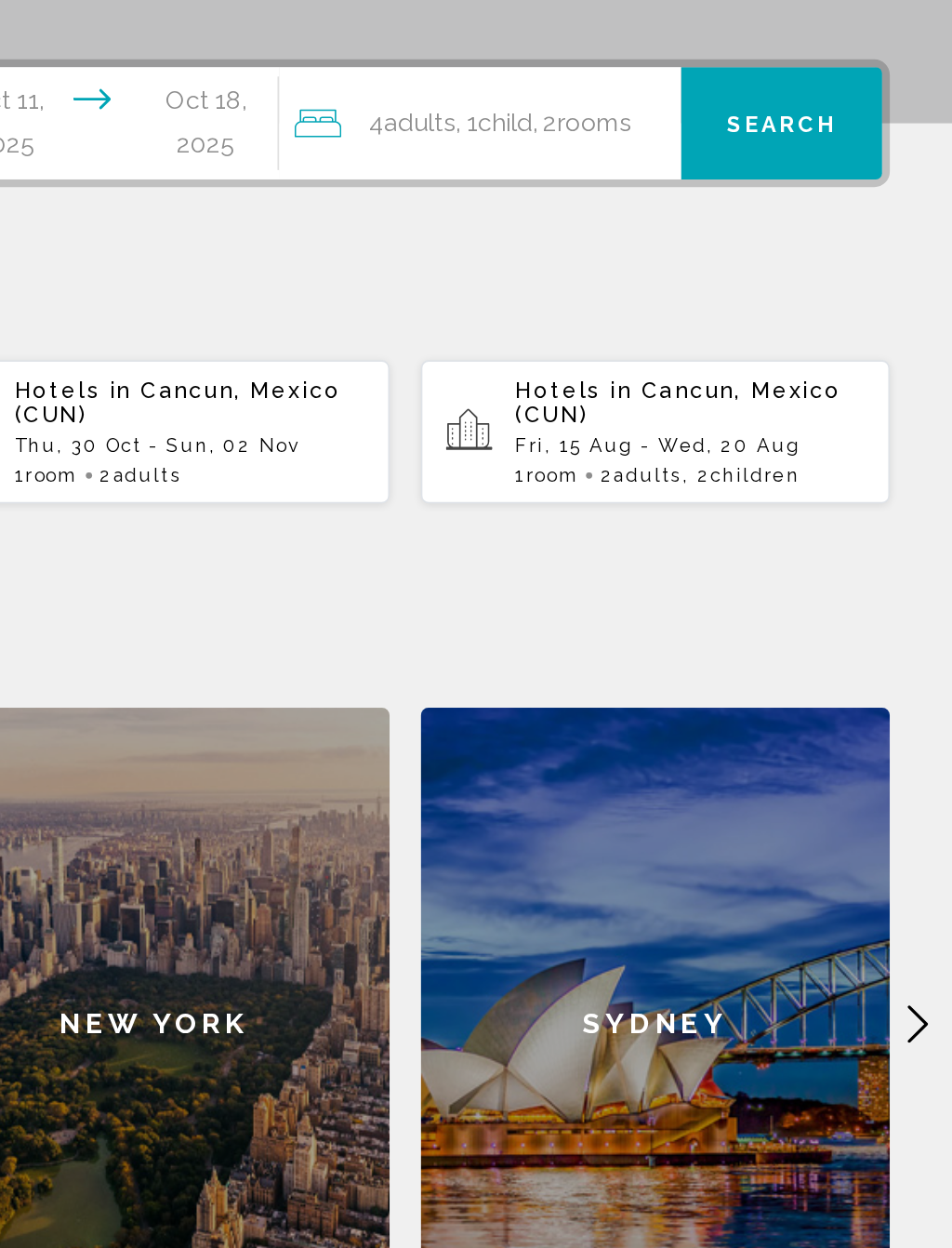 click on "Search" at bounding box center [851, 363] 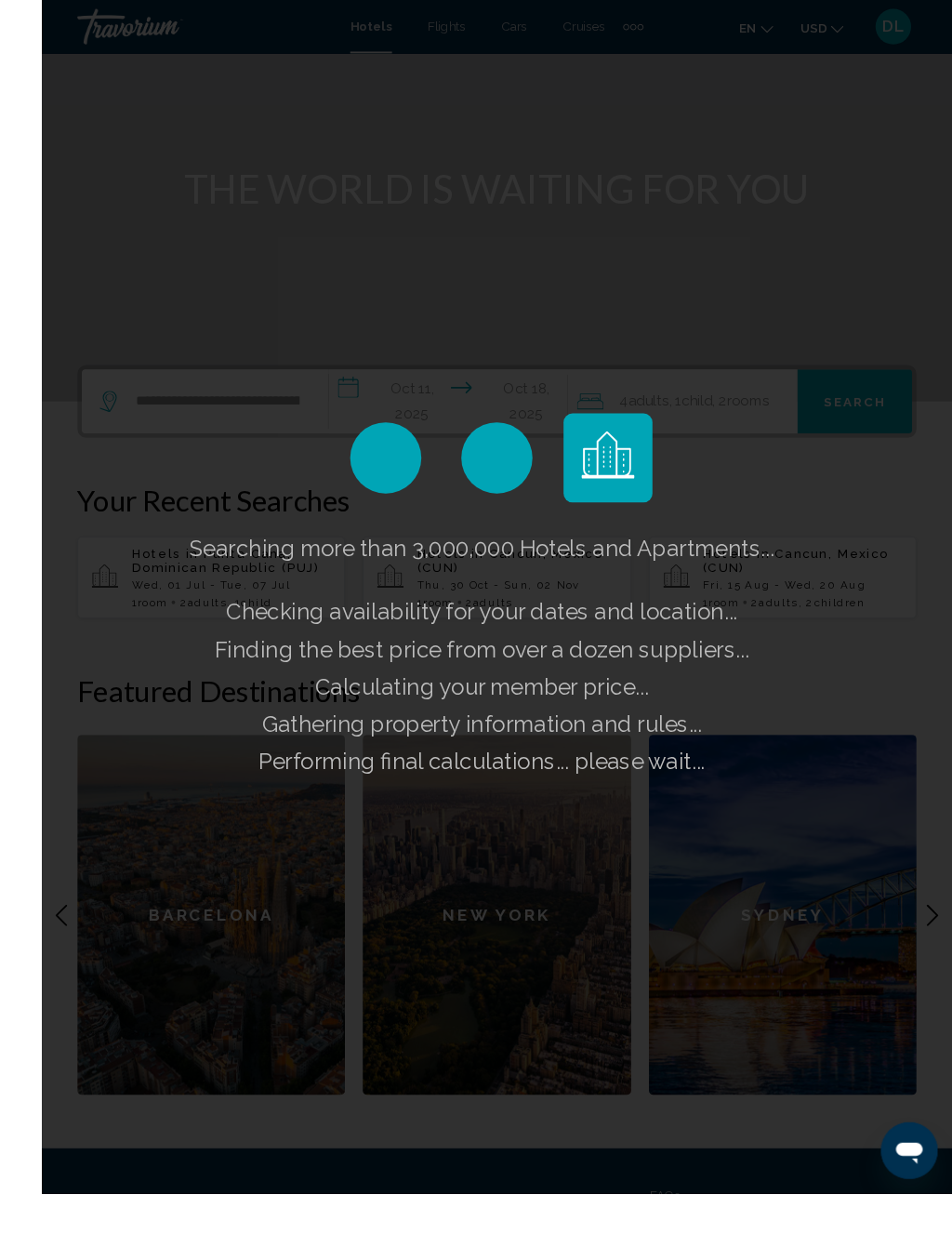 scroll, scrollTop: 218, scrollLeft: 0, axis: vertical 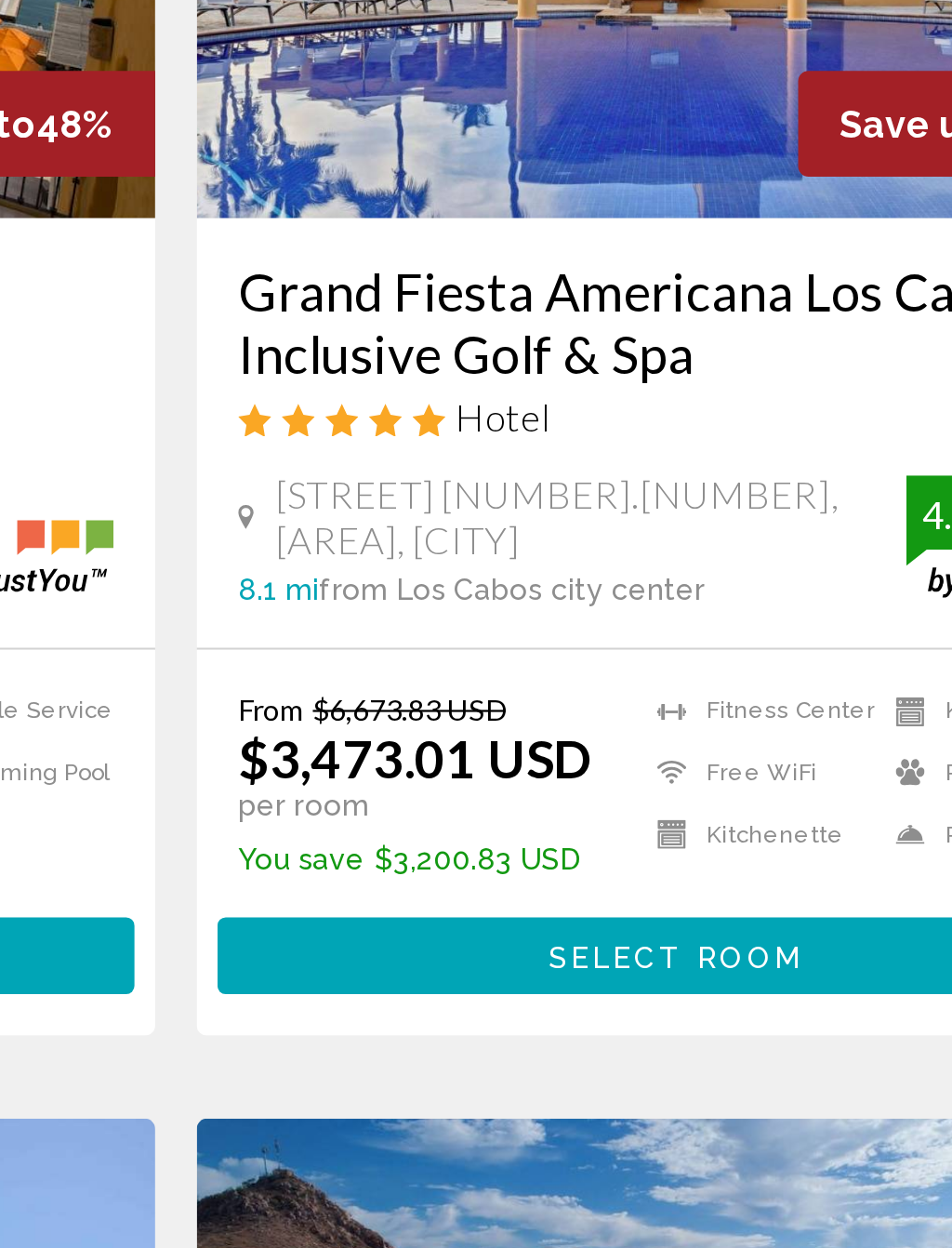 click on "From $6,673.83 USD $3,473.01 USD  per room You save  $3,200.83 USD" at bounding box center (583, 783) 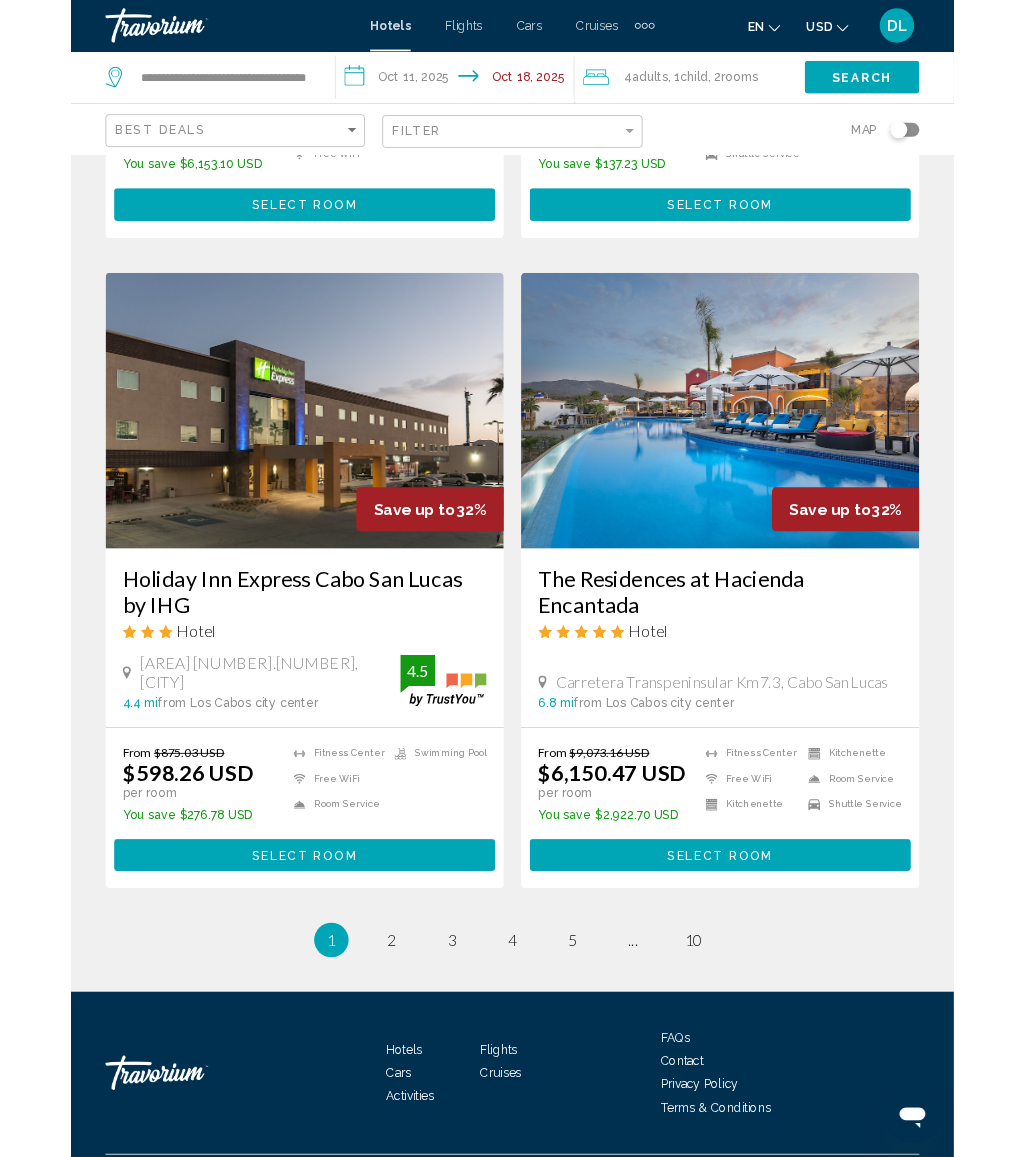 scroll, scrollTop: 3915, scrollLeft: 0, axis: vertical 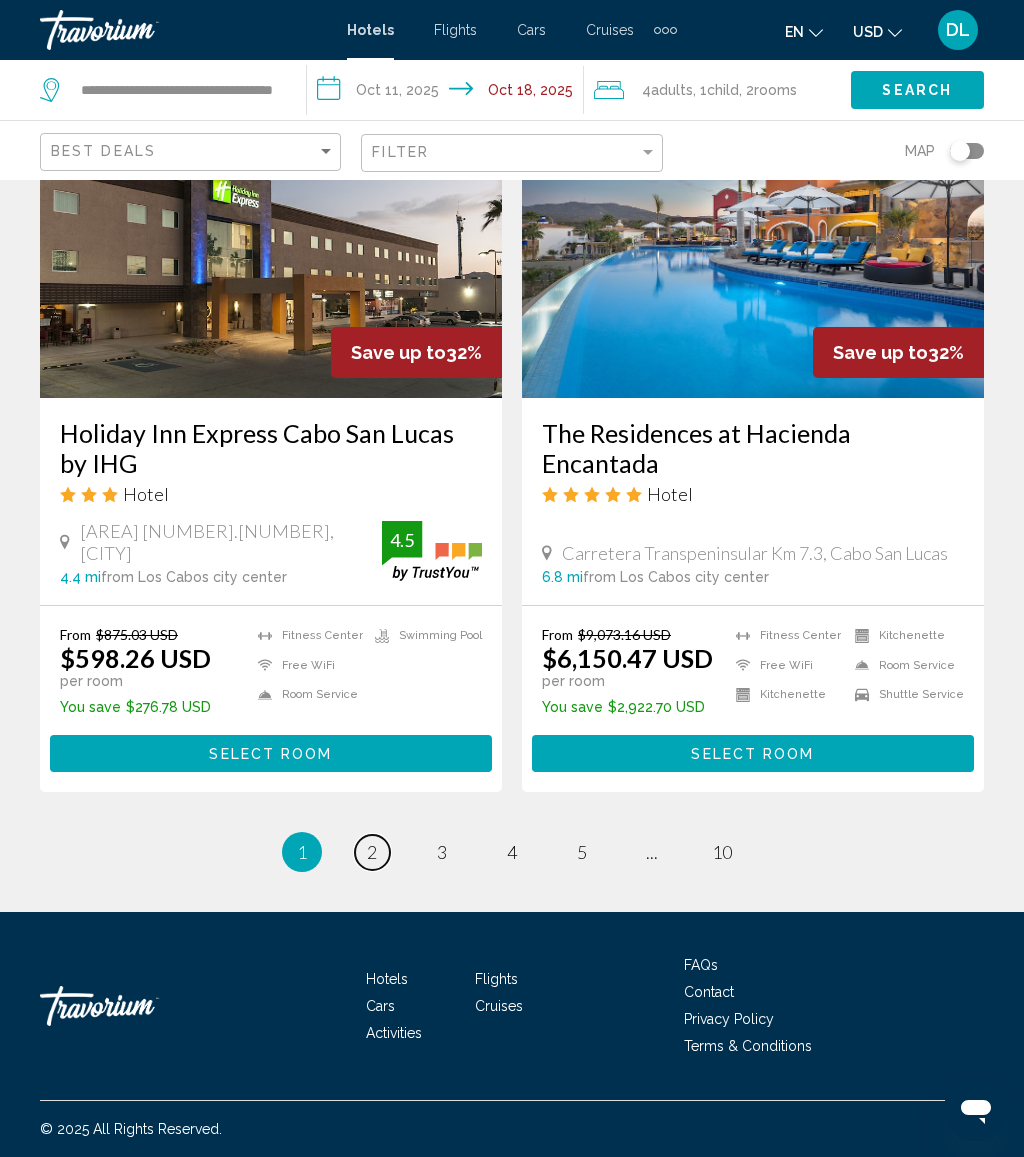 click on "page  2" at bounding box center [372, 852] 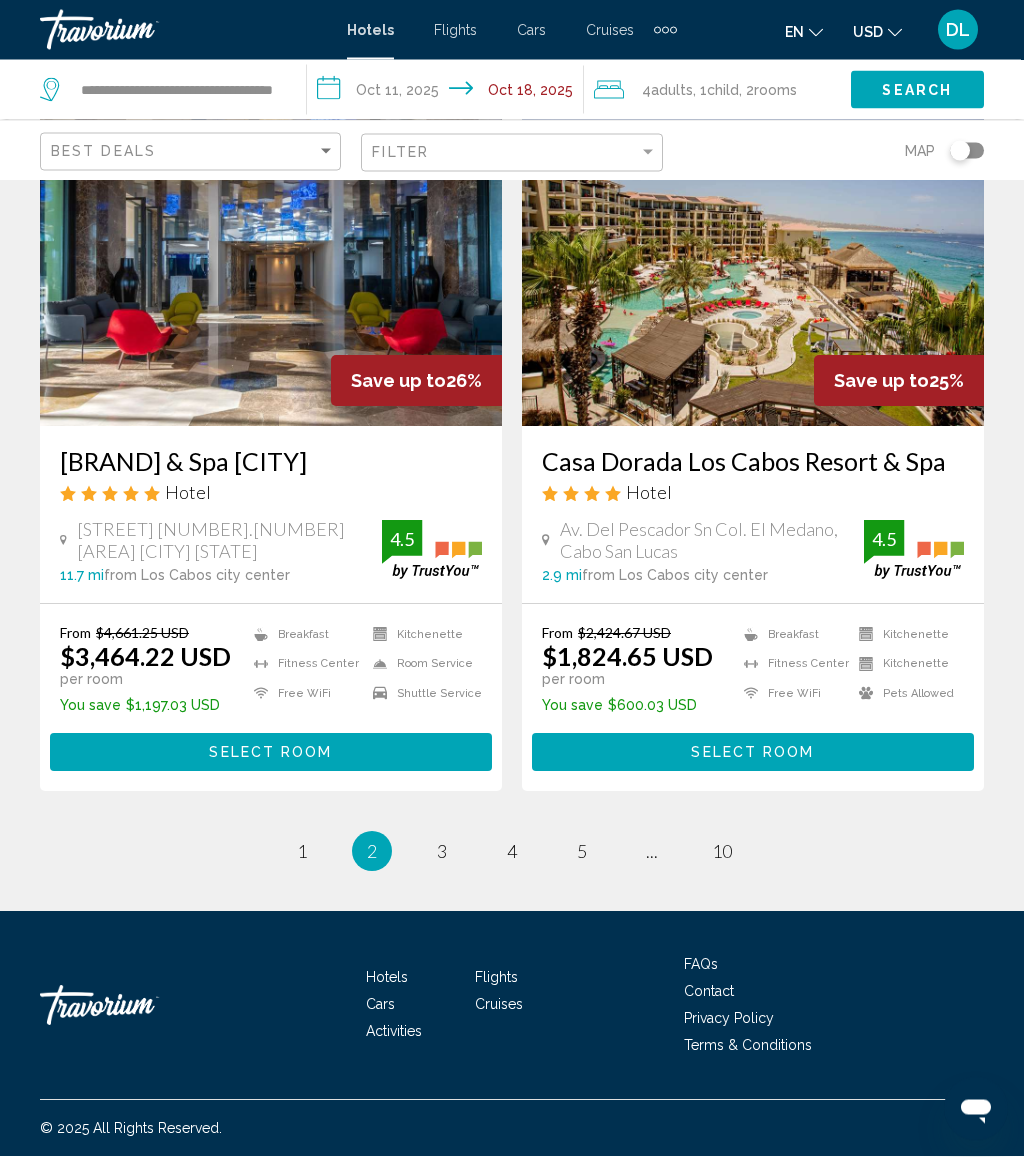 scroll, scrollTop: 3875, scrollLeft: 0, axis: vertical 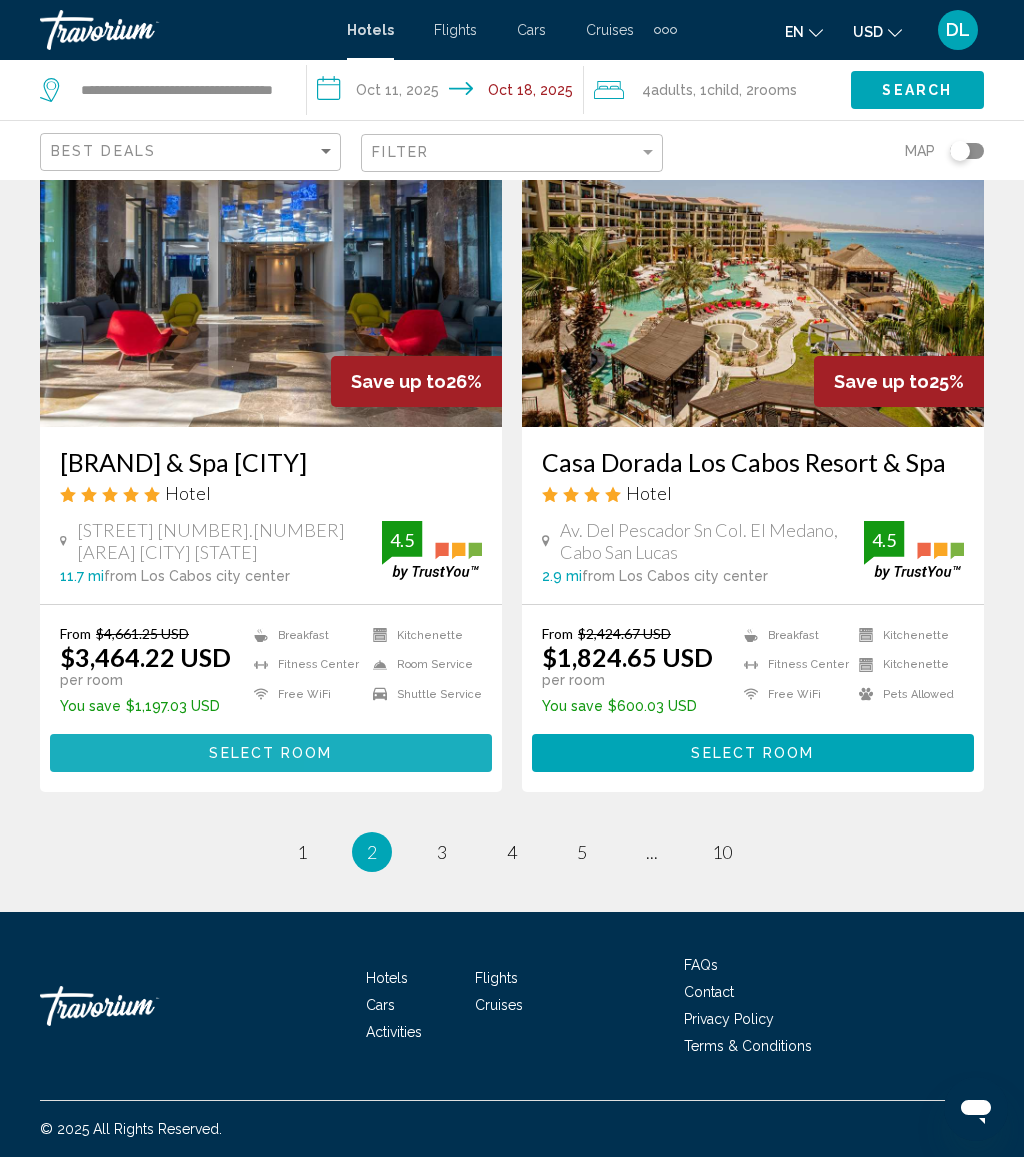 click on "Select Room" at bounding box center (271, 752) 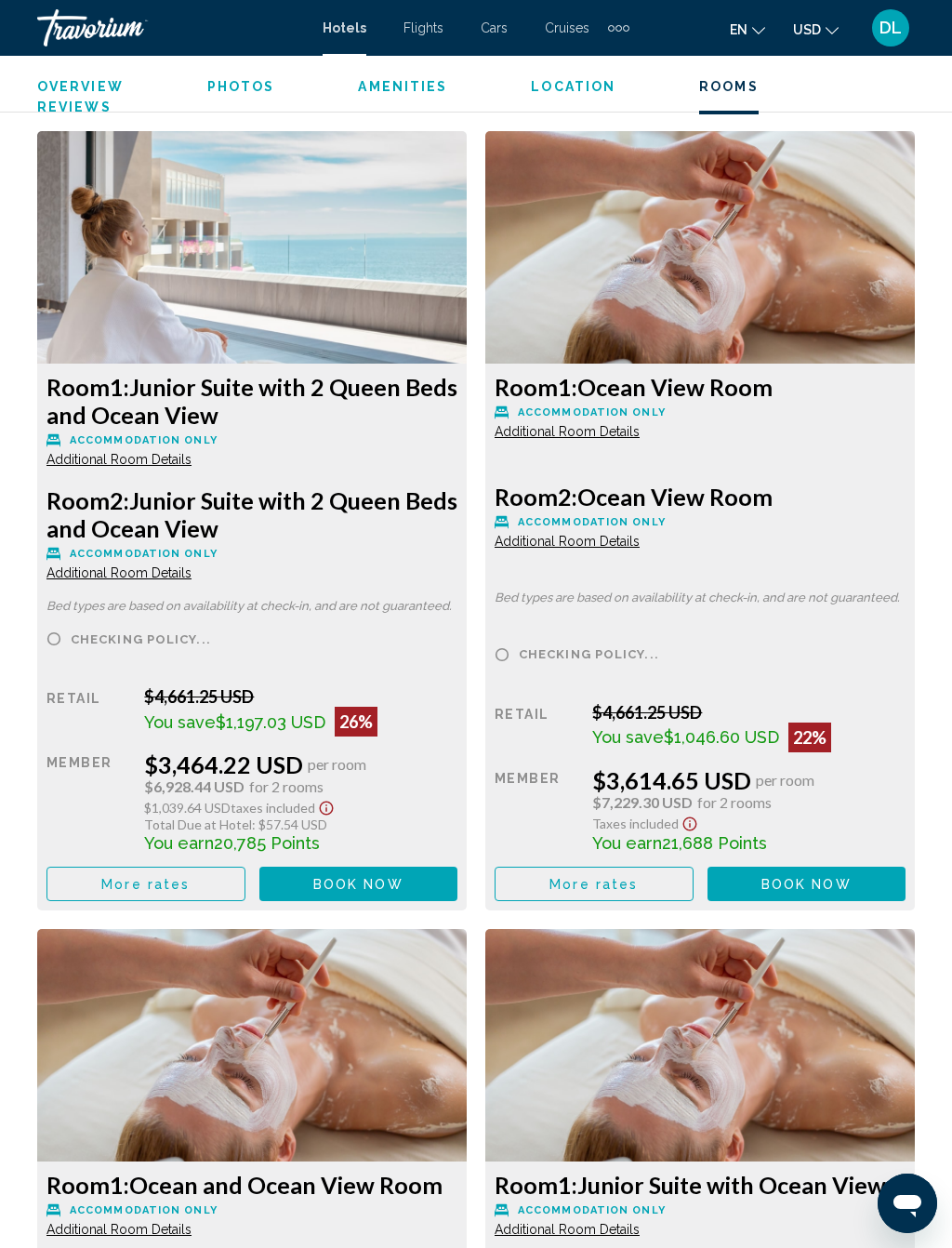 scroll, scrollTop: 3082, scrollLeft: 0, axis: vertical 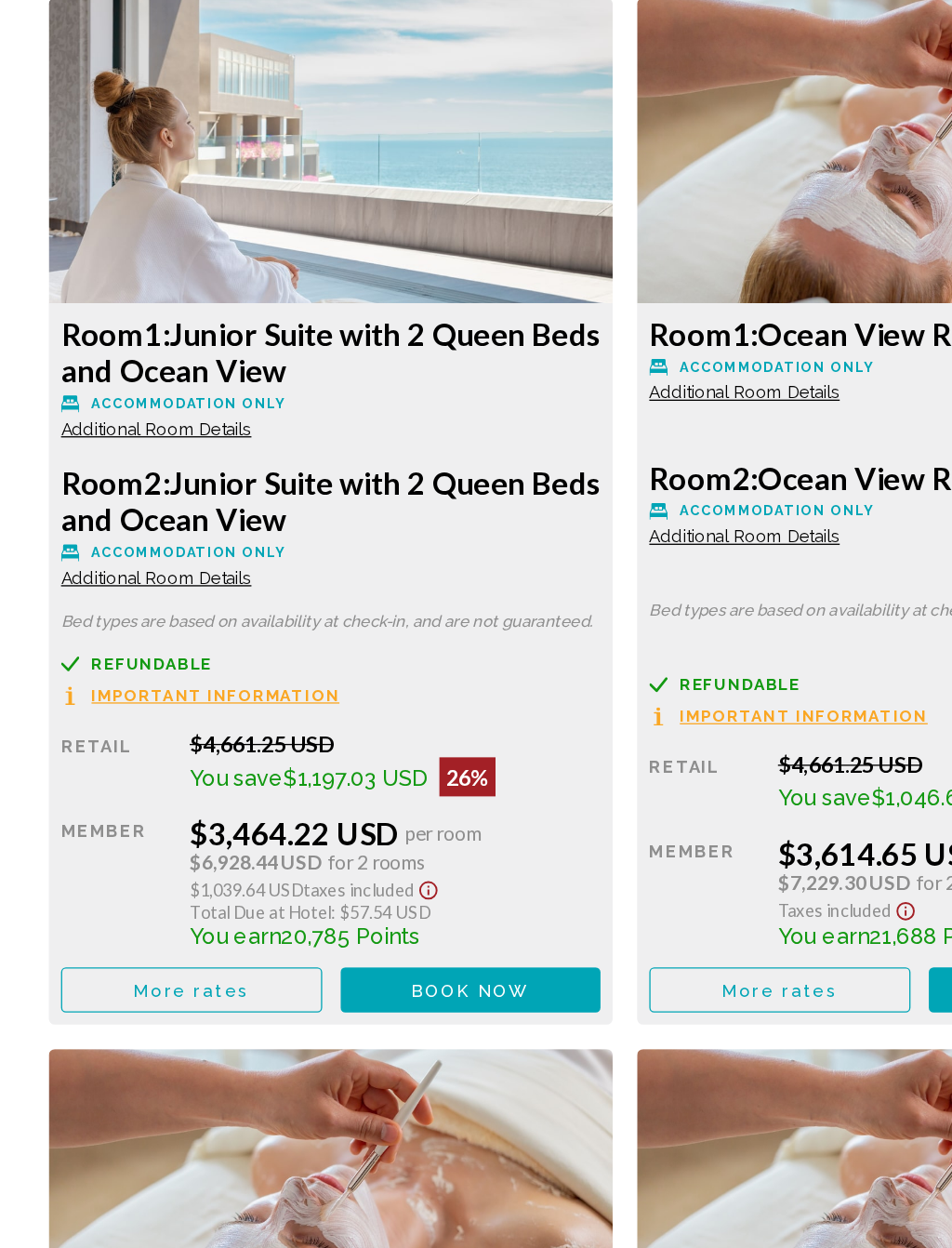 click on "More rates" at bounding box center [145, 872] 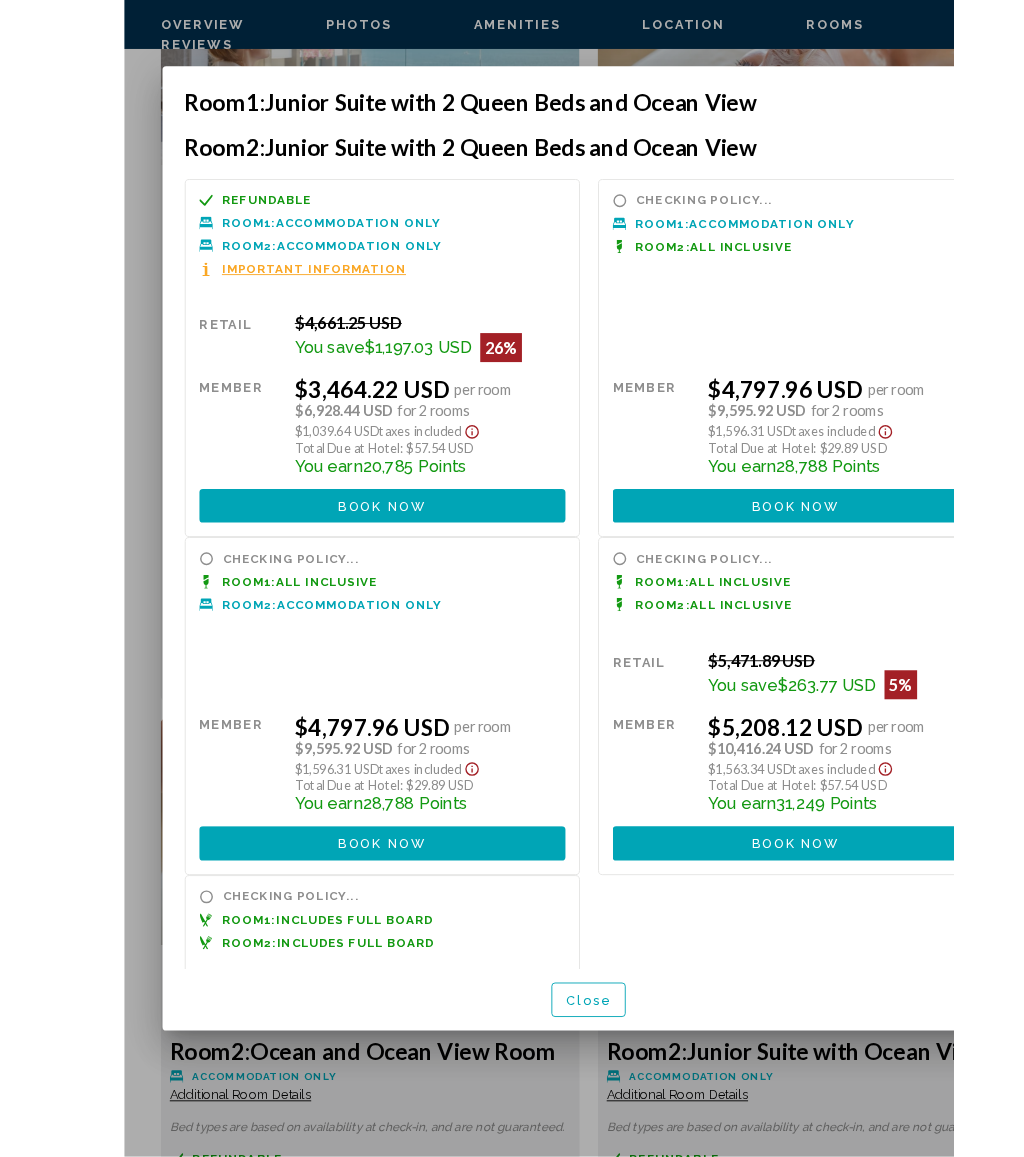 scroll, scrollTop: 0, scrollLeft: 0, axis: both 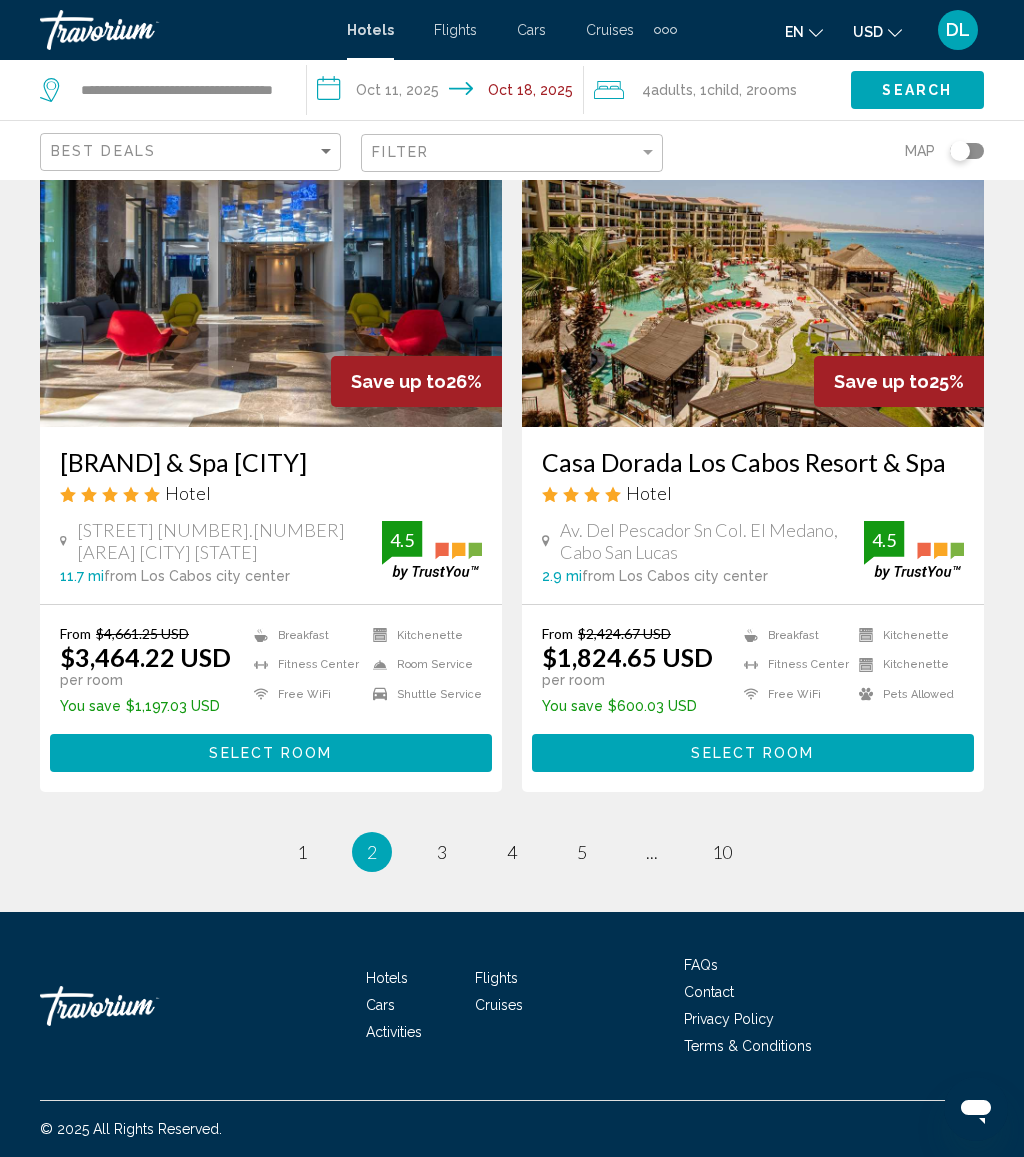 click on "Select Room" at bounding box center (753, 752) 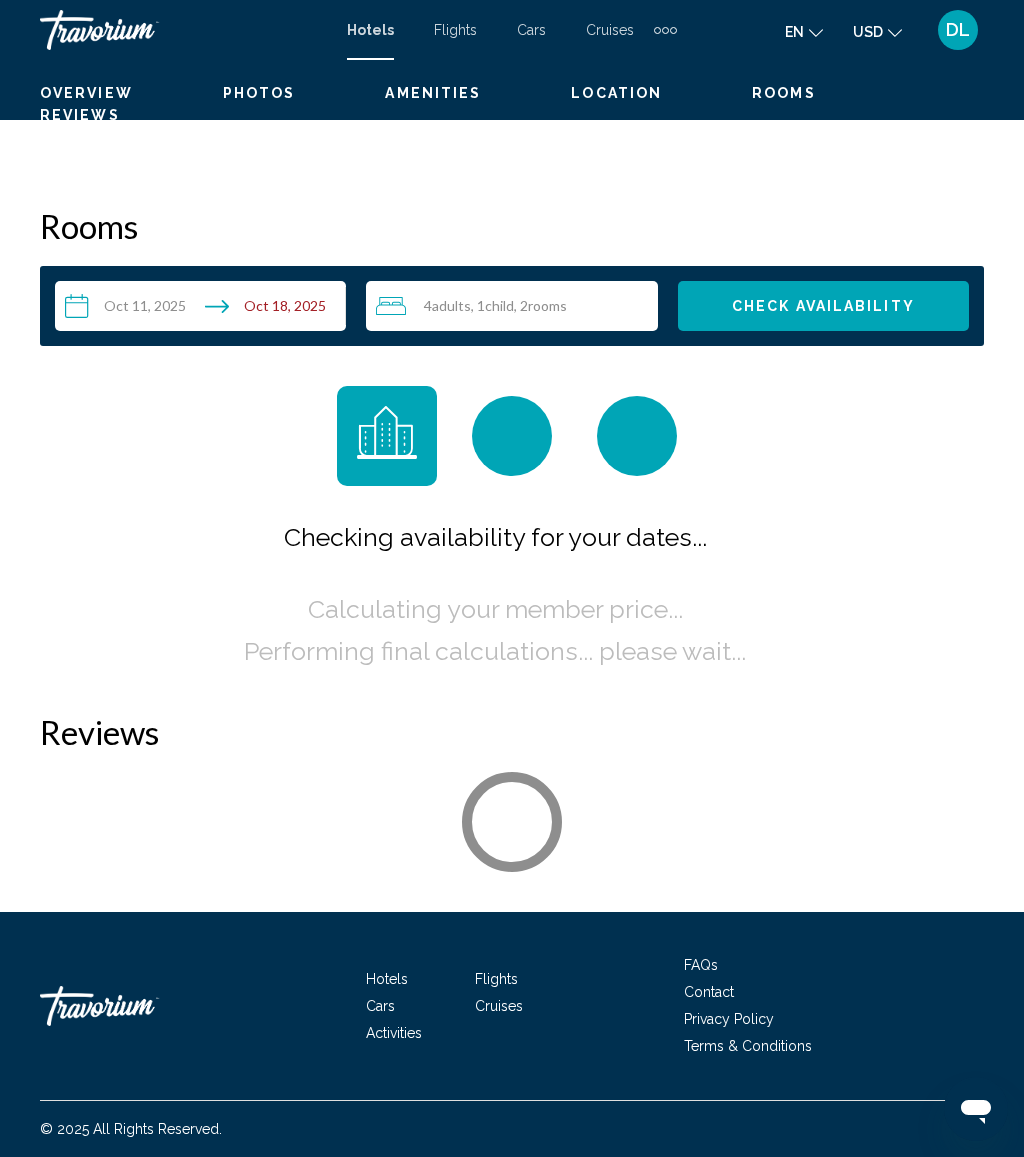scroll, scrollTop: 3143, scrollLeft: 0, axis: vertical 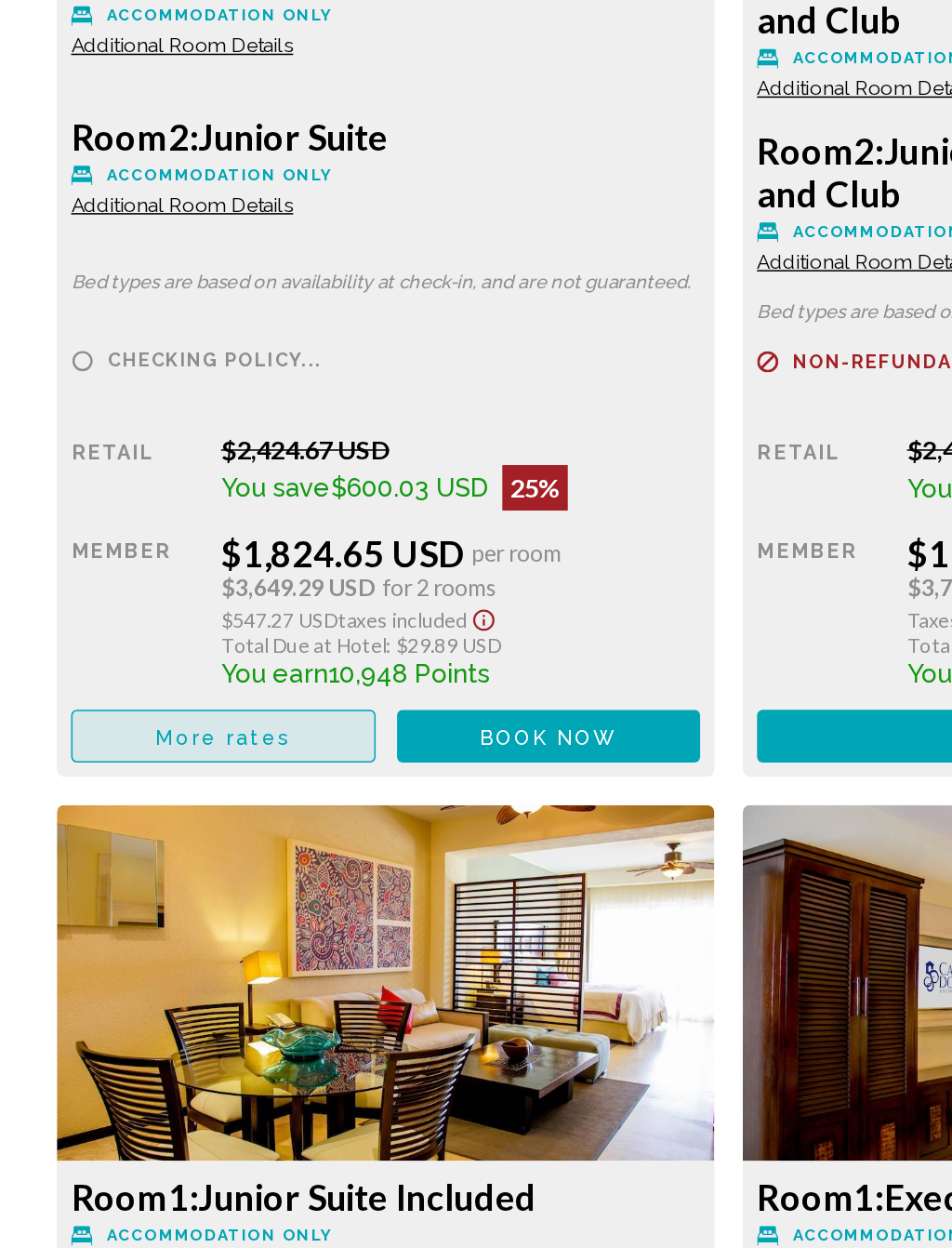 click on "More rates" at bounding box center (145, 668) 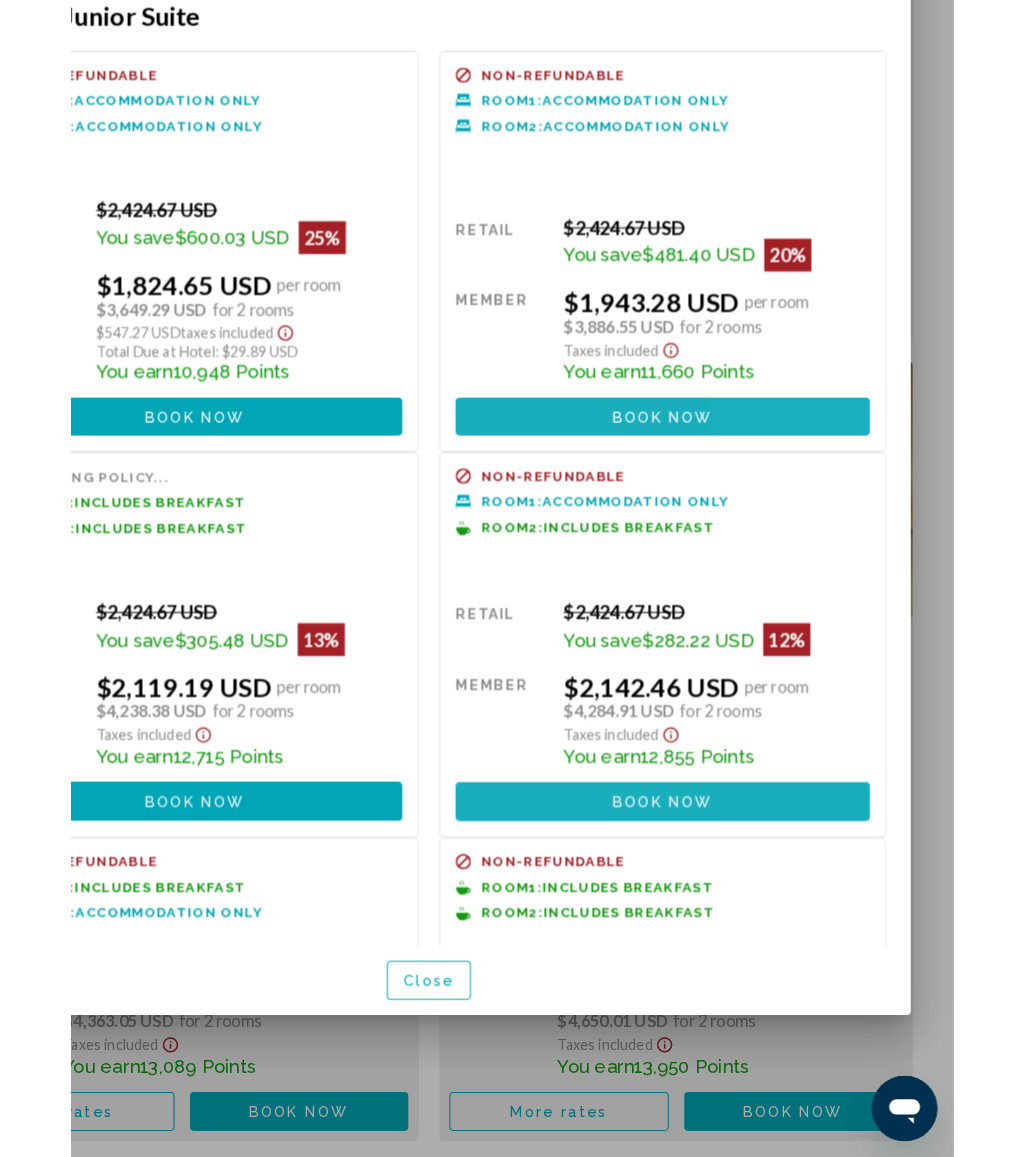 scroll, scrollTop: 0, scrollLeft: 0, axis: both 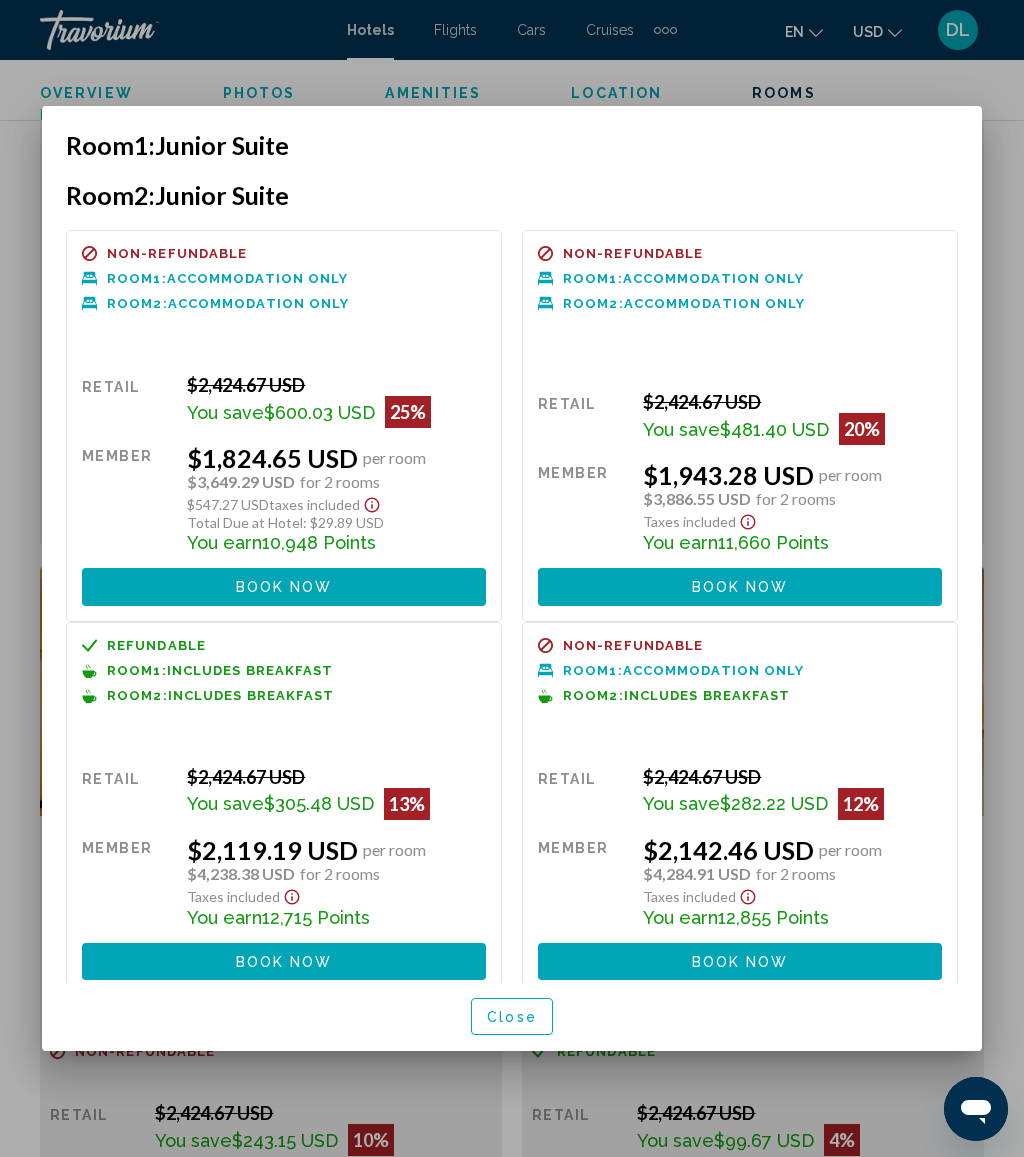 click on "Close" at bounding box center [512, 1016] 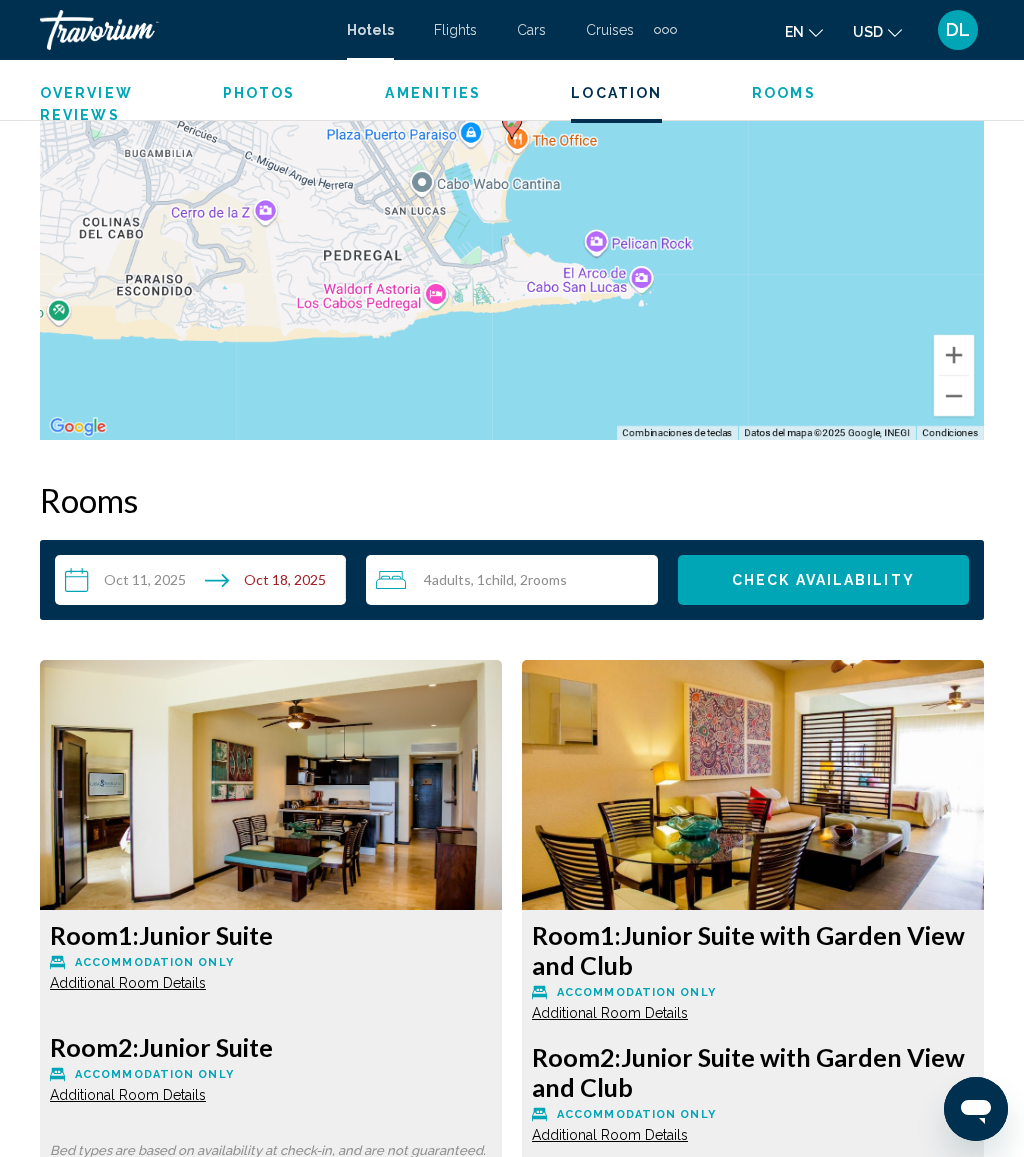 scroll, scrollTop: 2445, scrollLeft: 0, axis: vertical 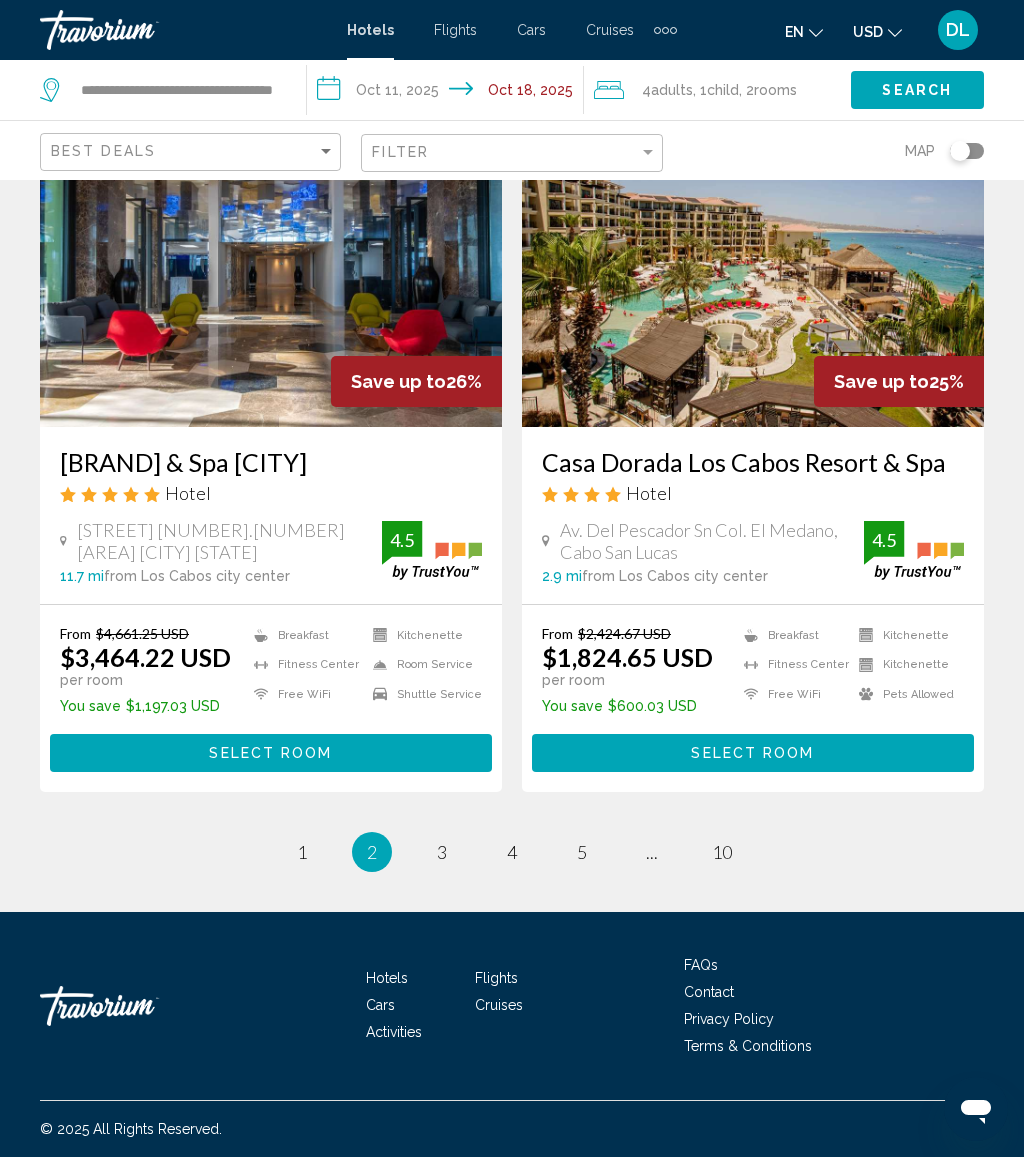 click on "page  3" at bounding box center [442, 852] 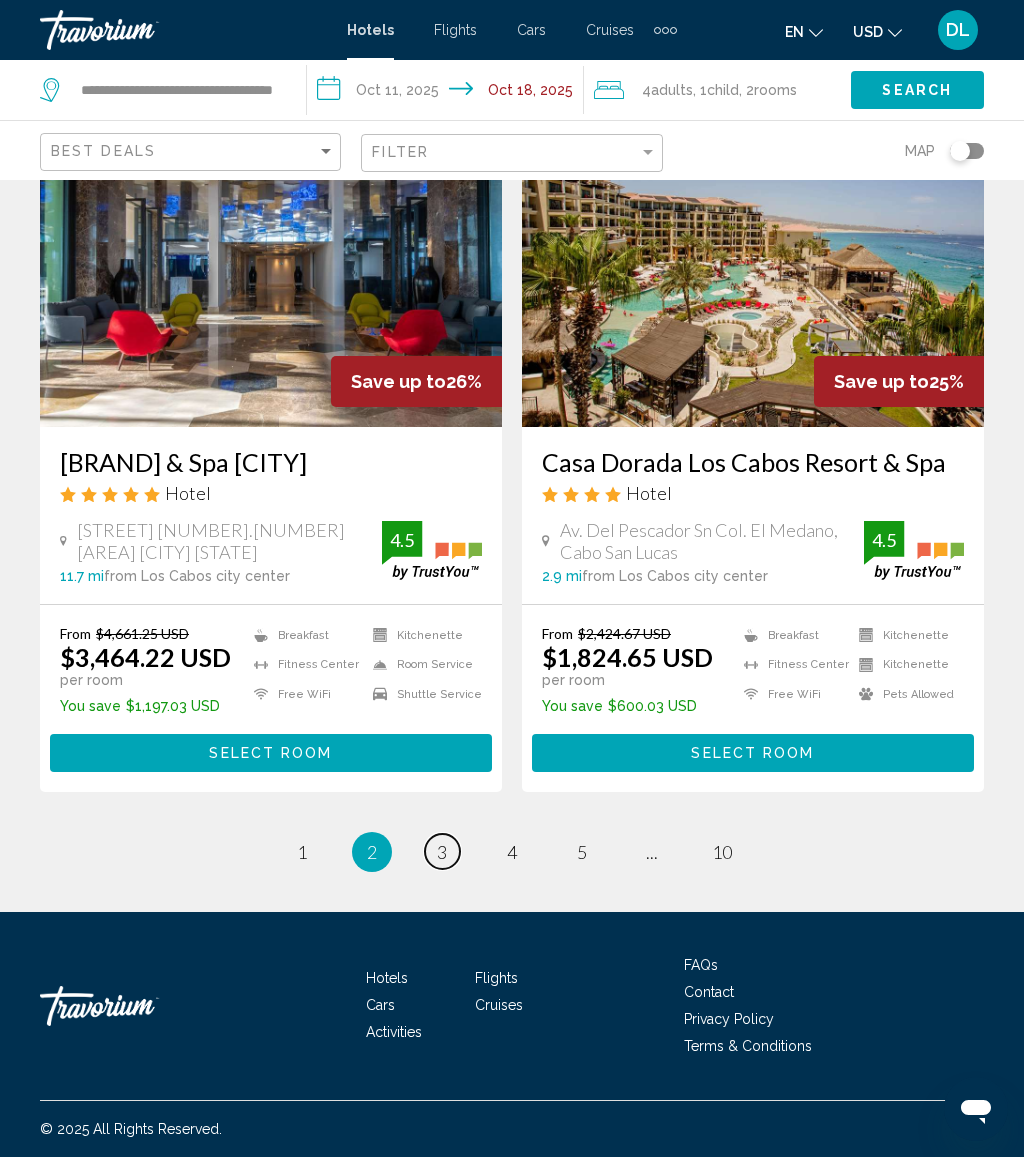 click on "page  3" at bounding box center (442, 851) 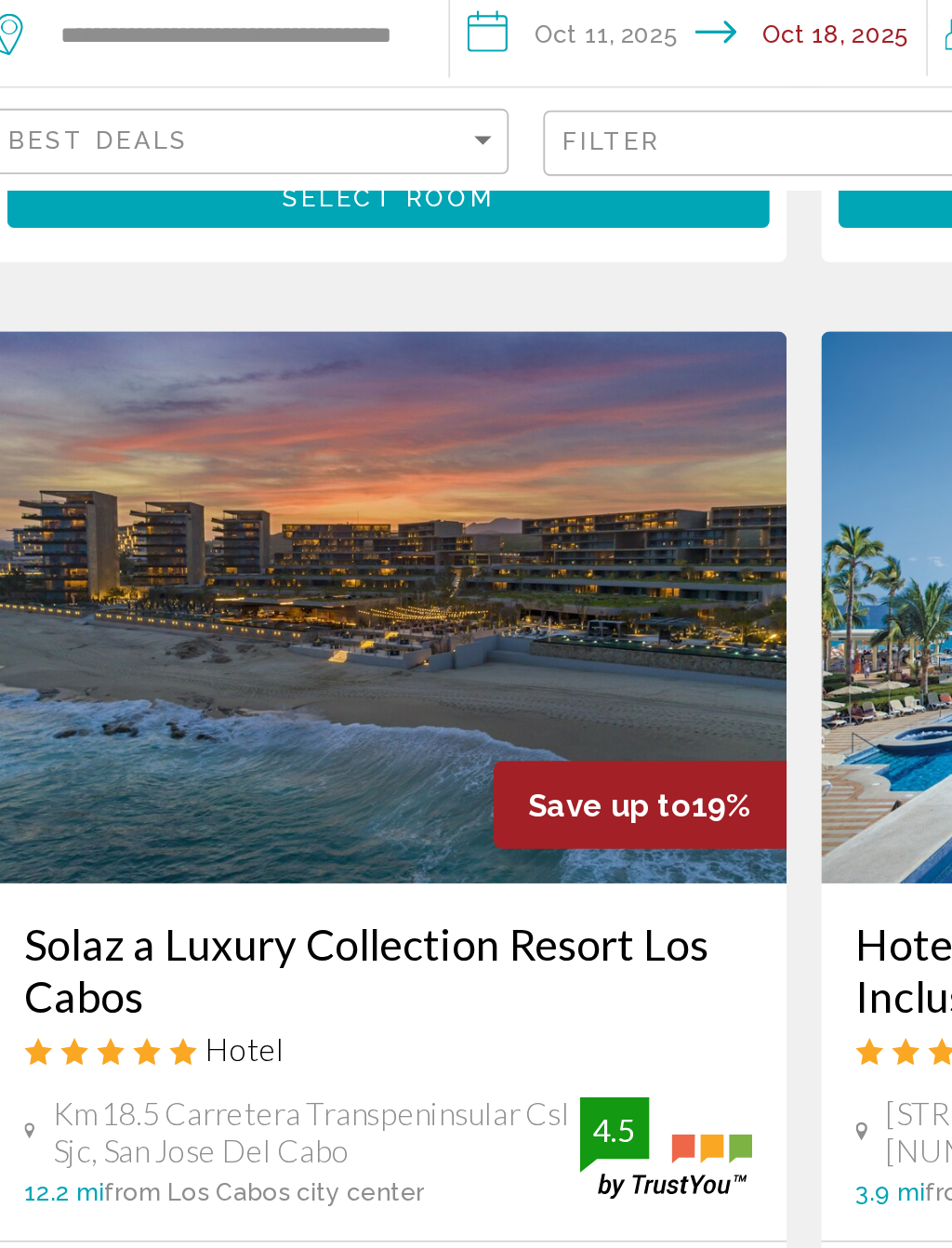 scroll, scrollTop: 3441, scrollLeft: 0, axis: vertical 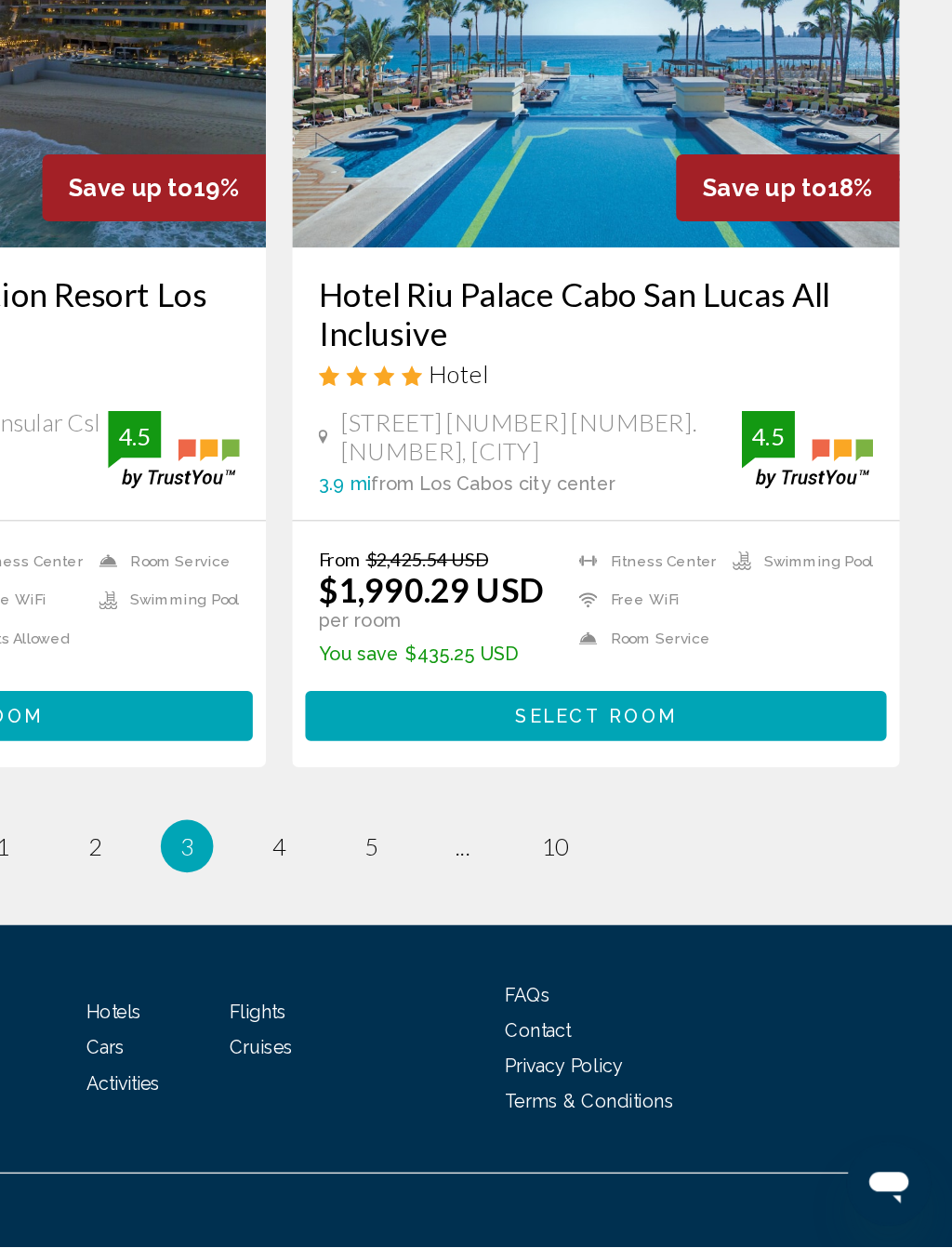 click on "Select Room" at bounding box center [700, 871] 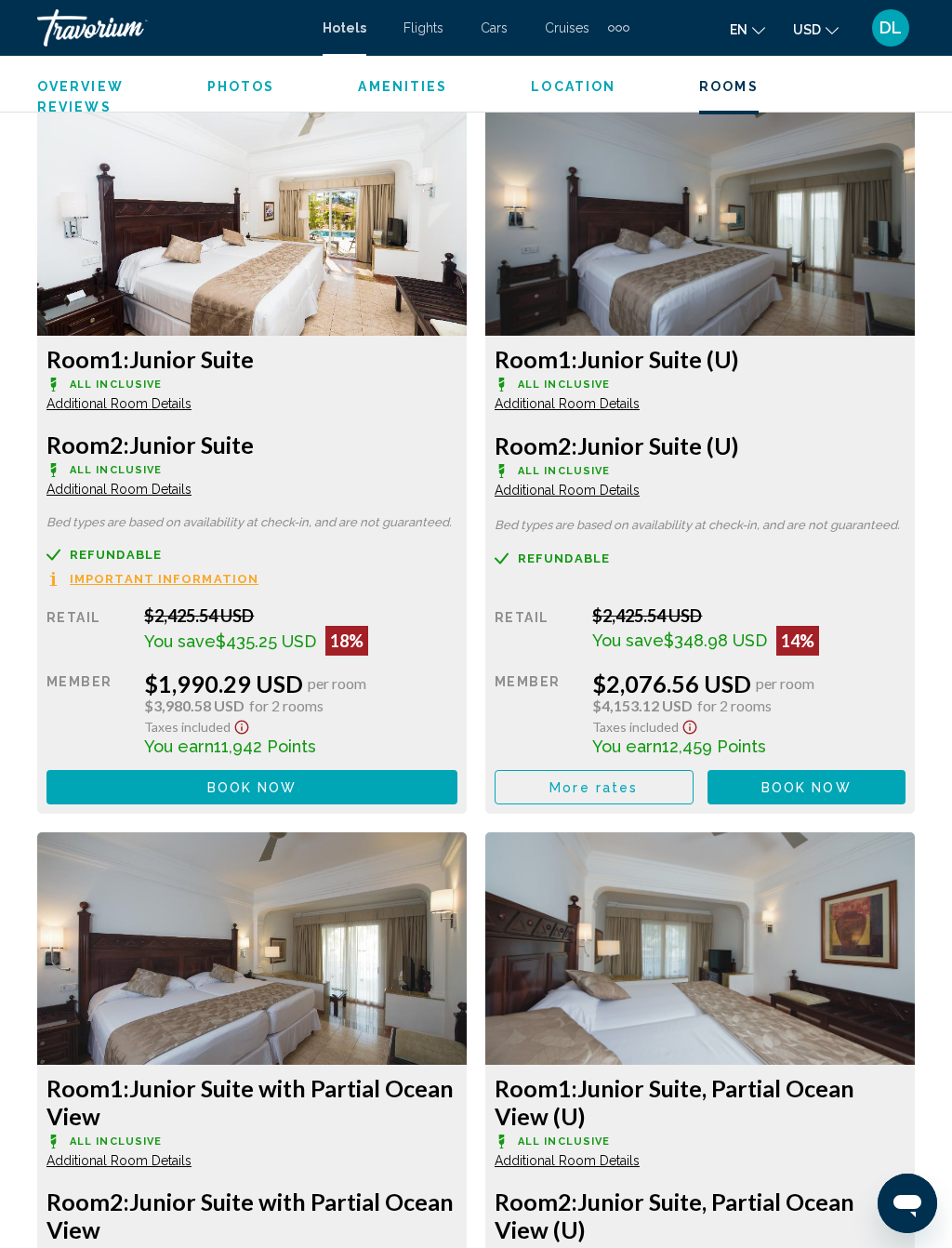scroll, scrollTop: 3097, scrollLeft: 0, axis: vertical 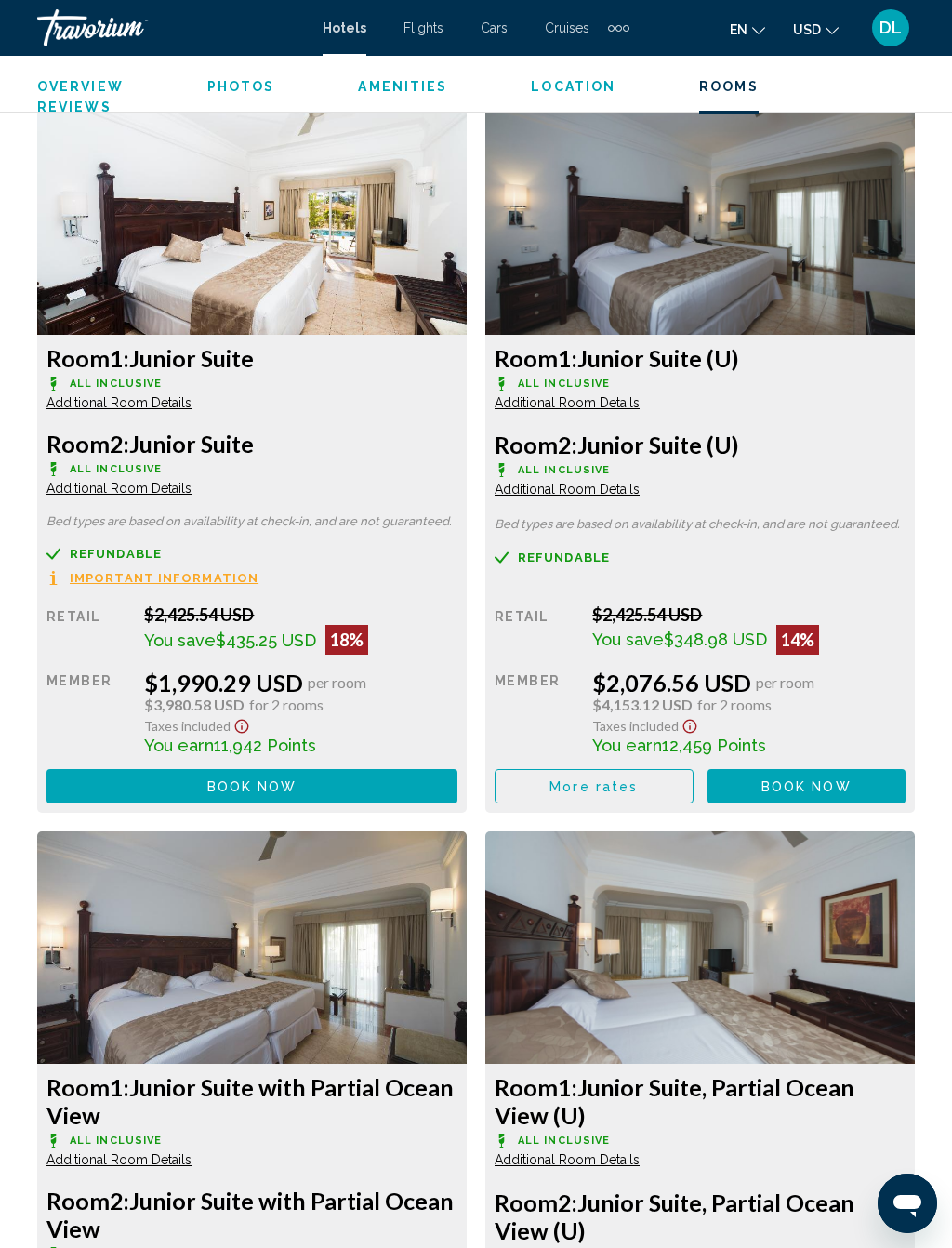 click on "Book now No longer available" at bounding box center (252, 786) 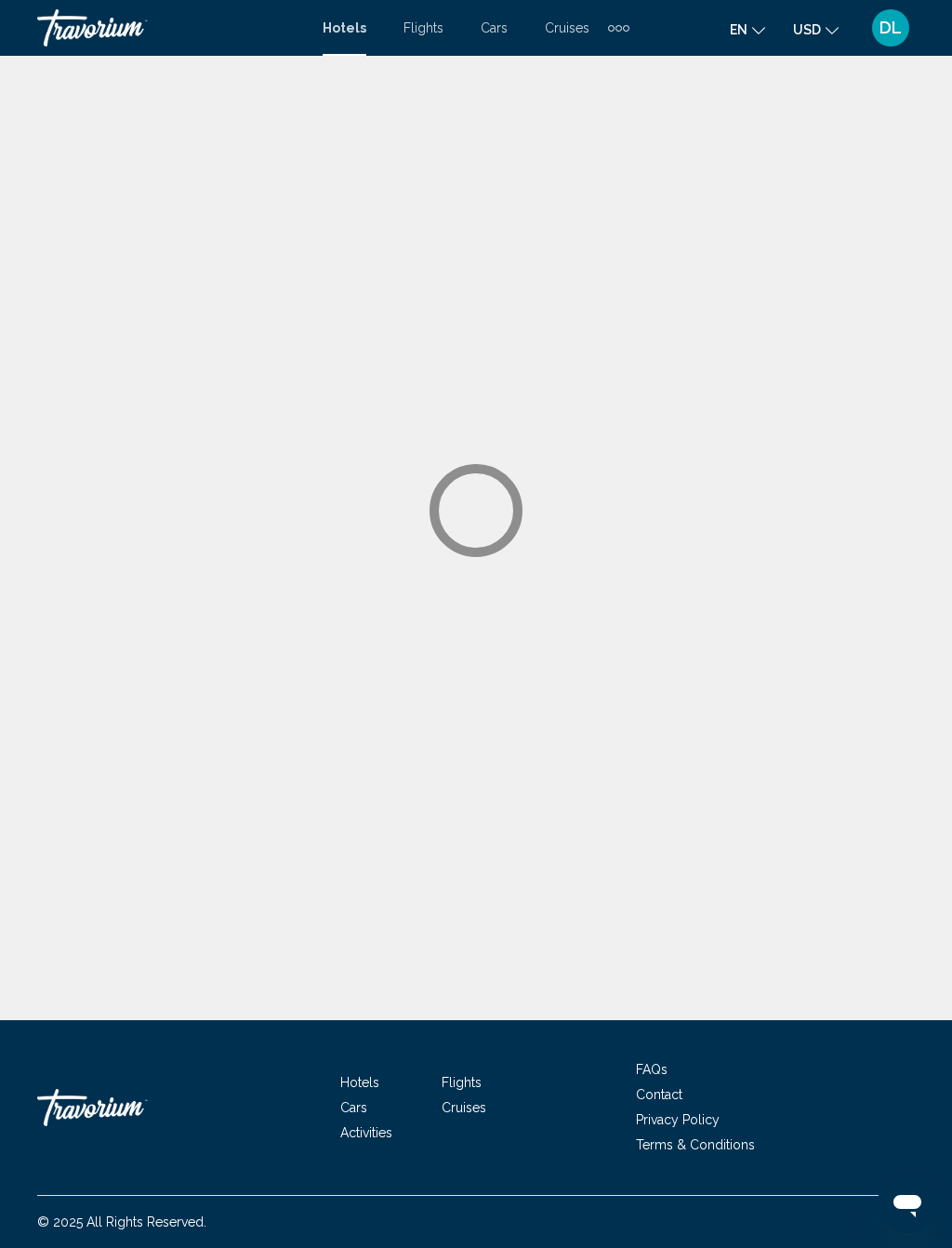 scroll, scrollTop: 0, scrollLeft: 0, axis: both 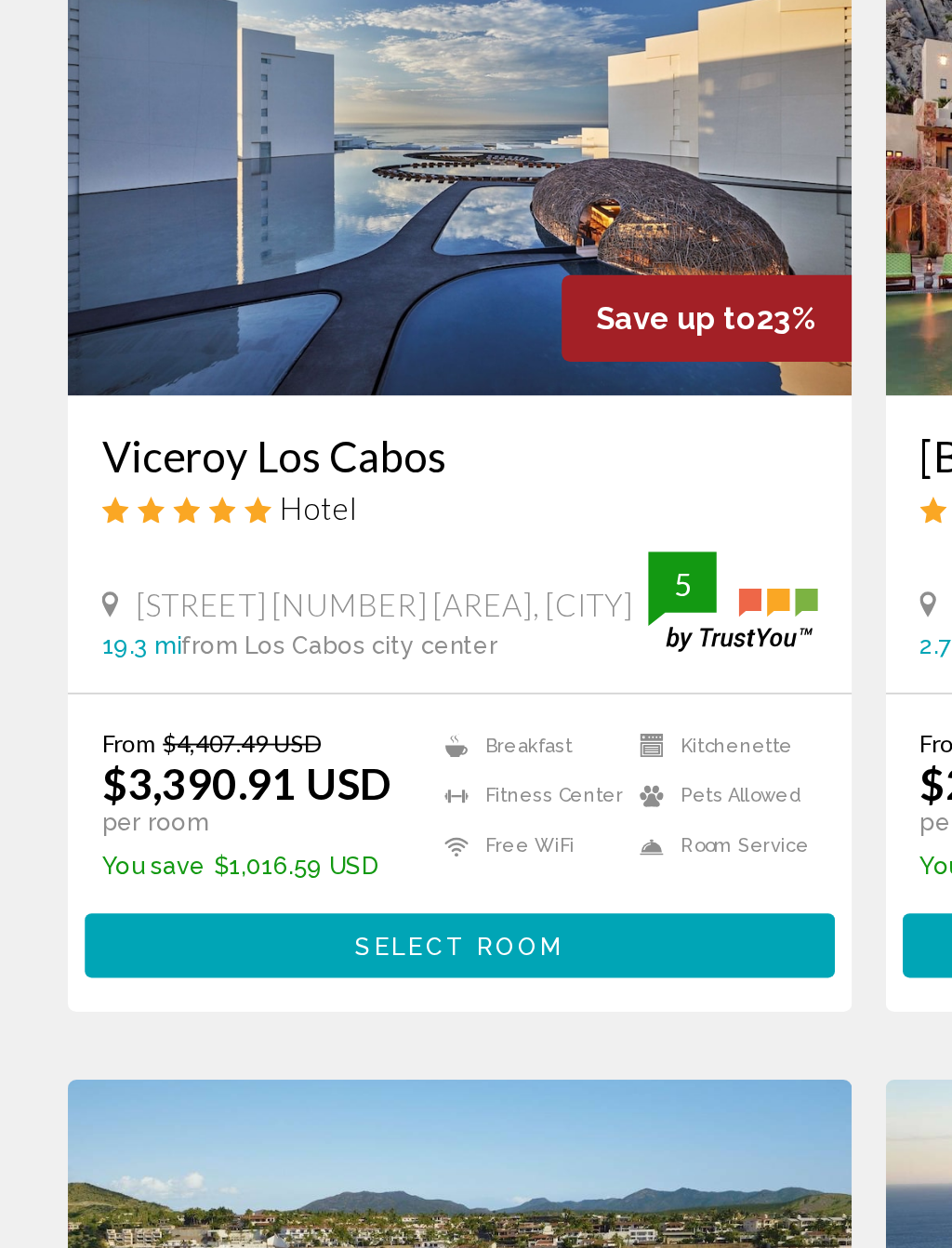 click on "Select Room" at bounding box center (251, 832) 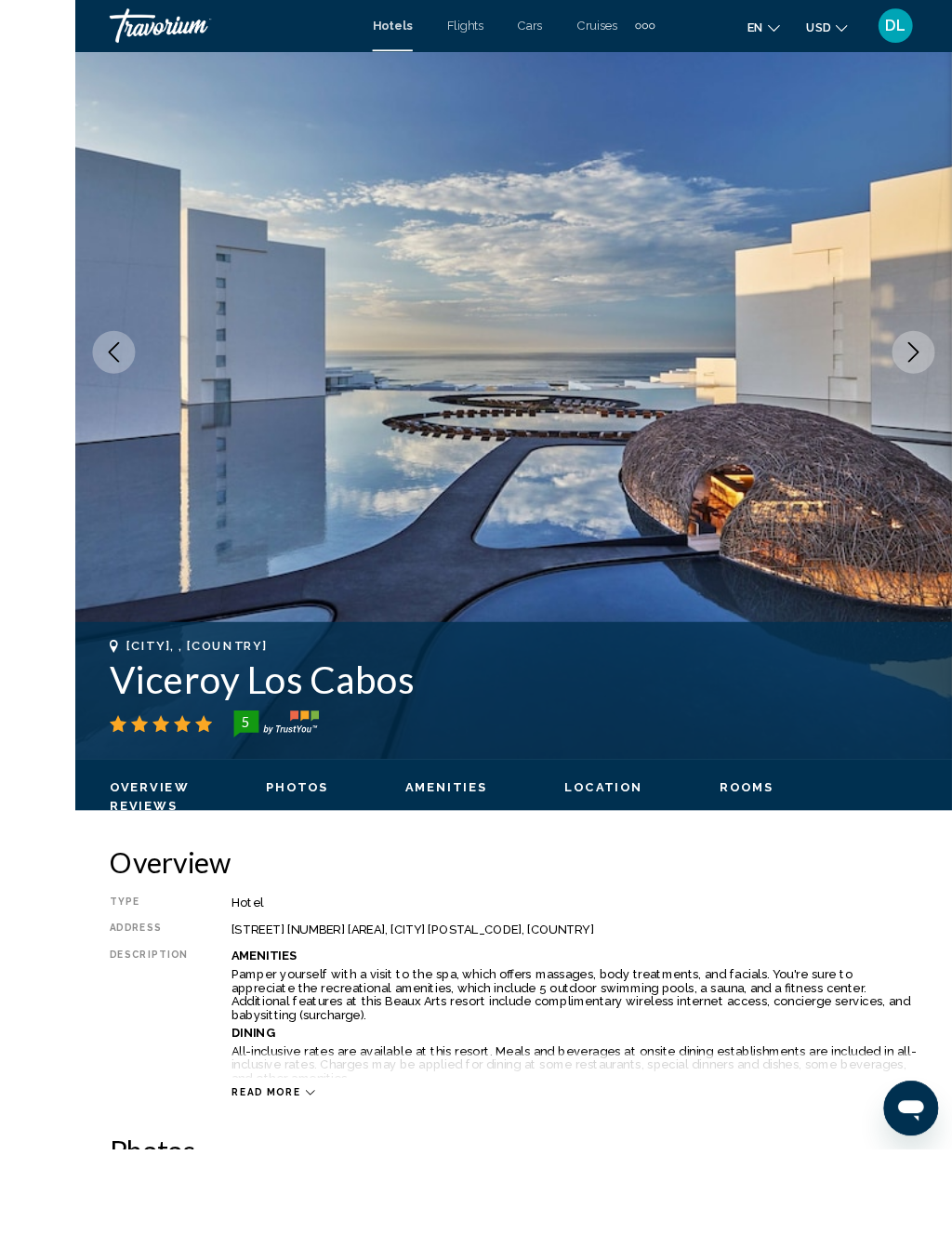 scroll, scrollTop: 250, scrollLeft: 0, axis: vertical 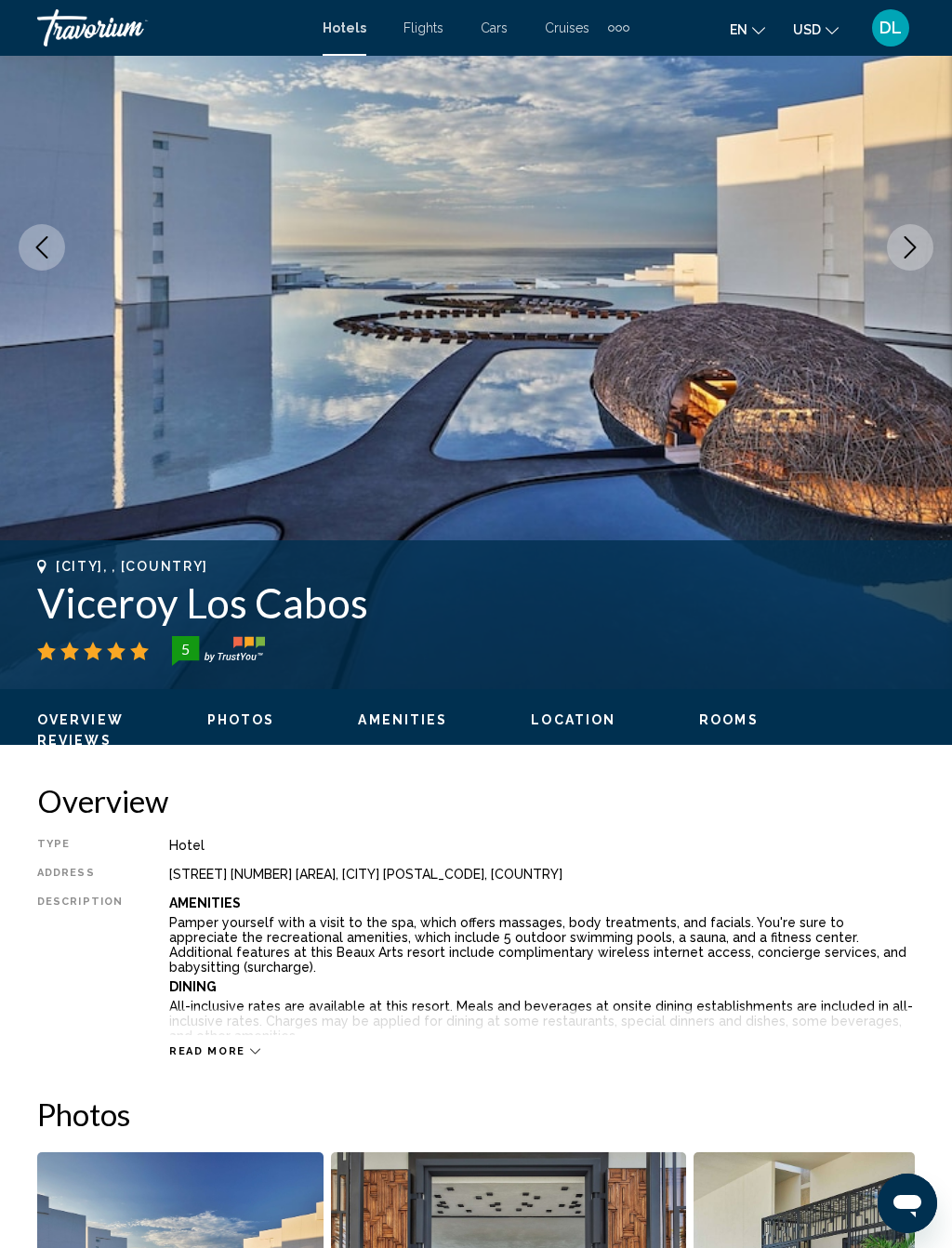 click 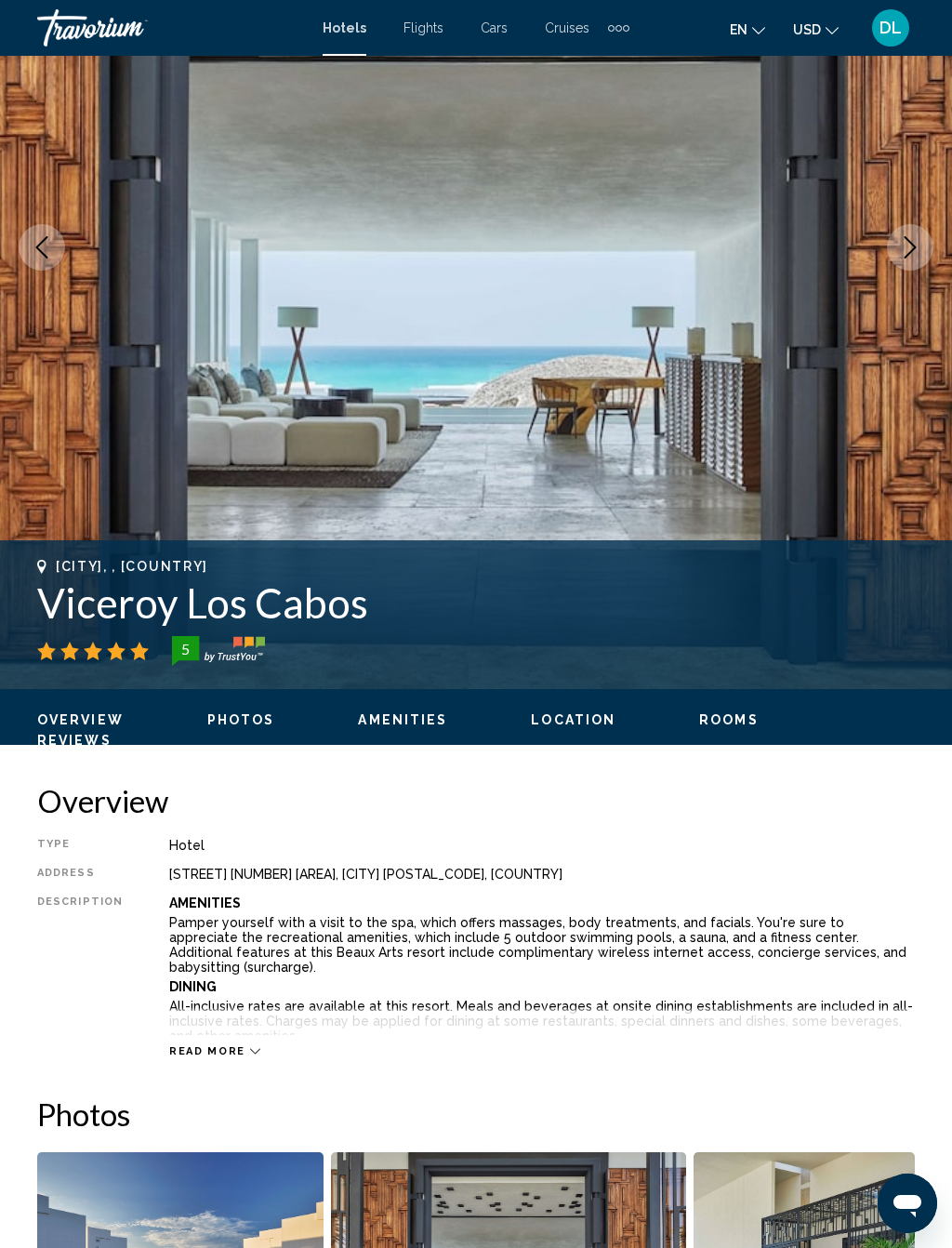 click at bounding box center (910, 247) 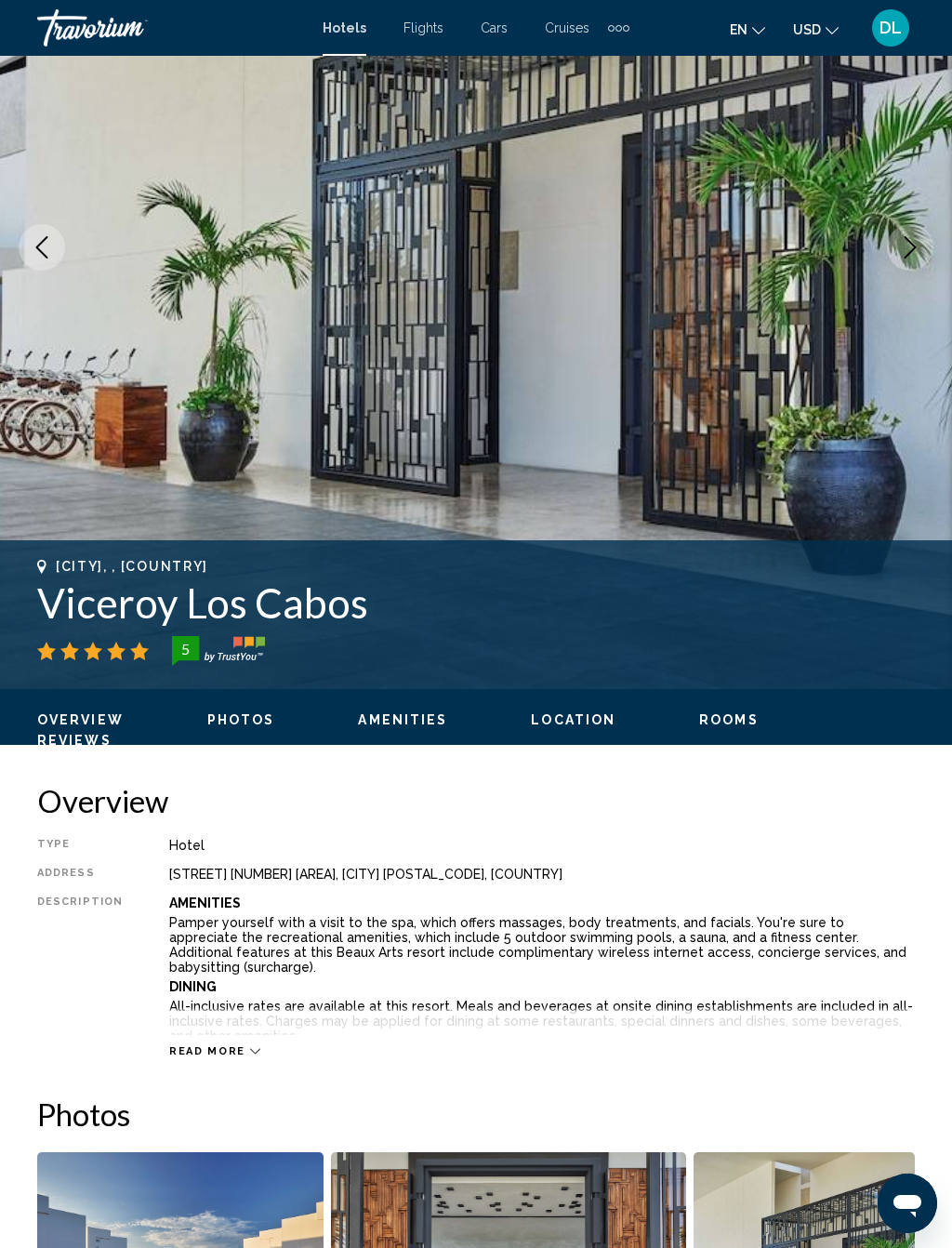 click at bounding box center [910, 247] 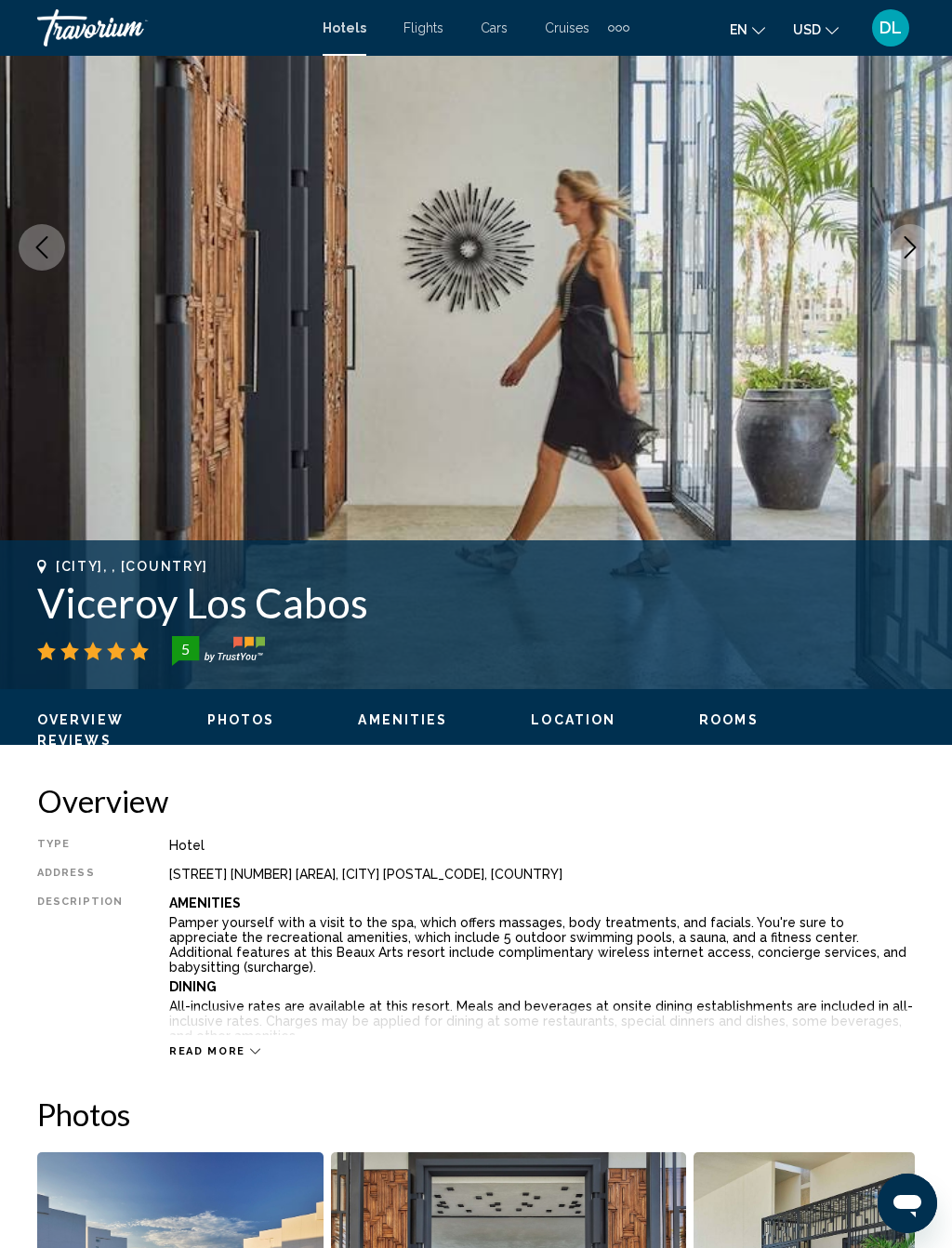 click at bounding box center [910, 247] 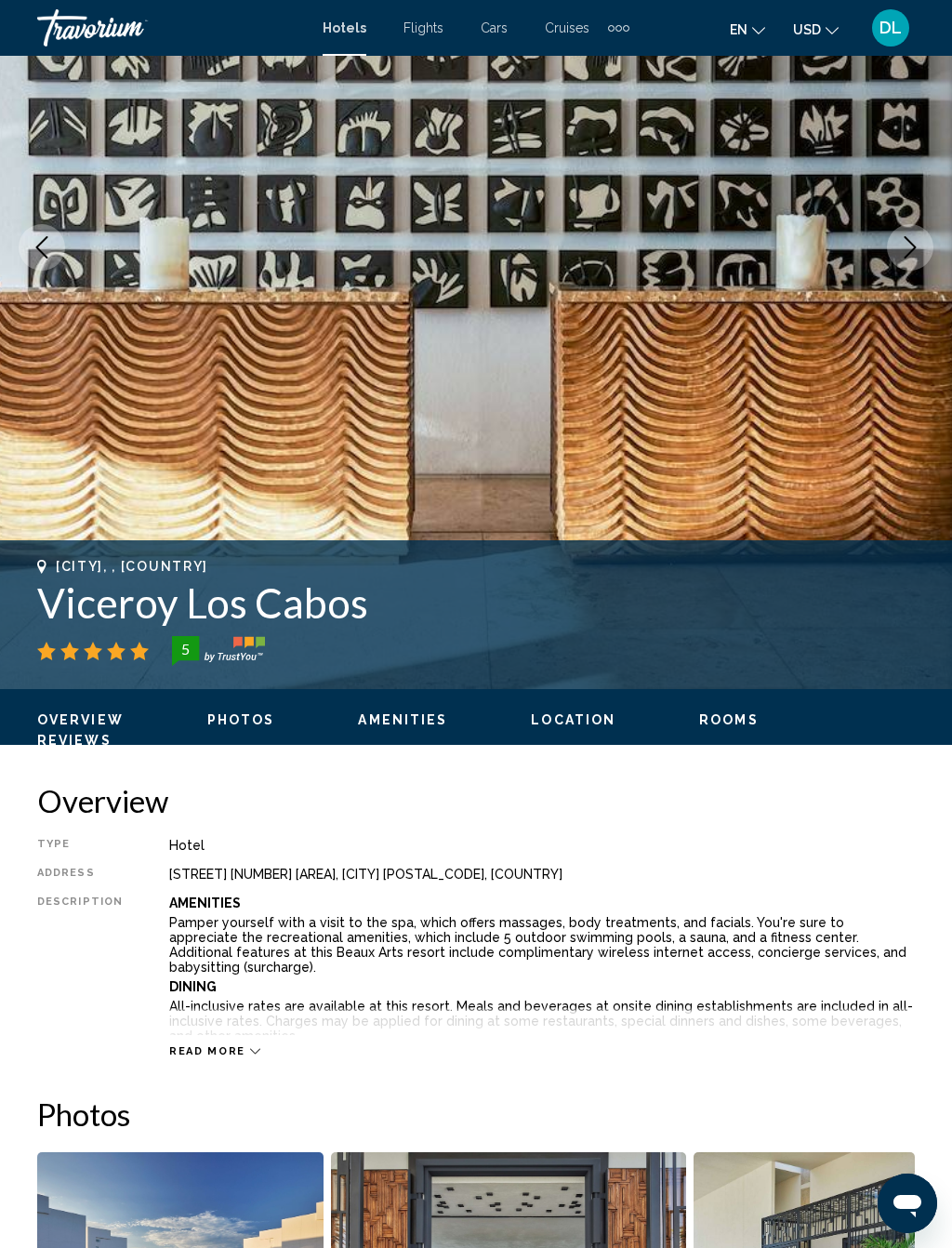 click at bounding box center (910, 247) 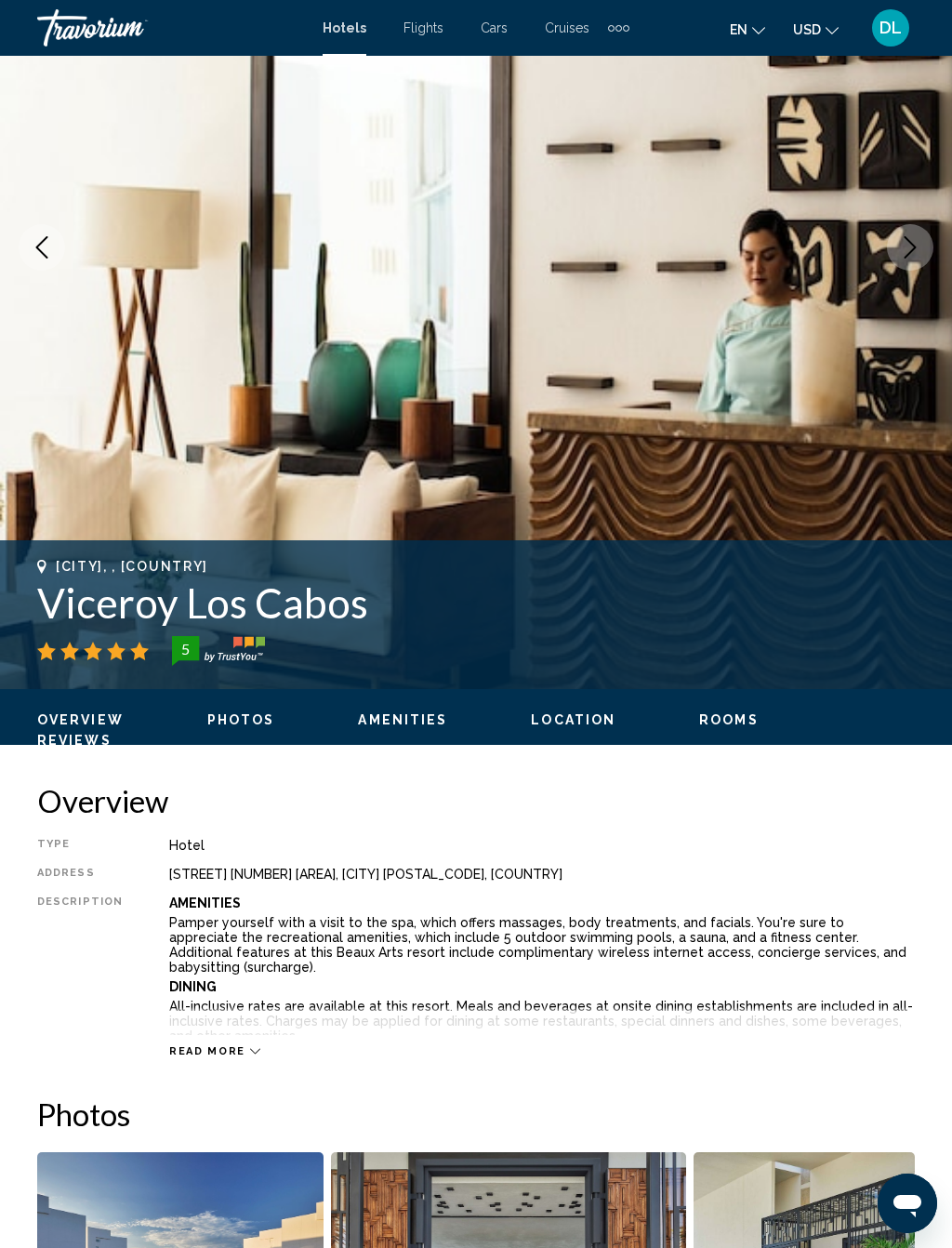 click 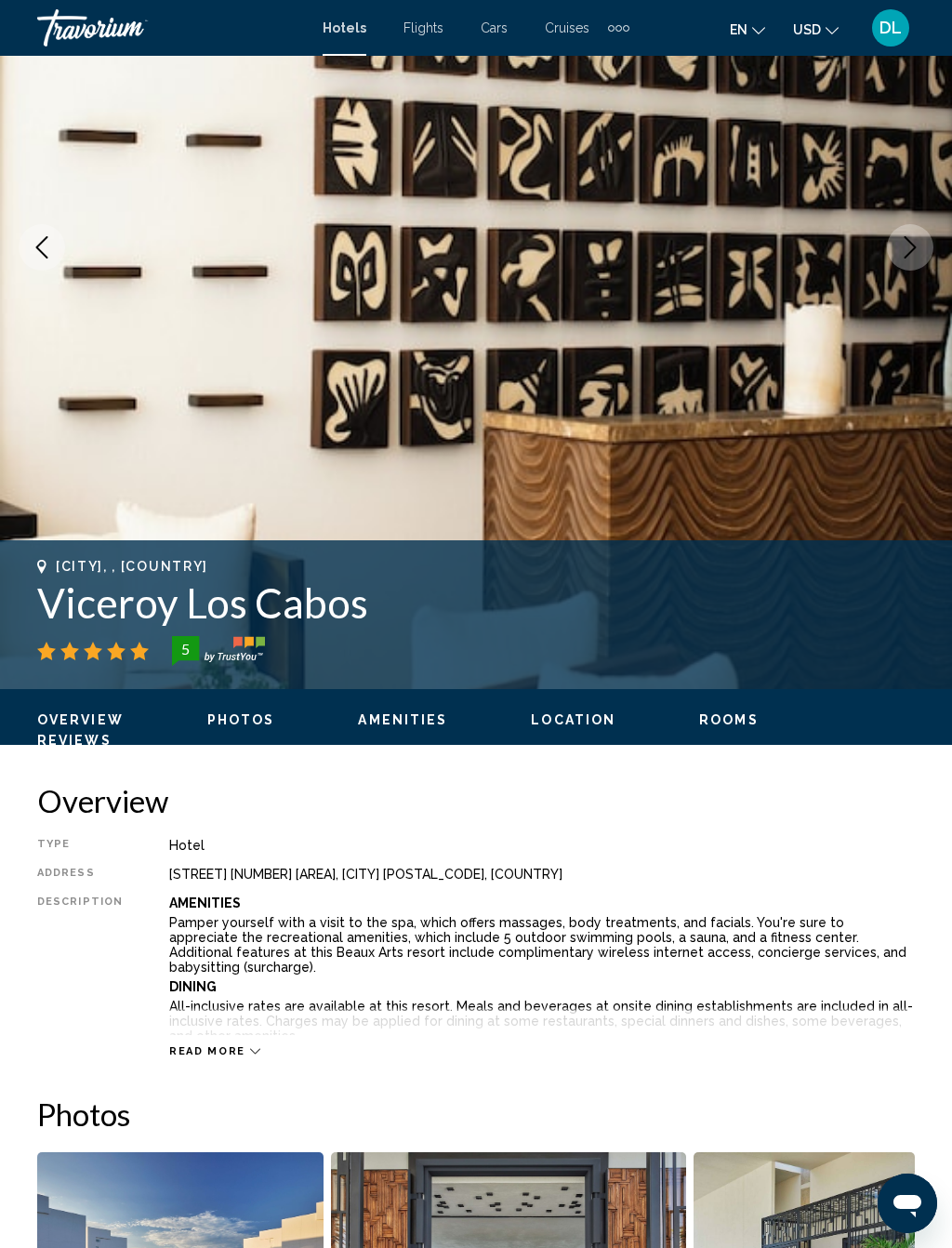 click at bounding box center (910, 247) 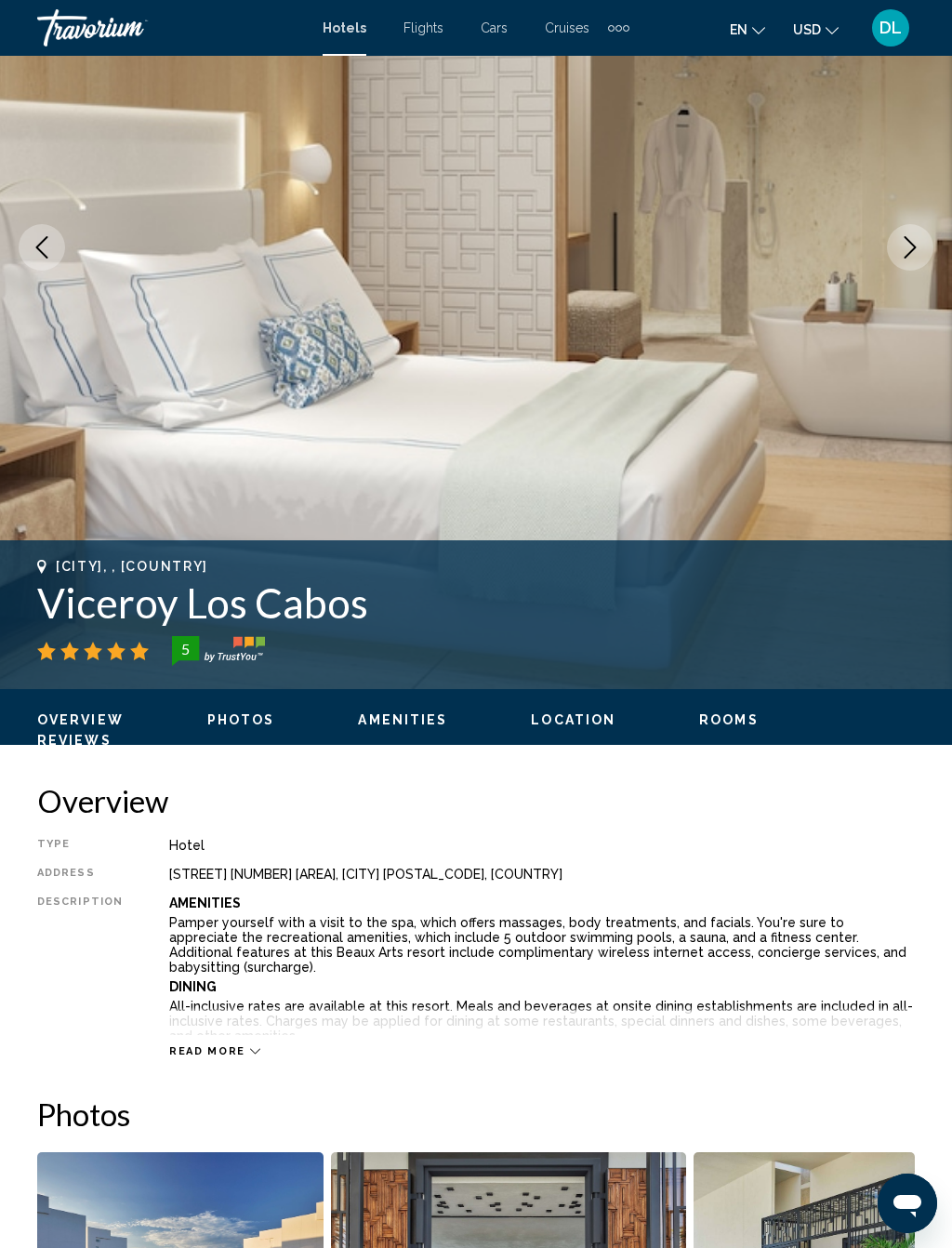 click 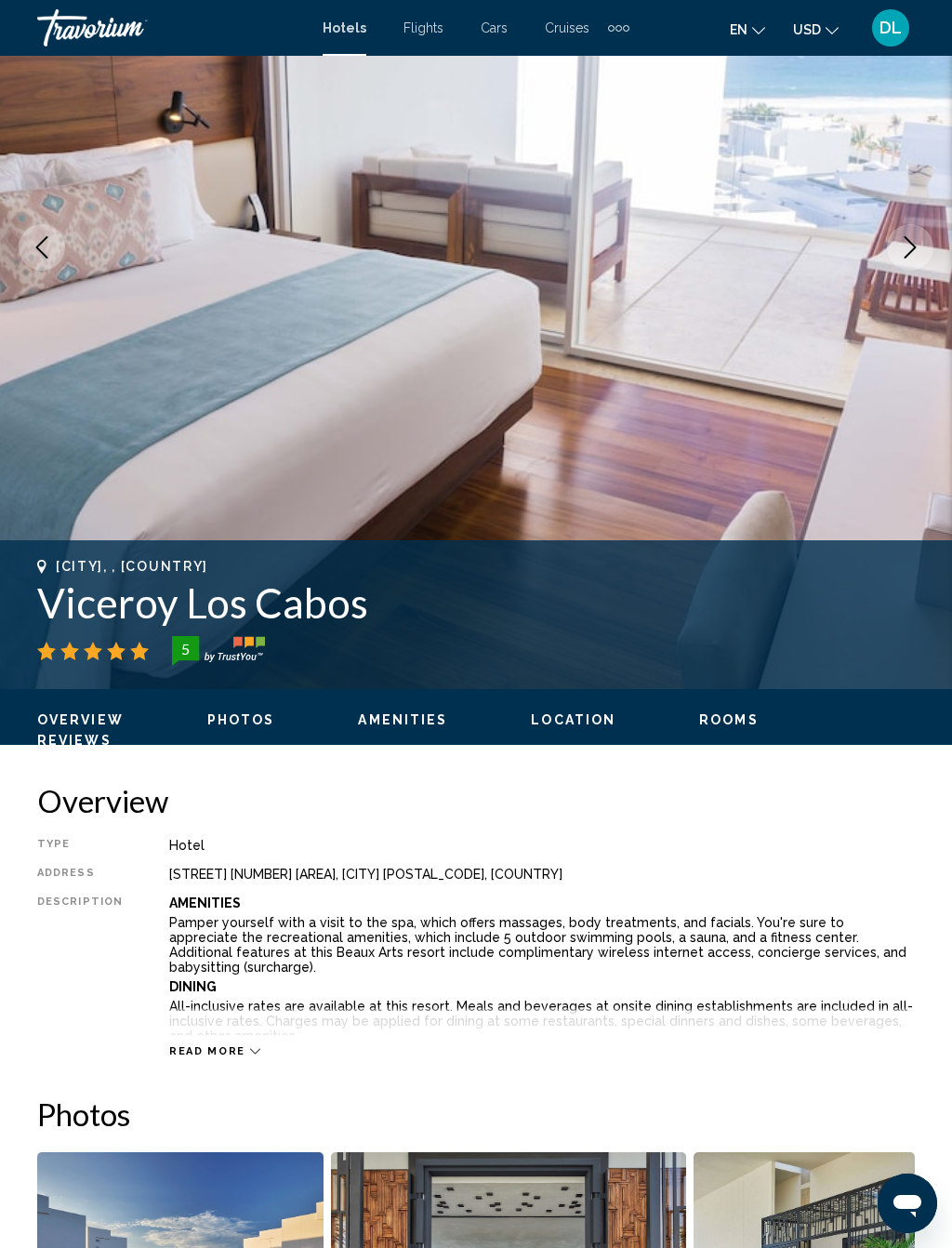 click at bounding box center (910, 247) 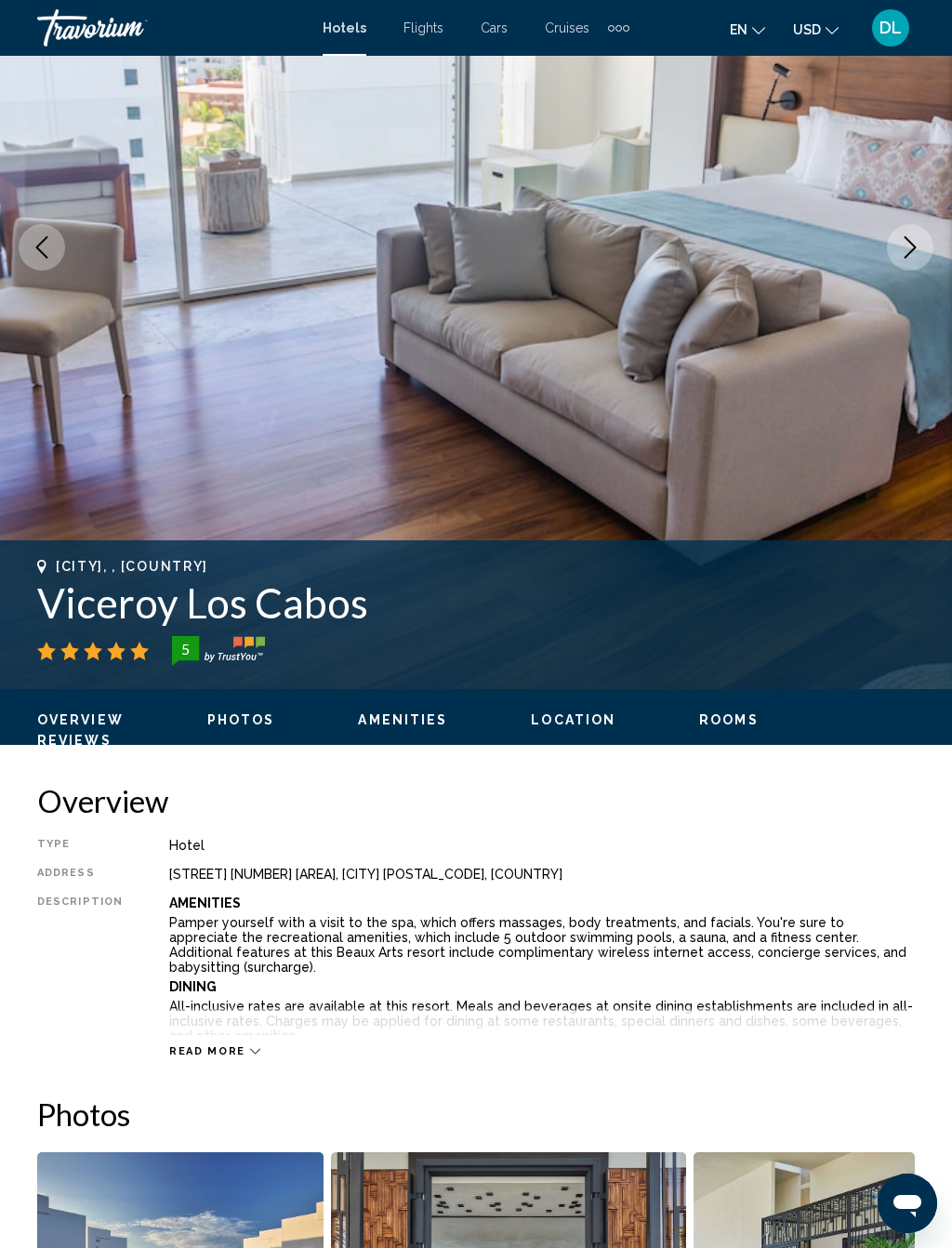 click at bounding box center (476, 247) 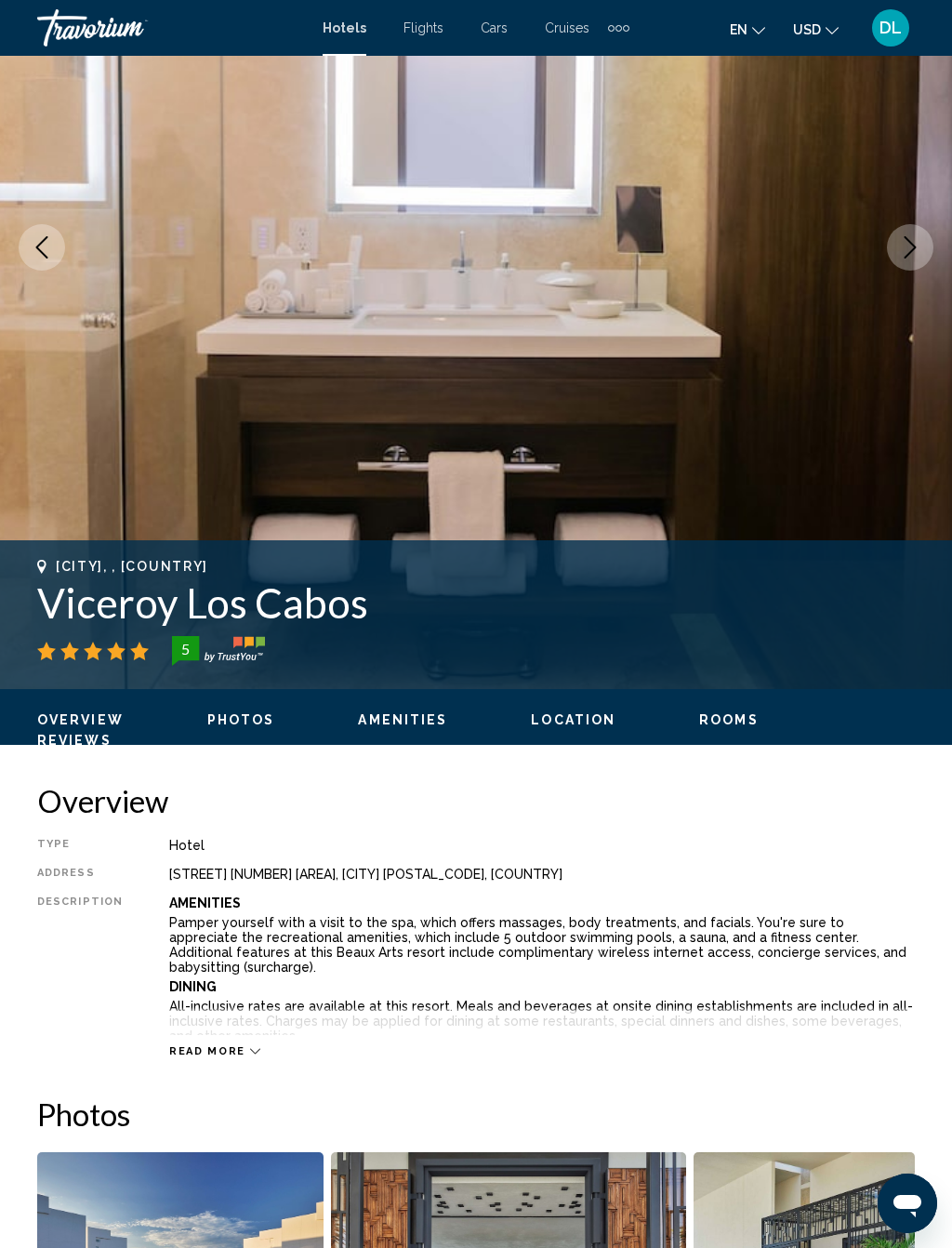 click at bounding box center [910, 247] 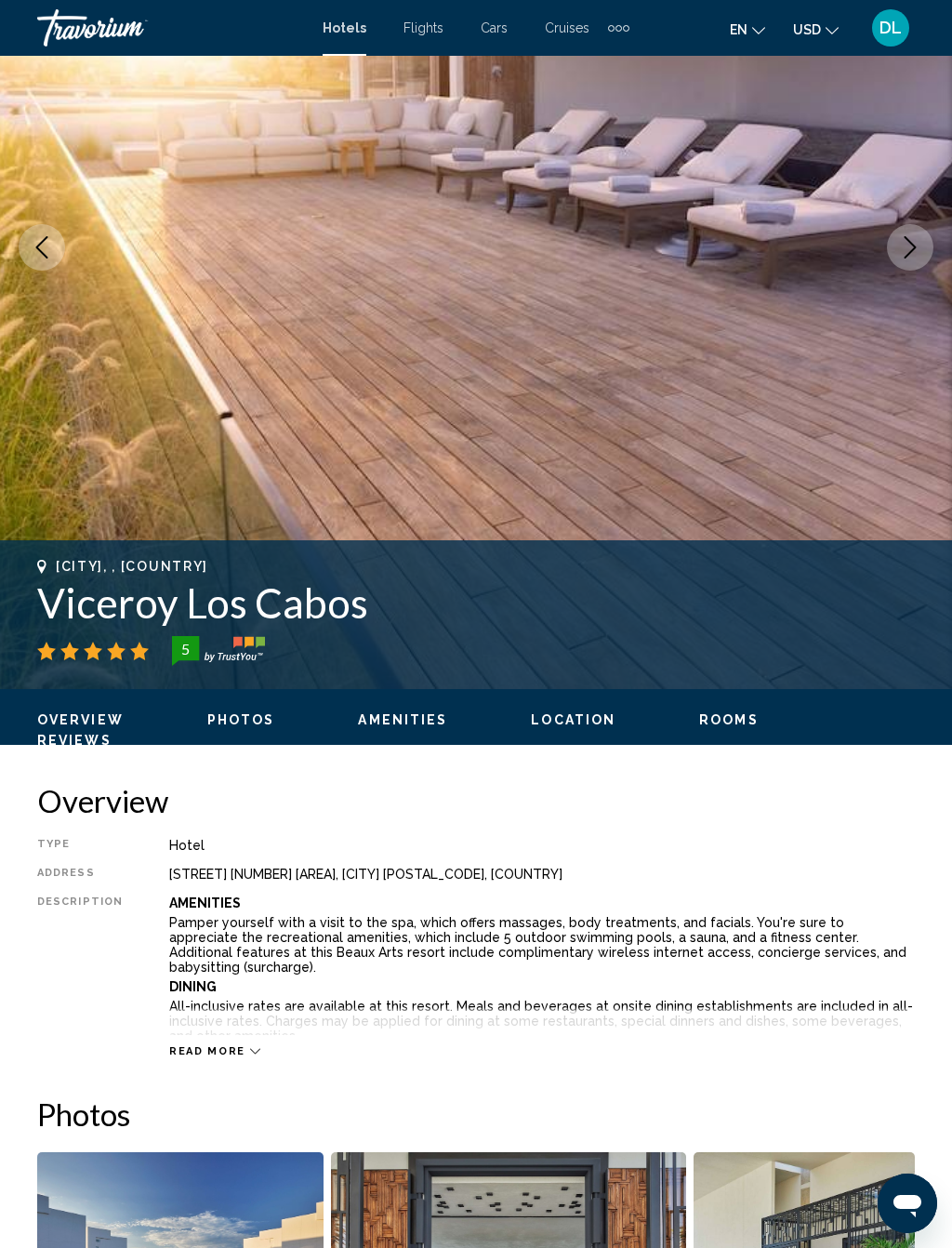 click at bounding box center [910, 247] 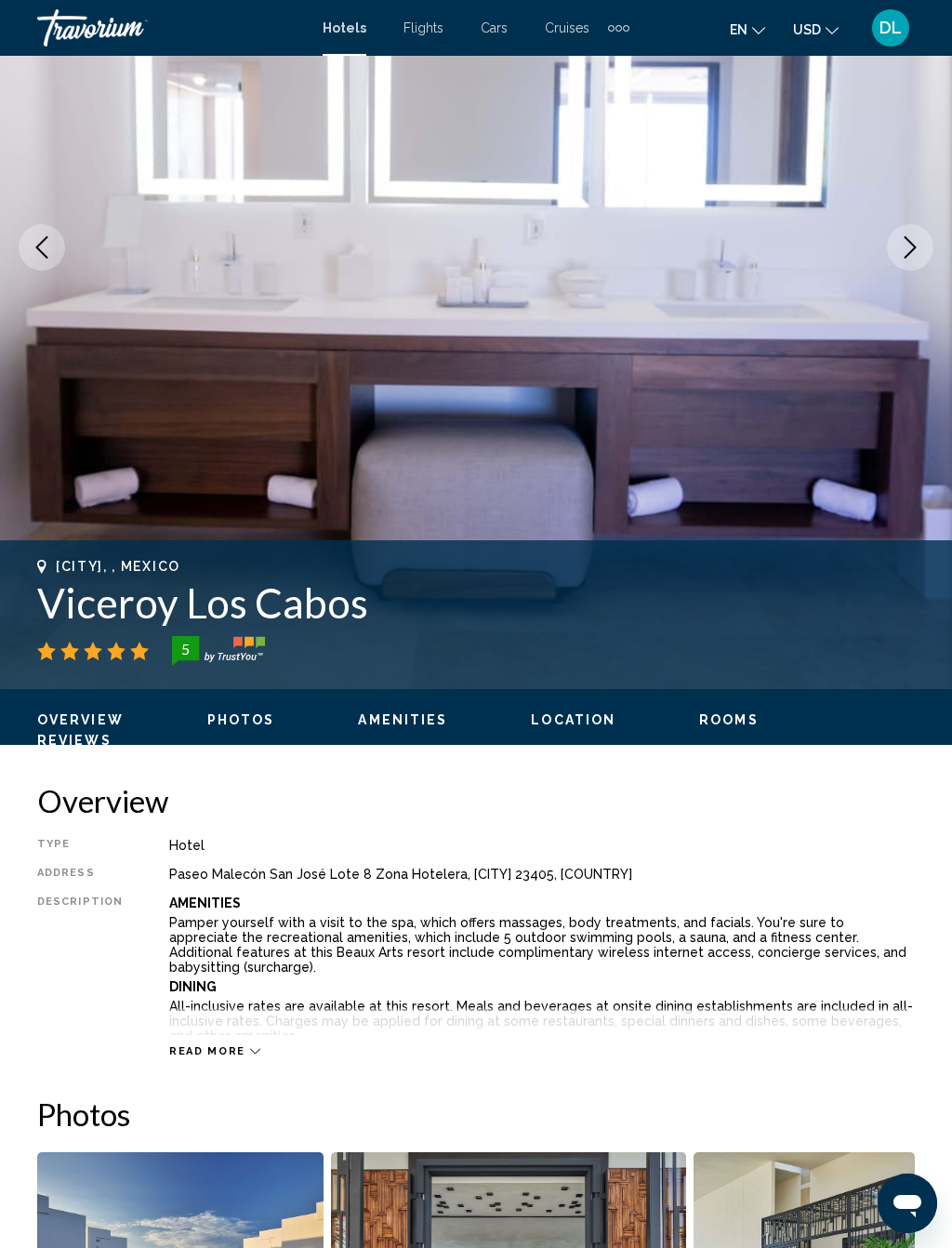 click 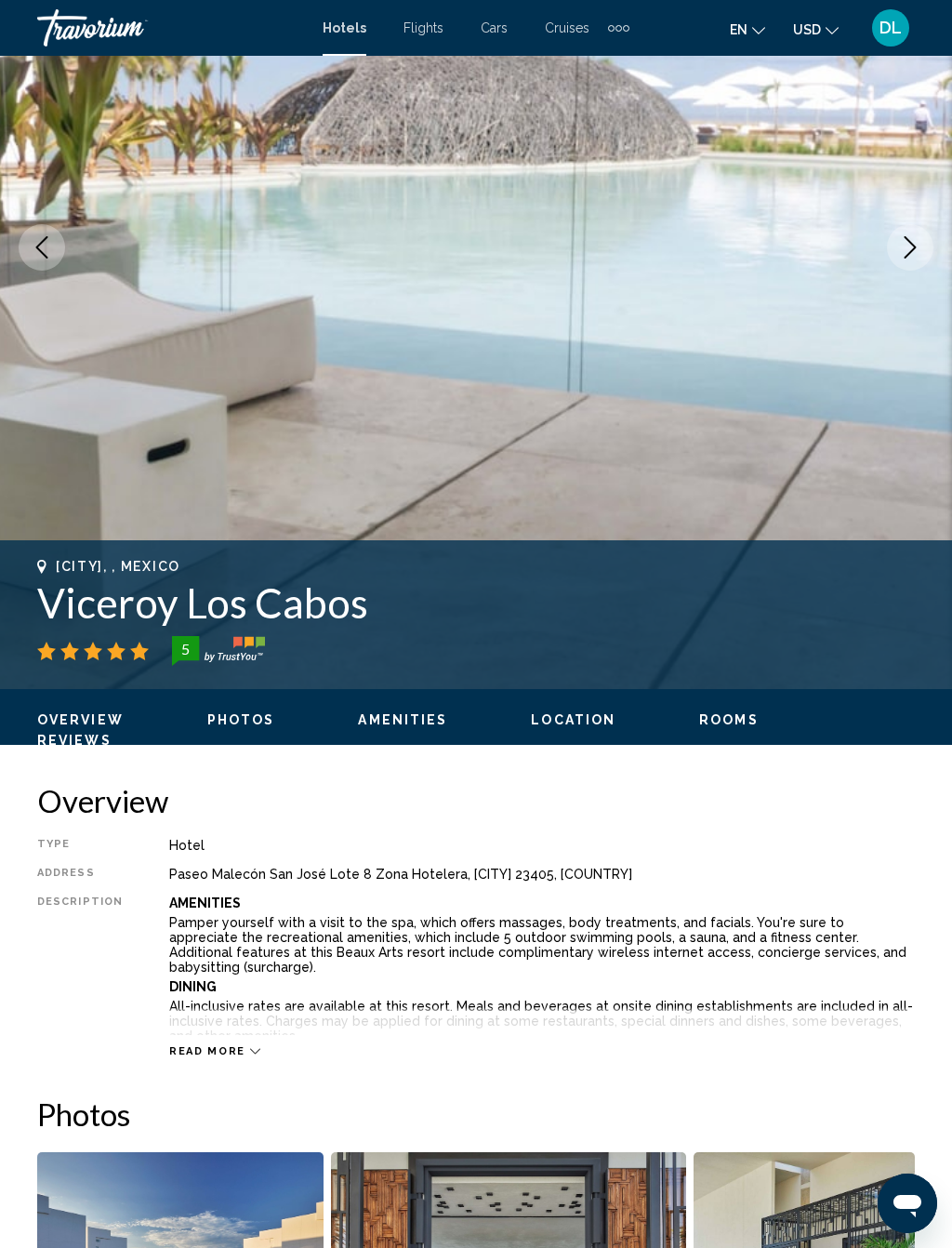 click 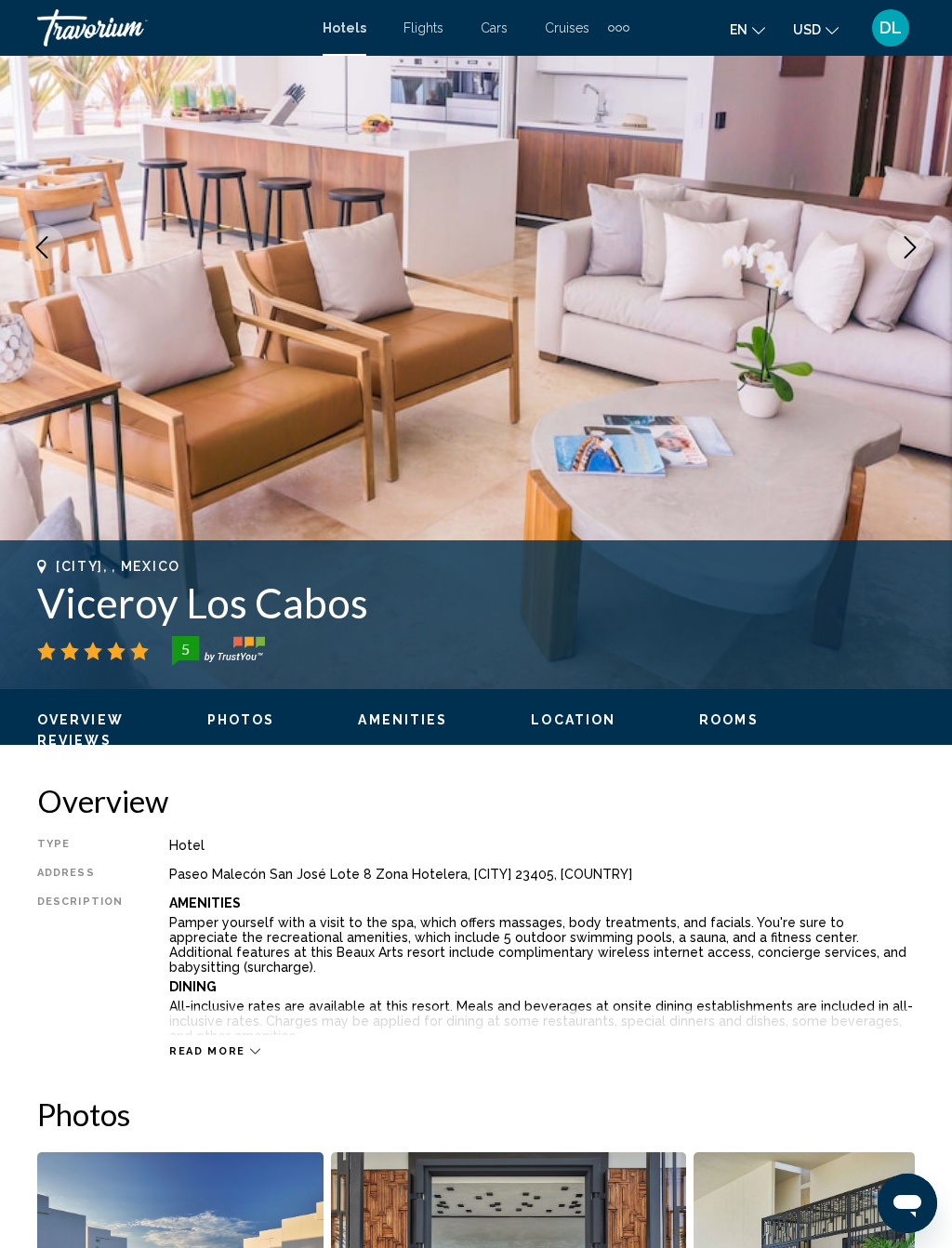 click 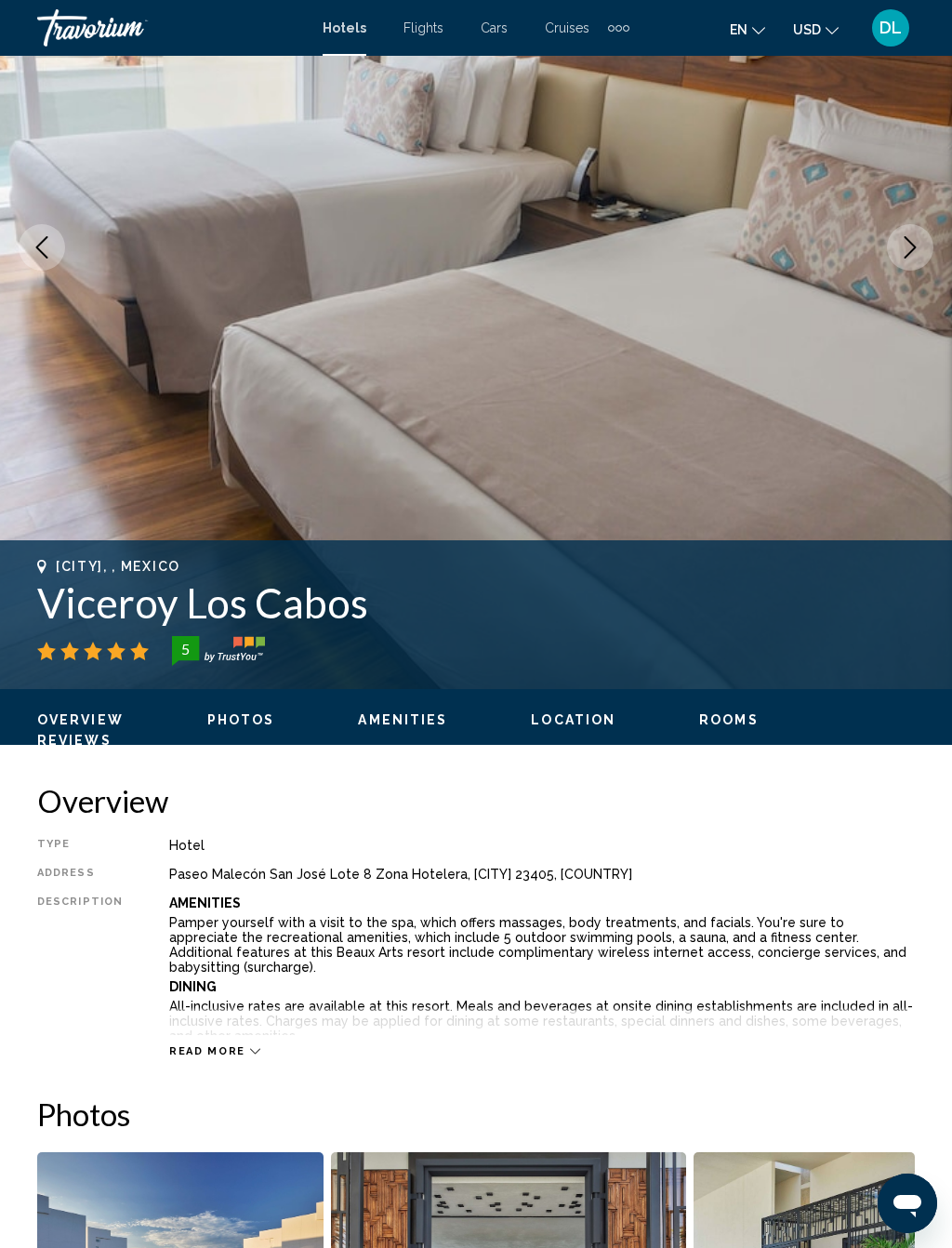 click 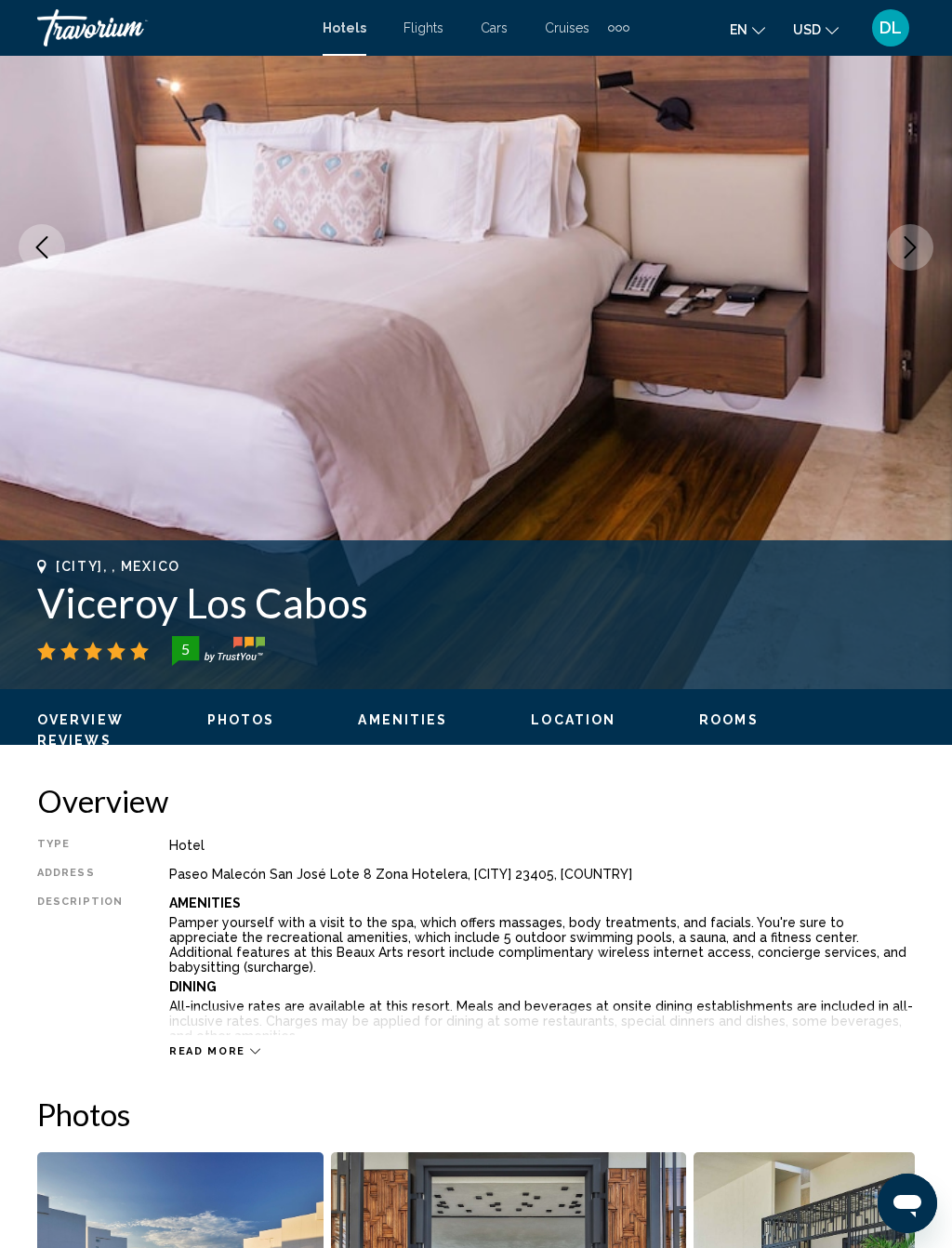 click 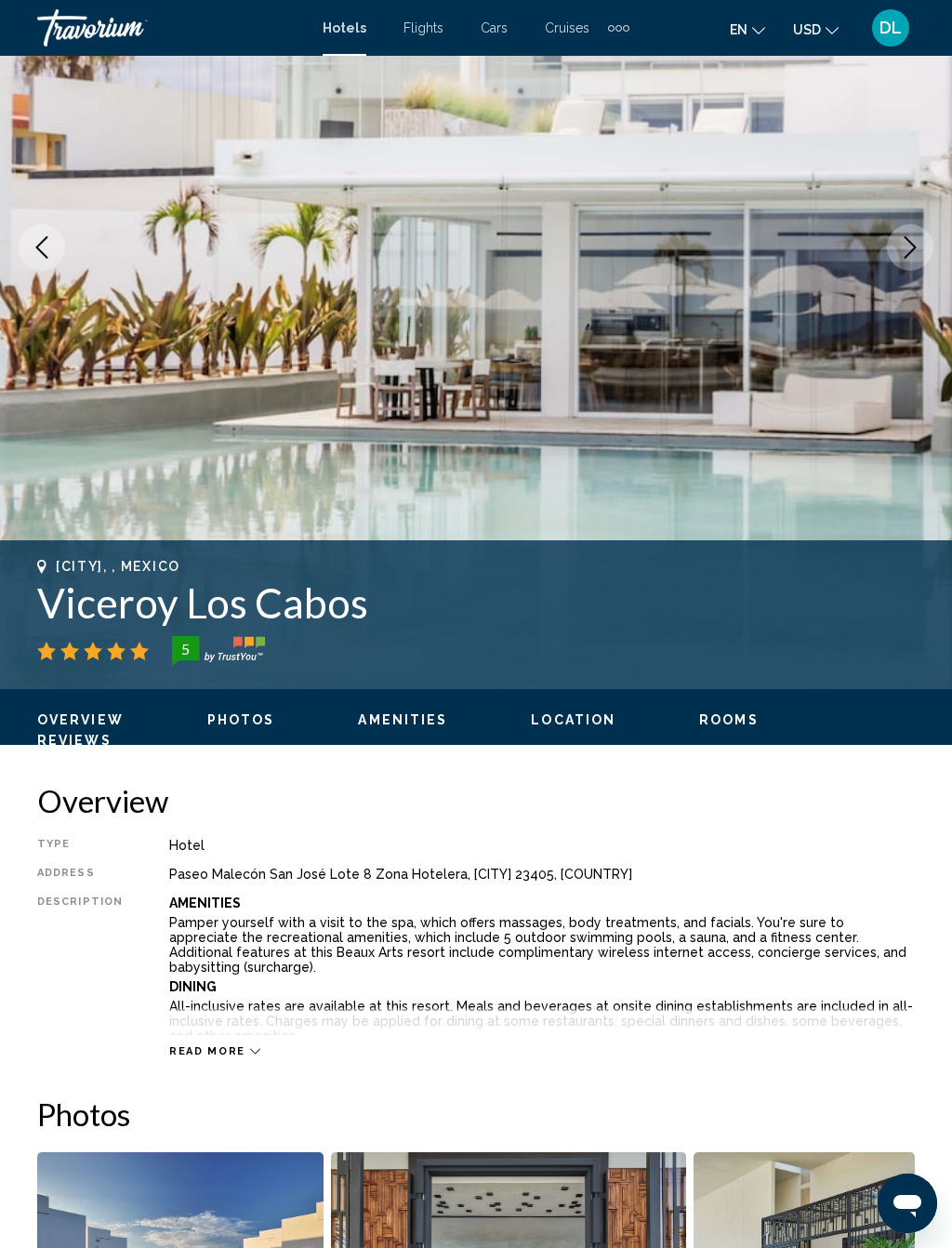 click 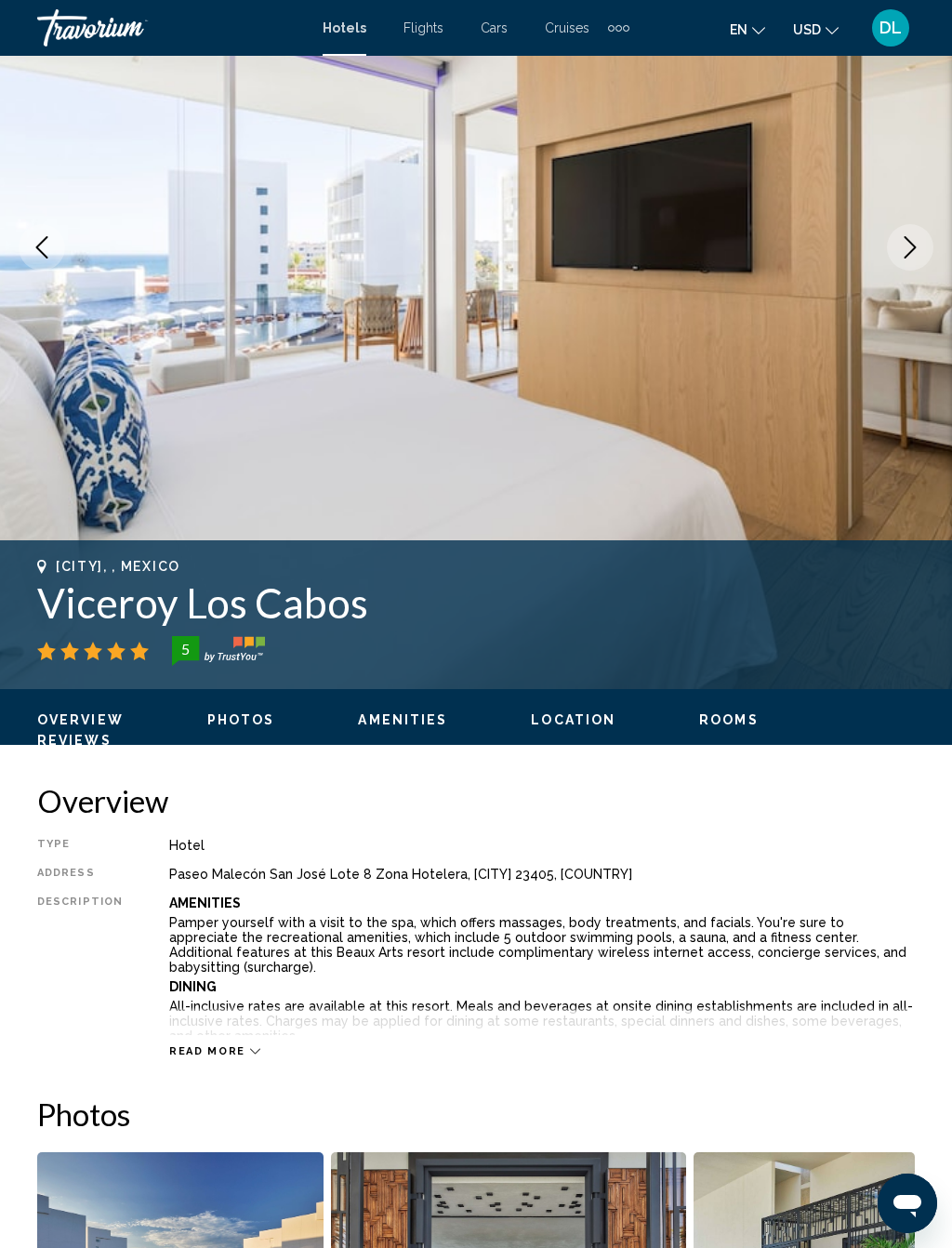 click 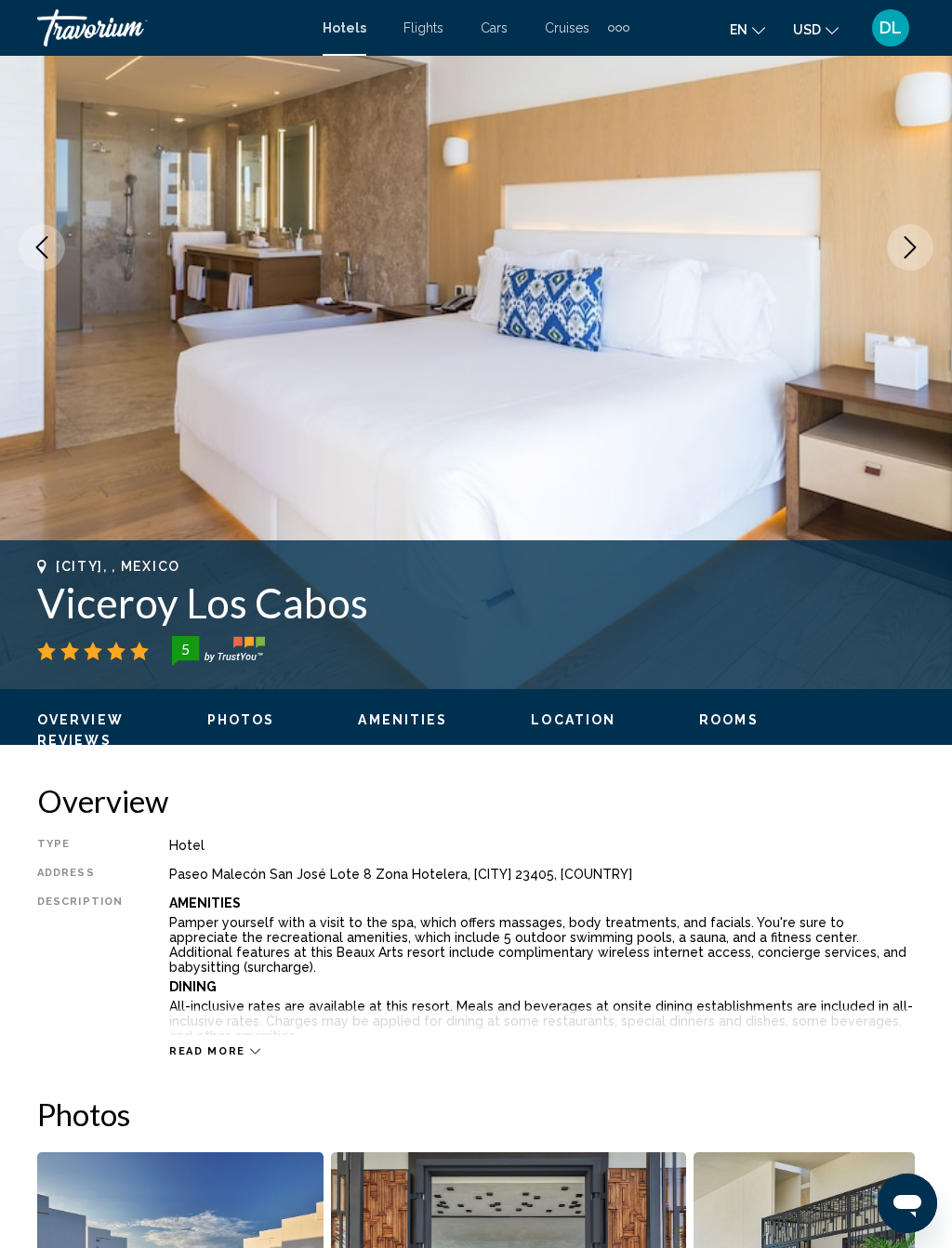 click 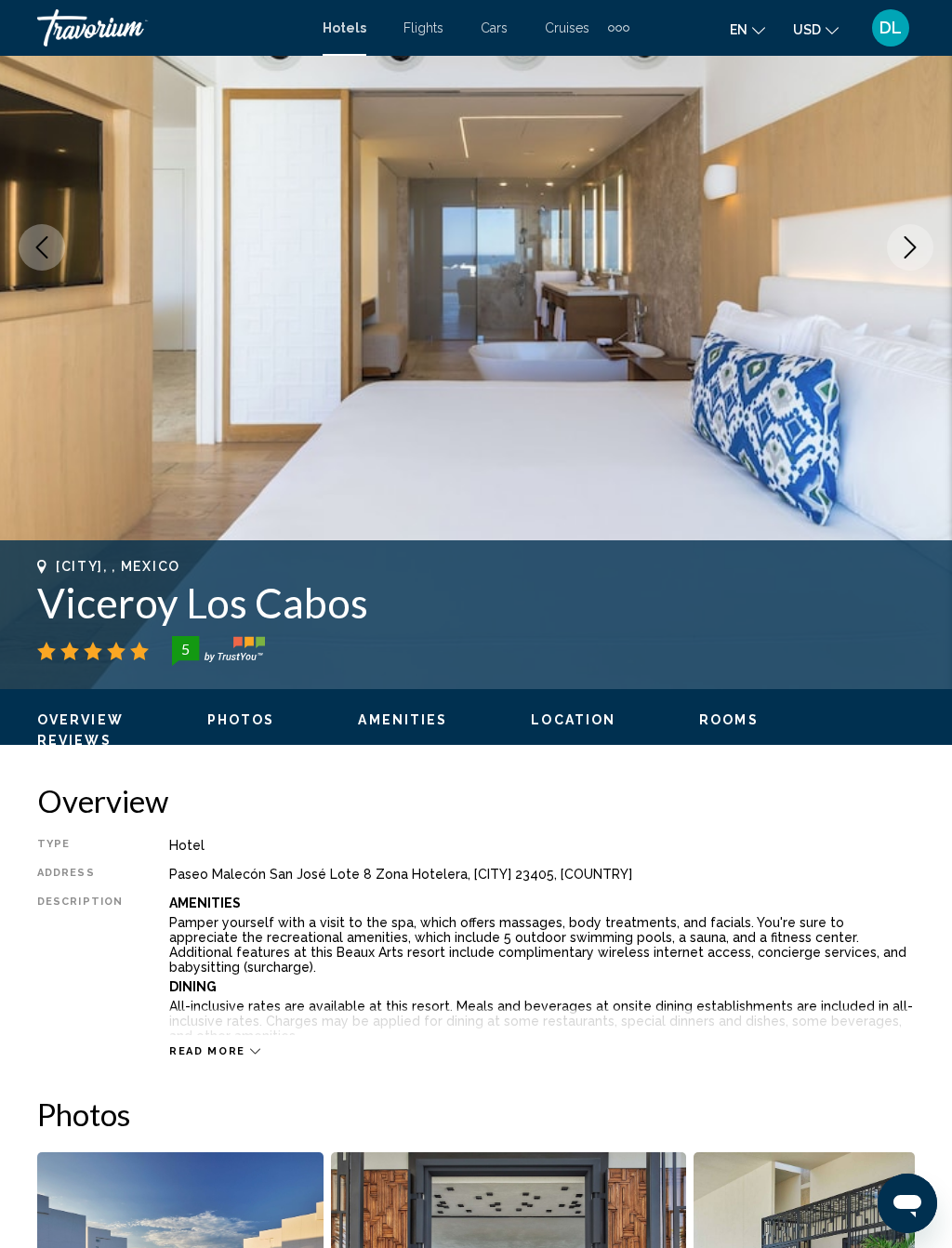 click 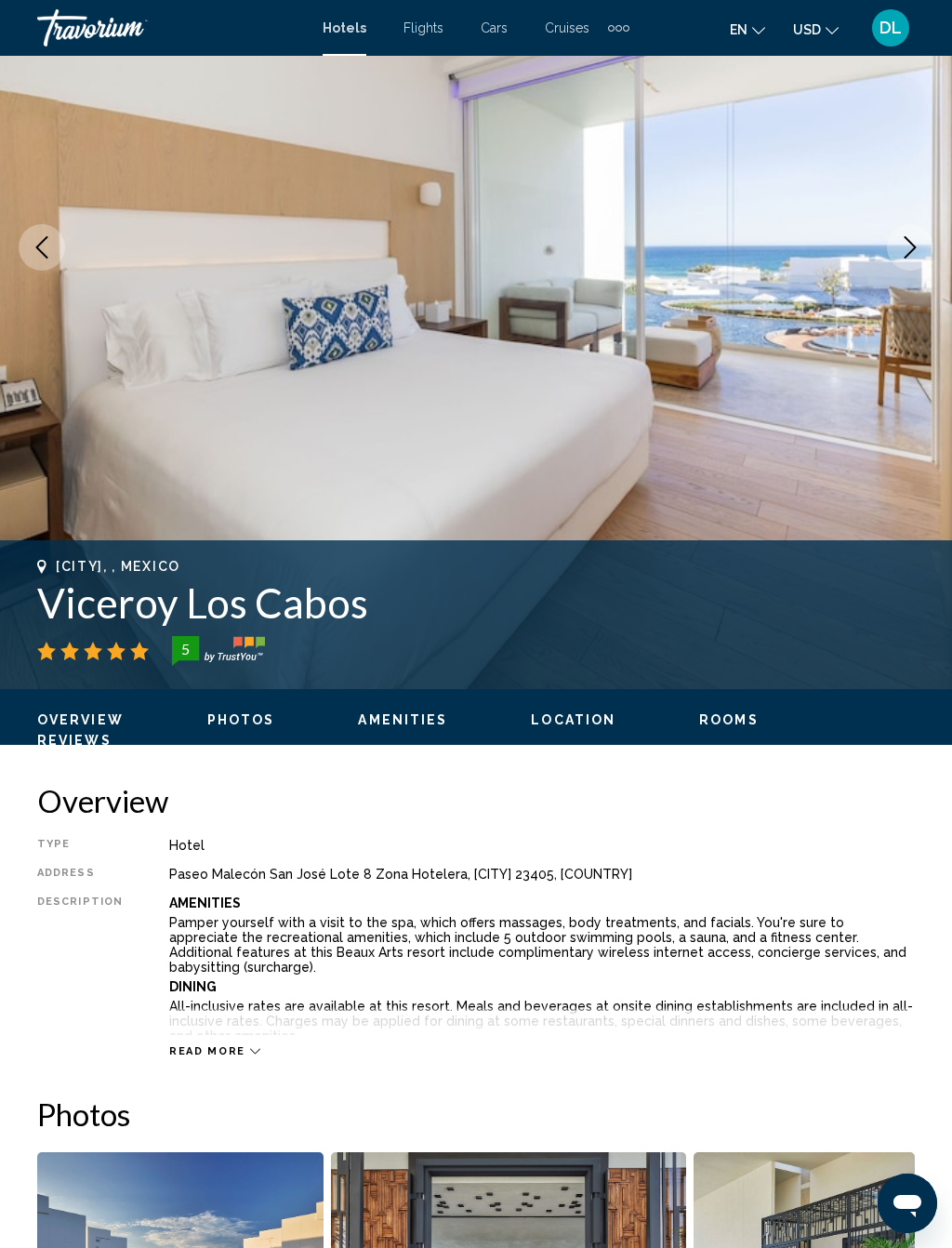 click 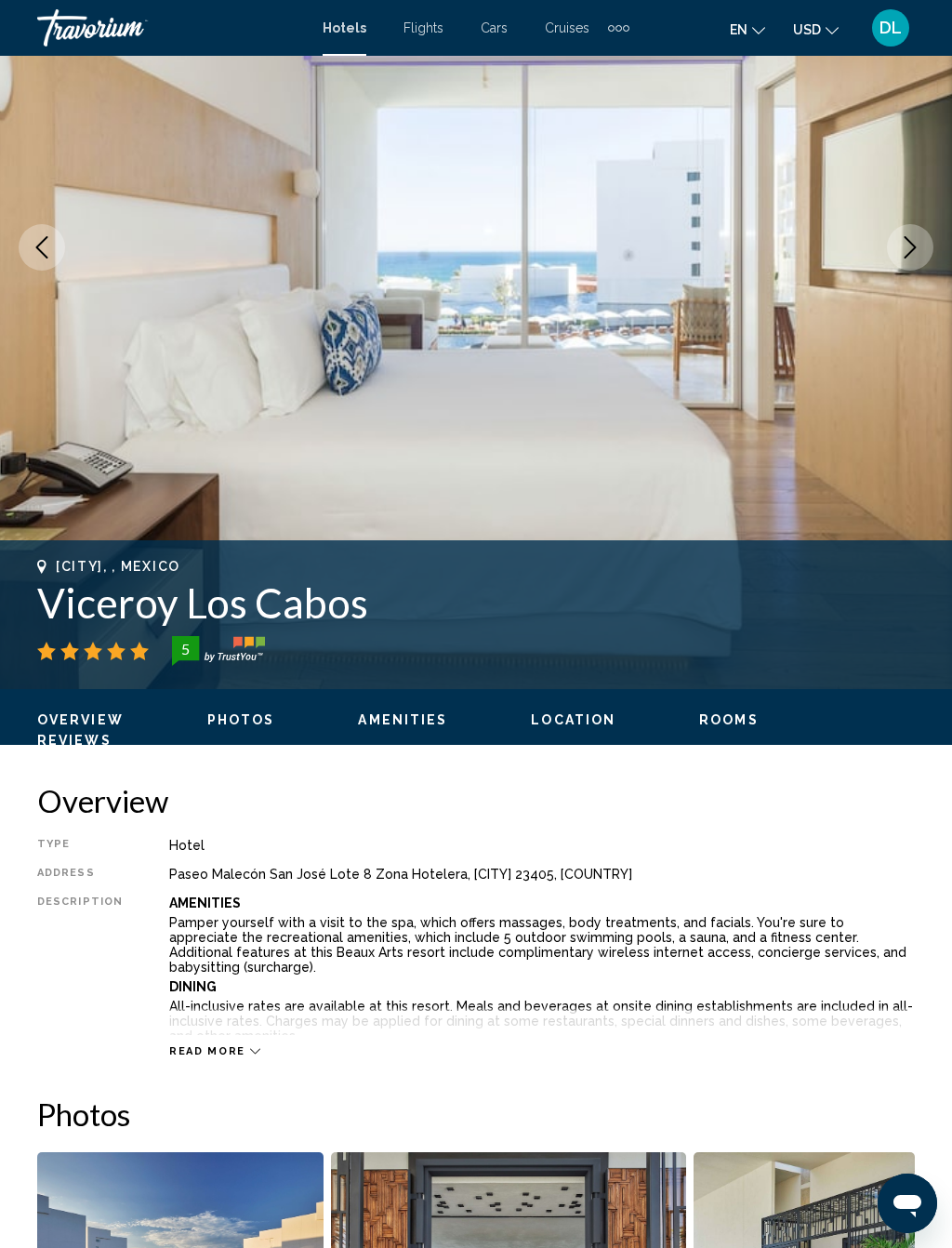 click 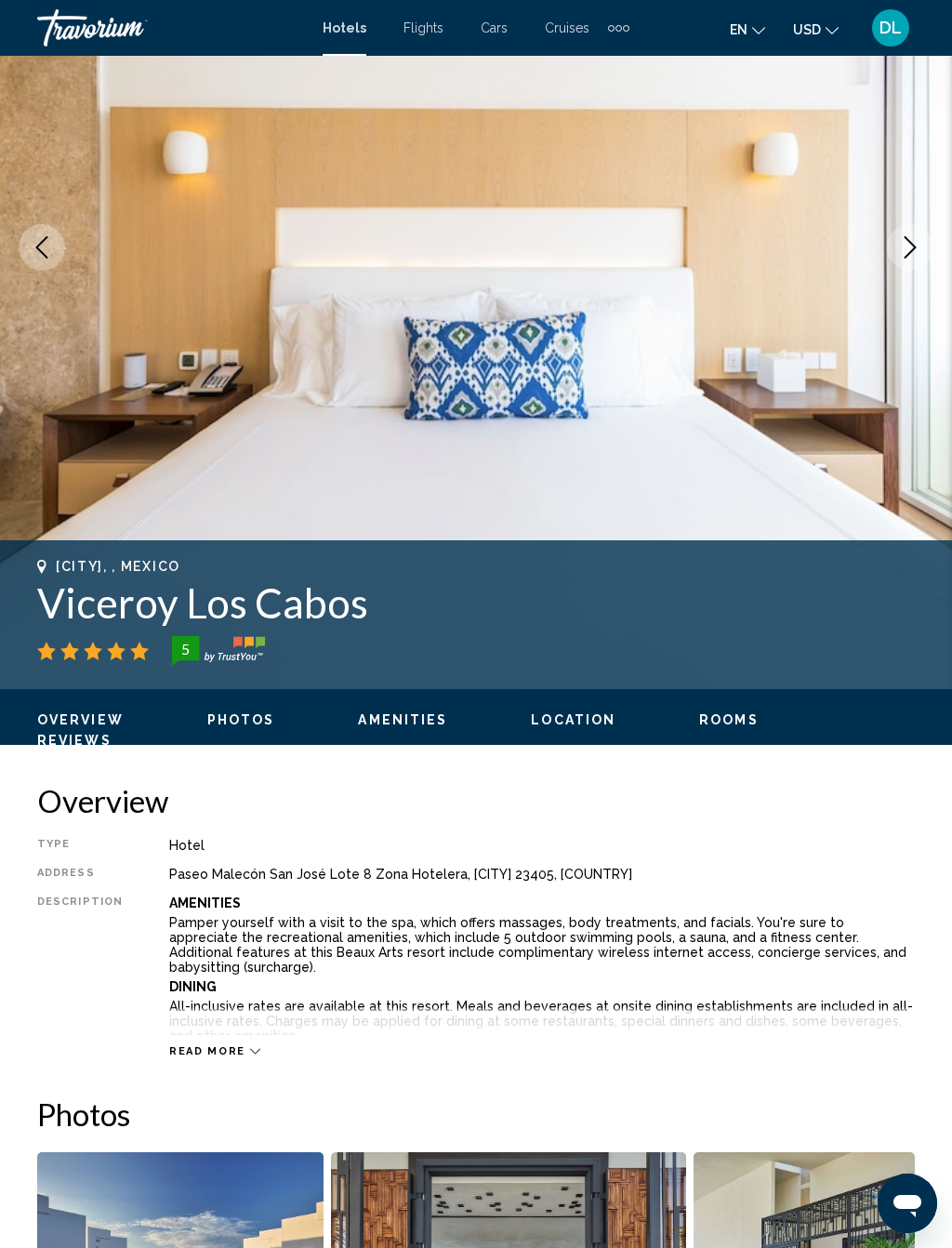 click 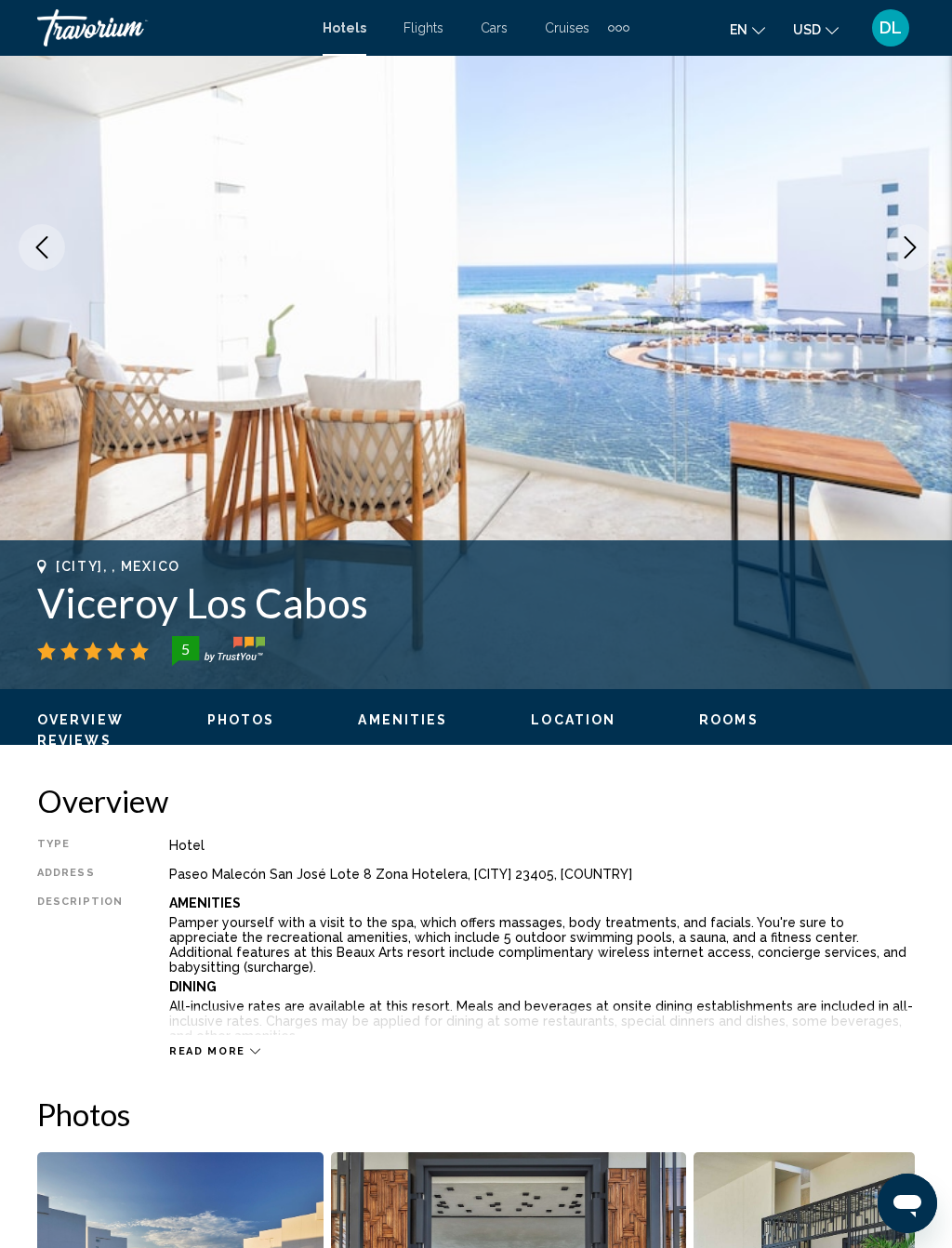 click 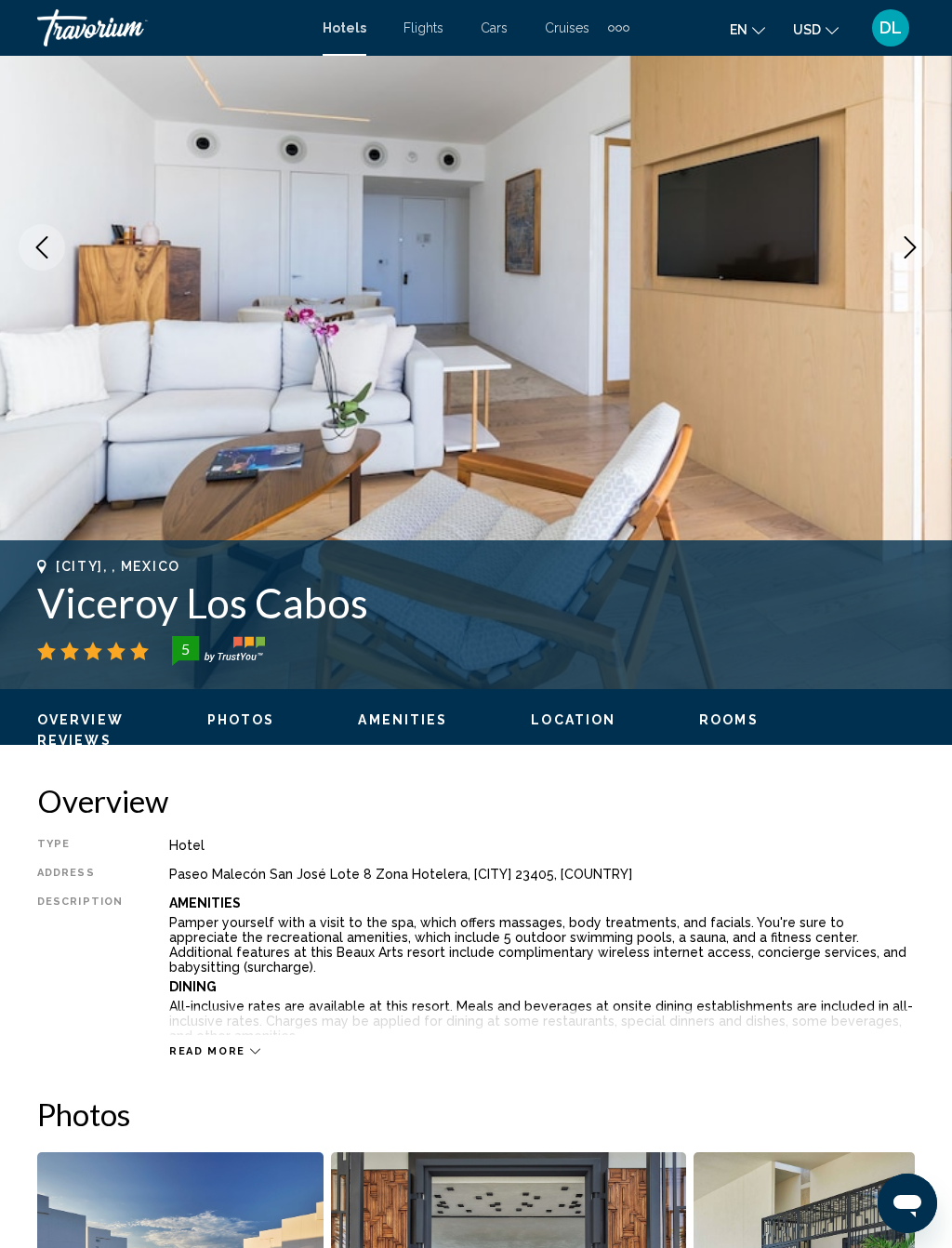 click 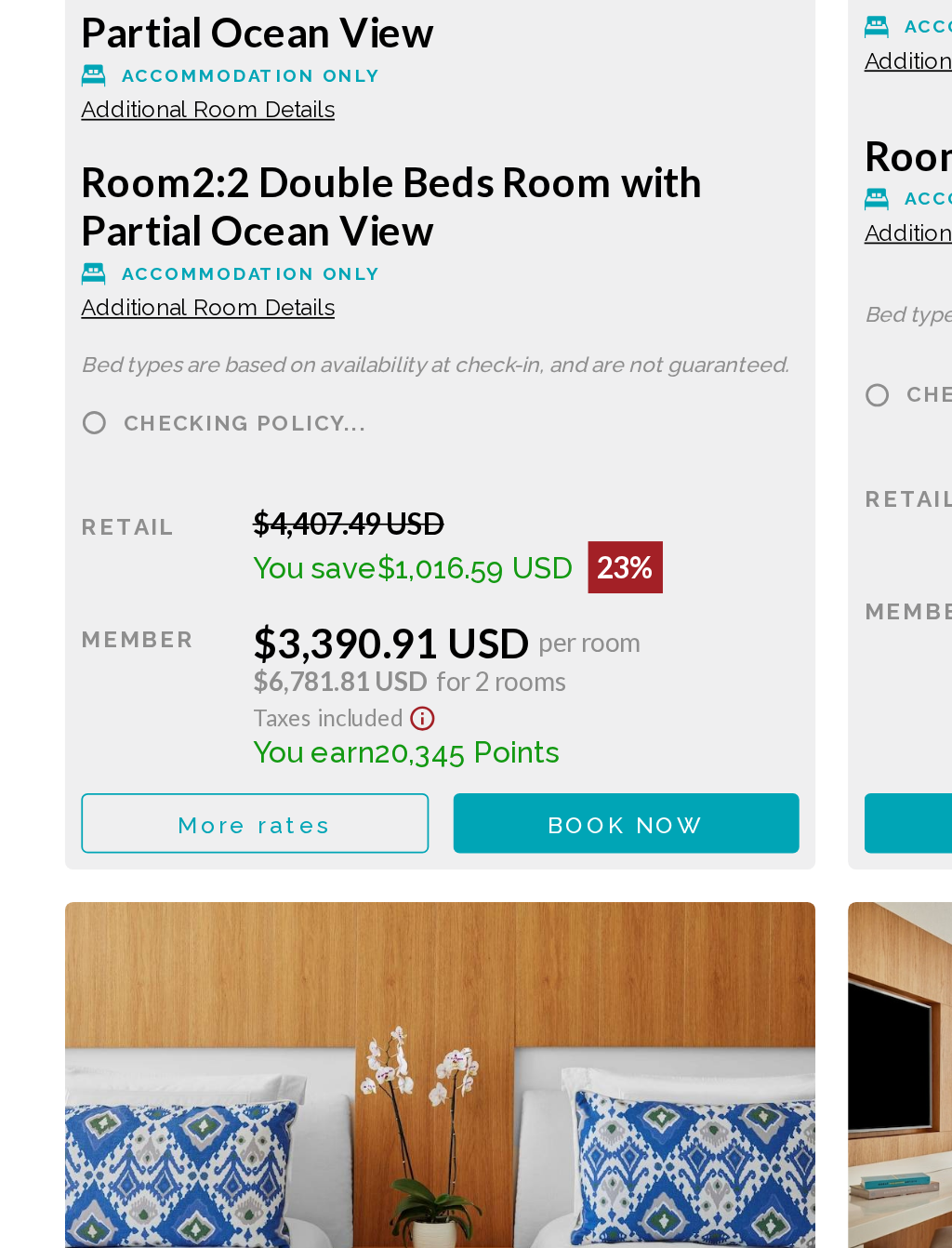 scroll, scrollTop: 2998, scrollLeft: 0, axis: vertical 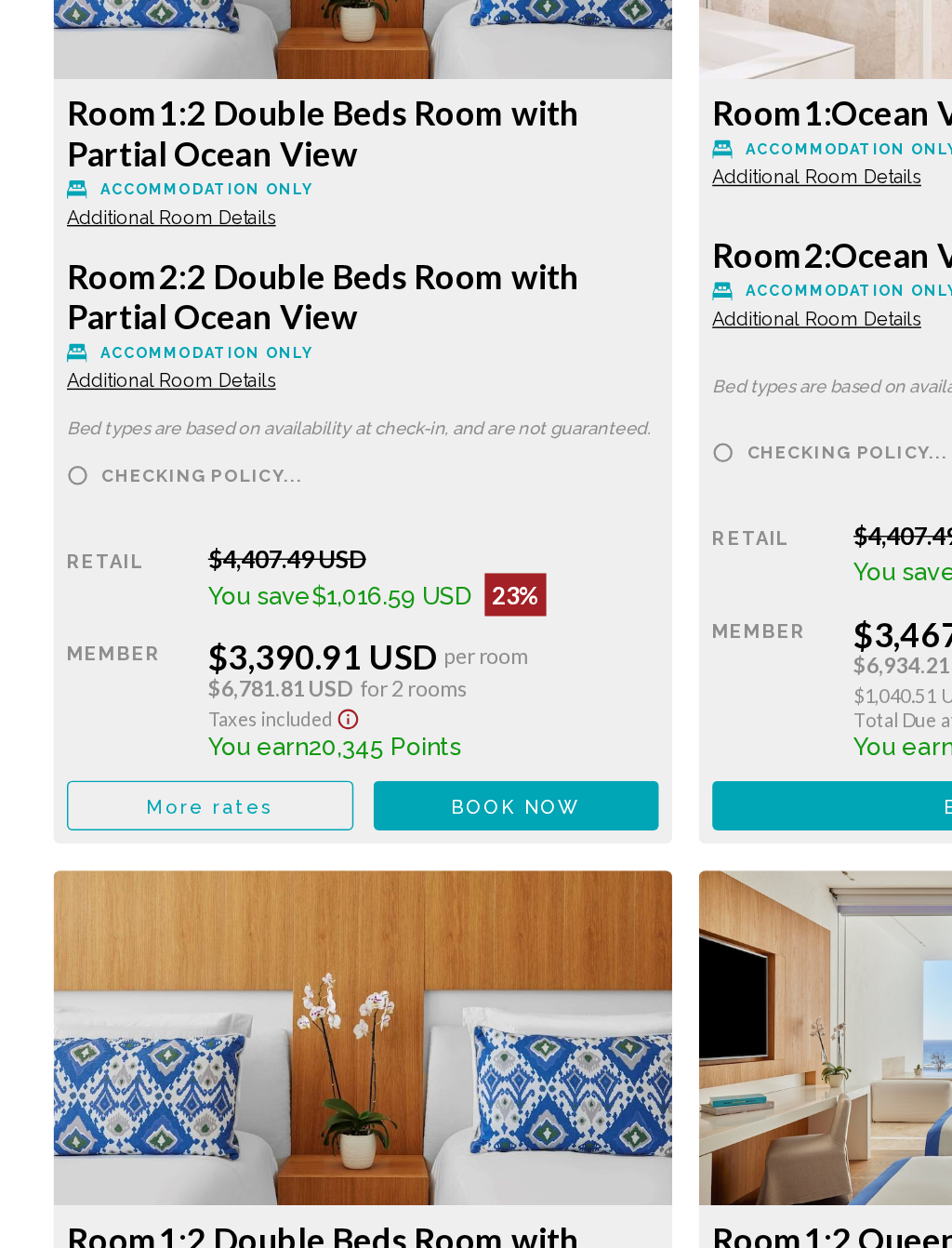 click on "More rates" 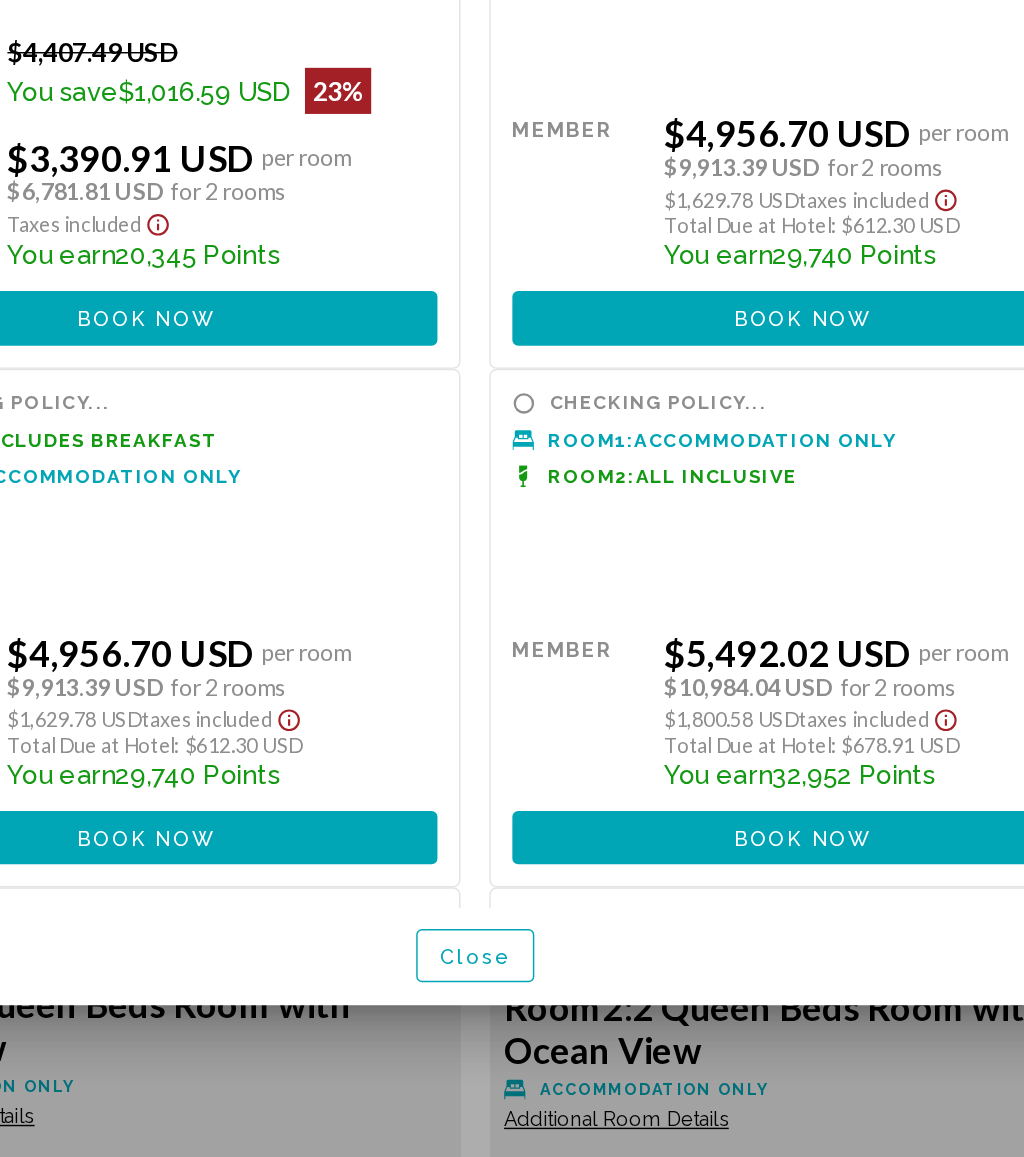 scroll, scrollTop: 0, scrollLeft: 0, axis: both 